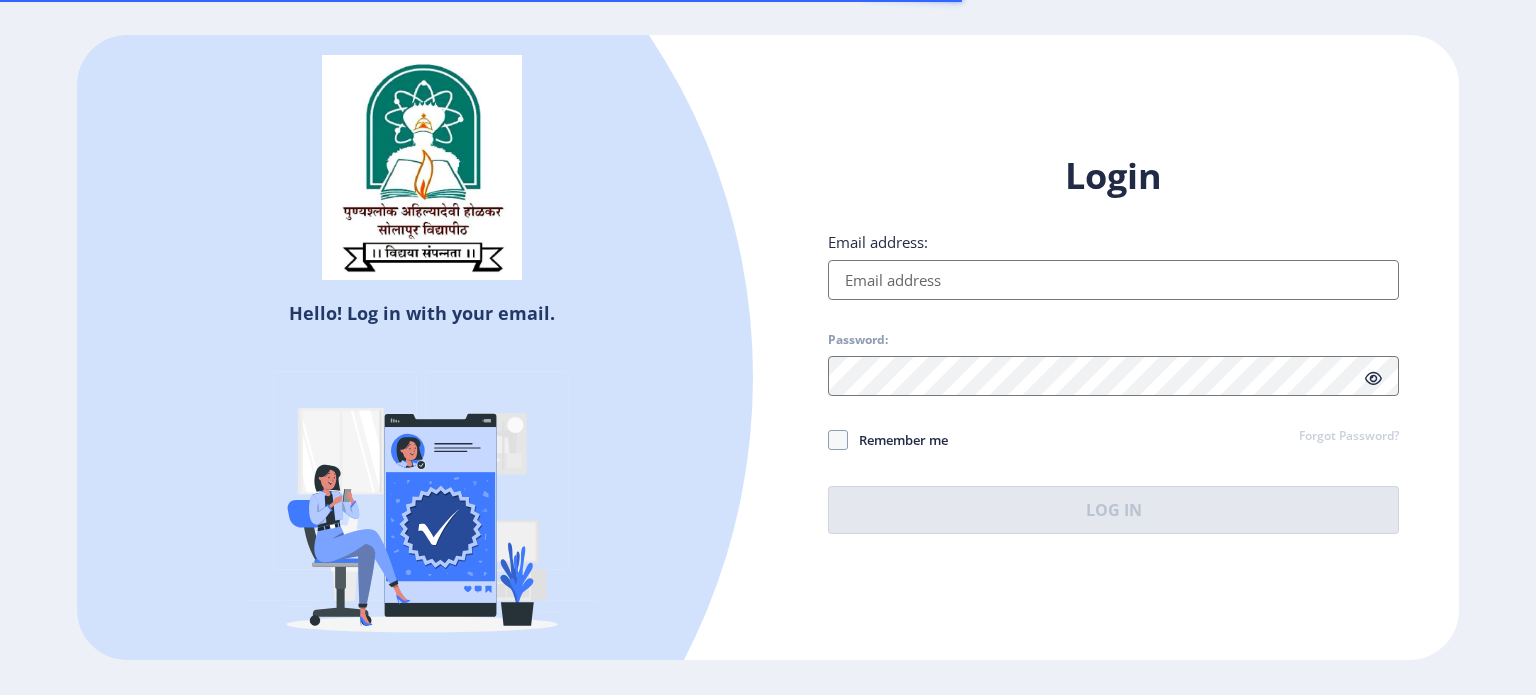 scroll, scrollTop: 0, scrollLeft: 0, axis: both 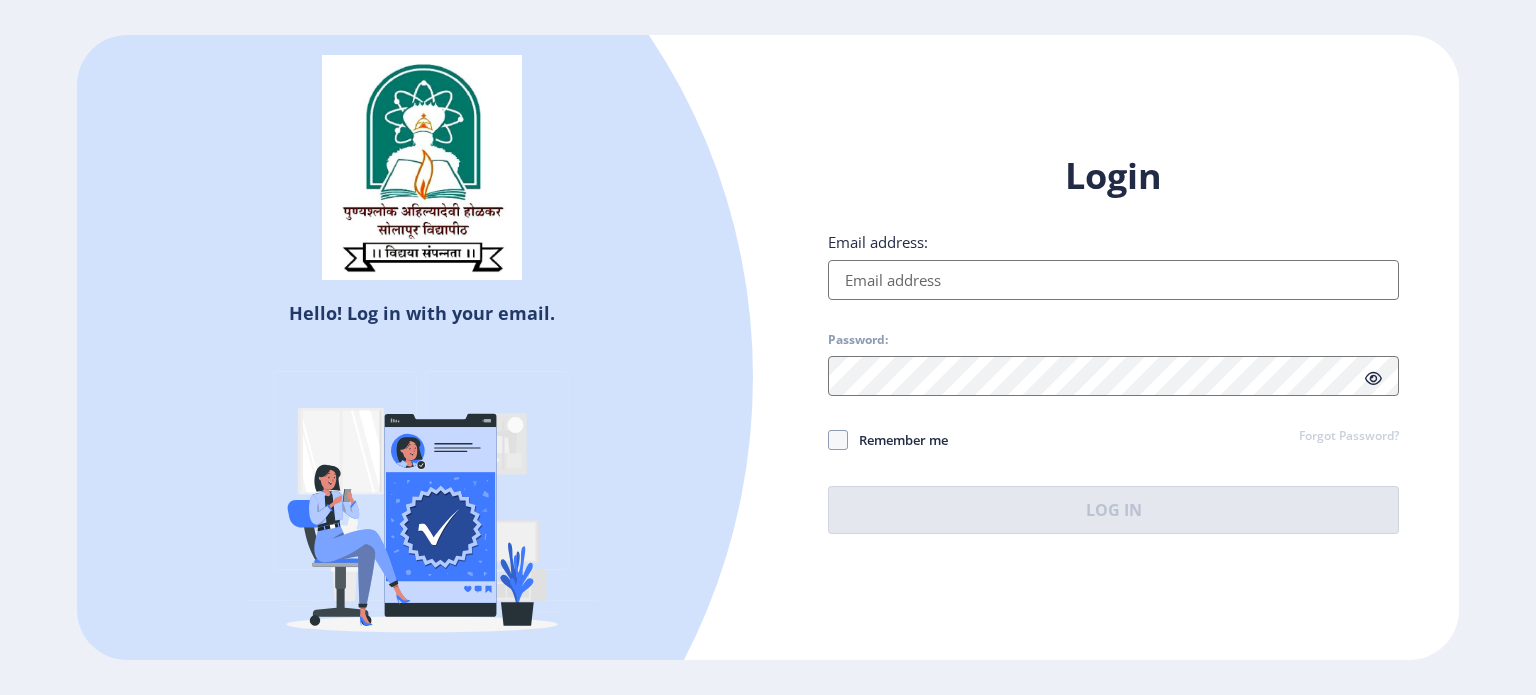 type on "[EMAIL_ADDRESS][DOMAIN_NAME]" 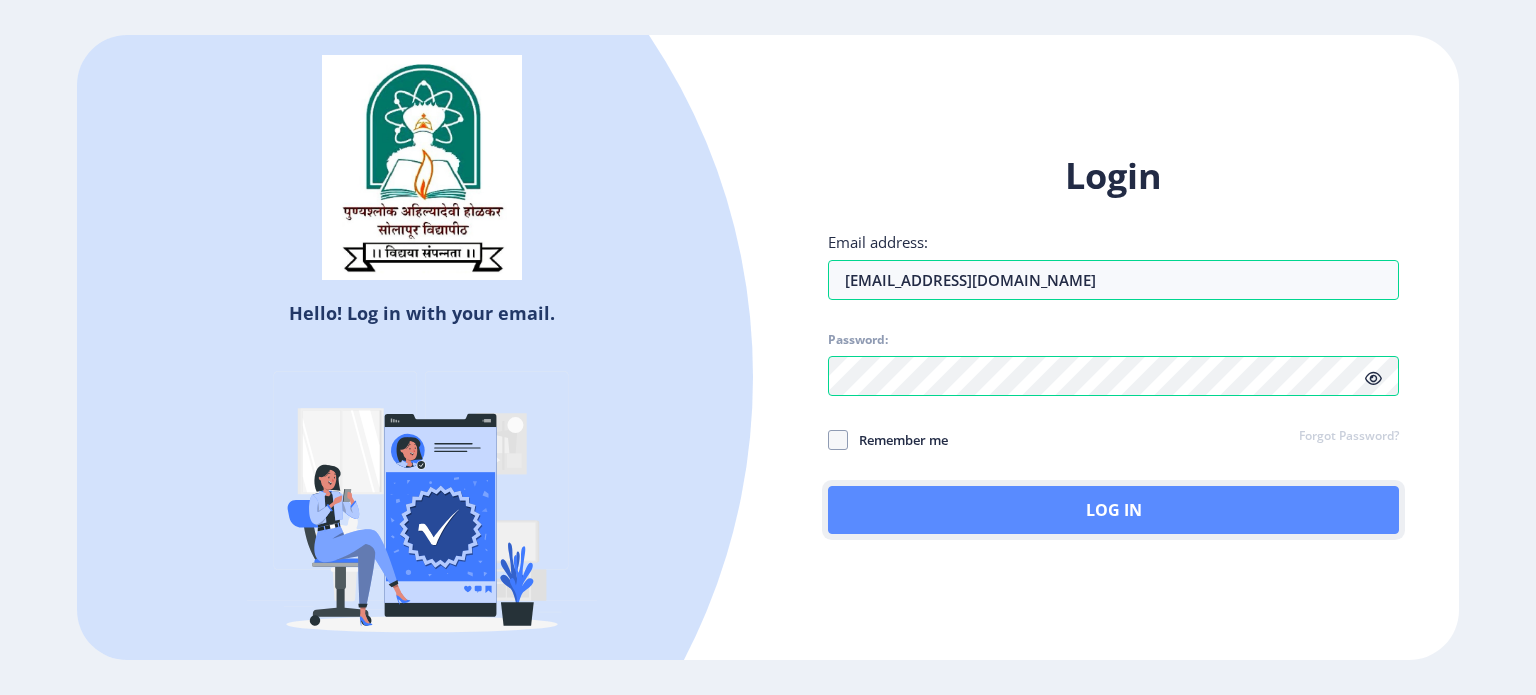 click on "Log In" 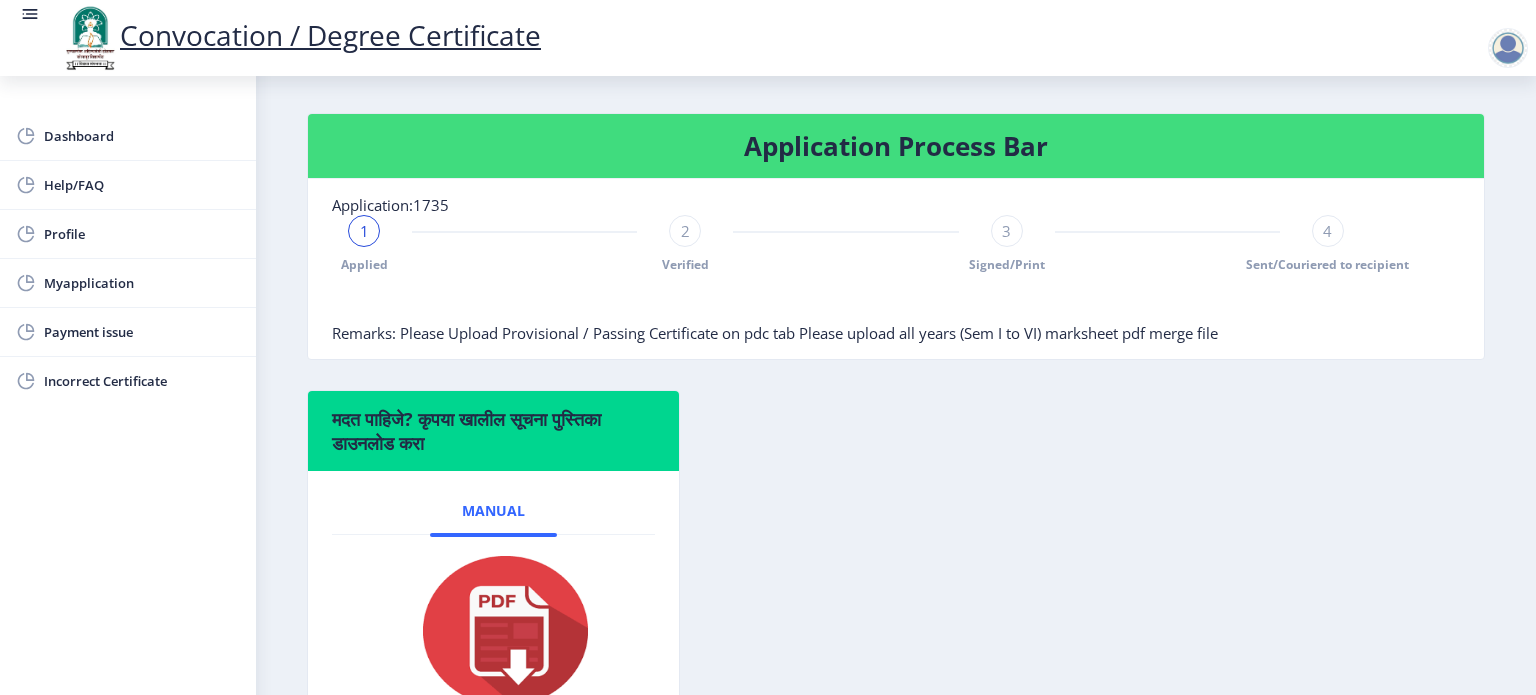 scroll, scrollTop: 392, scrollLeft: 0, axis: vertical 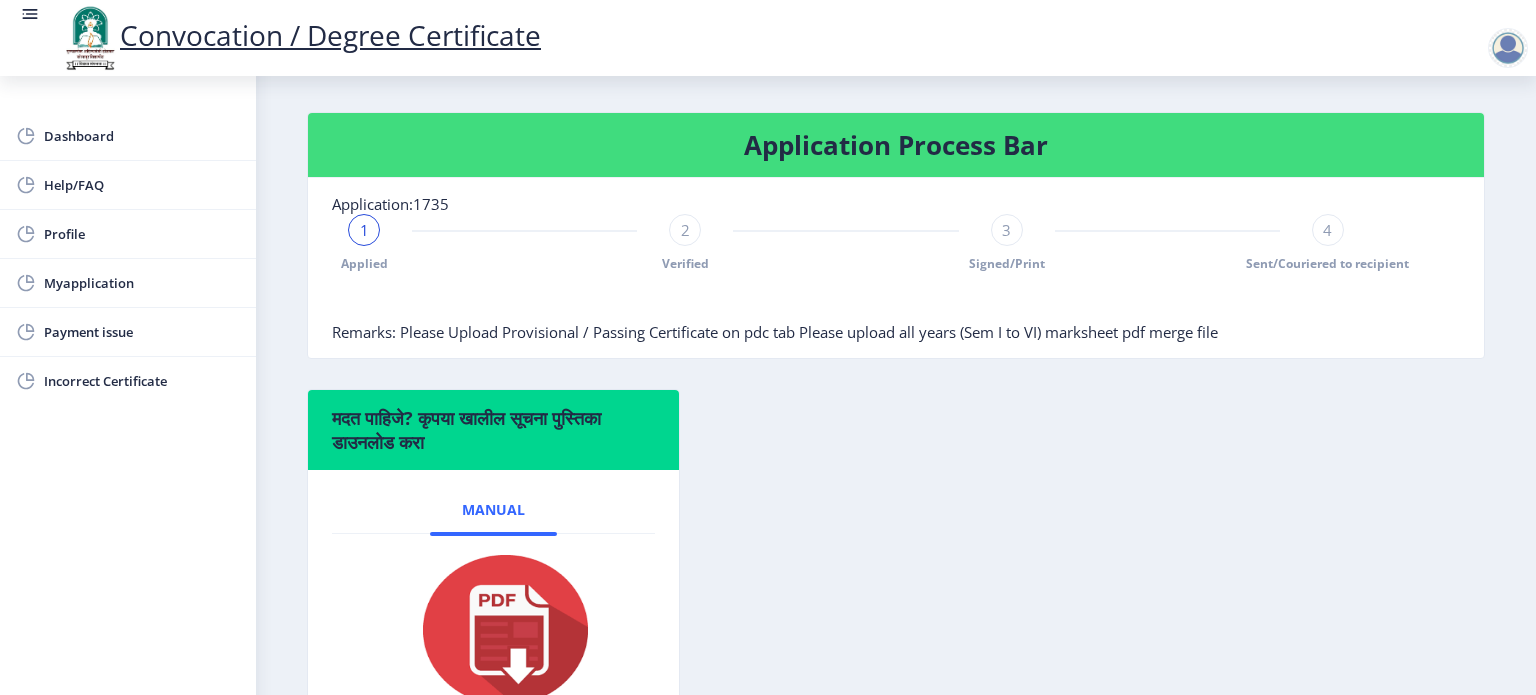 click on "1" 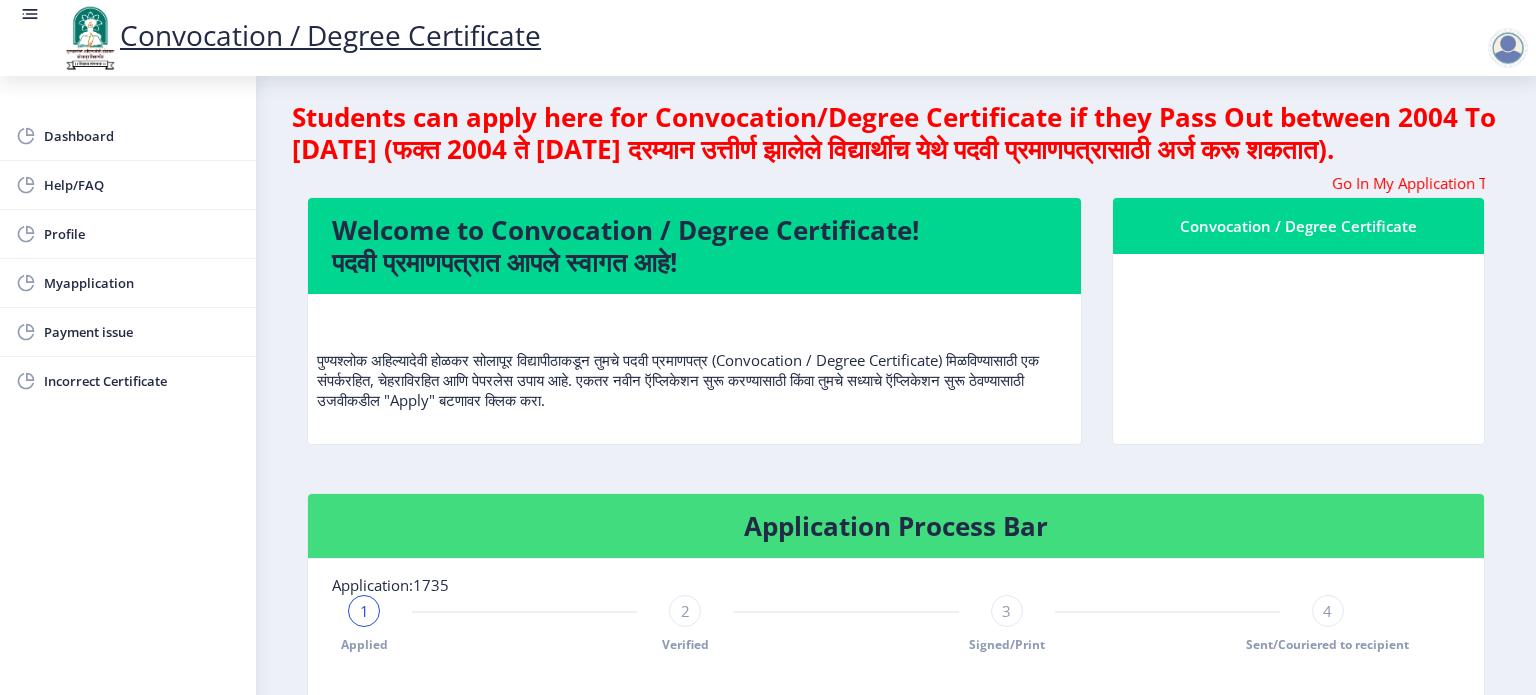 scroll, scrollTop: 0, scrollLeft: 0, axis: both 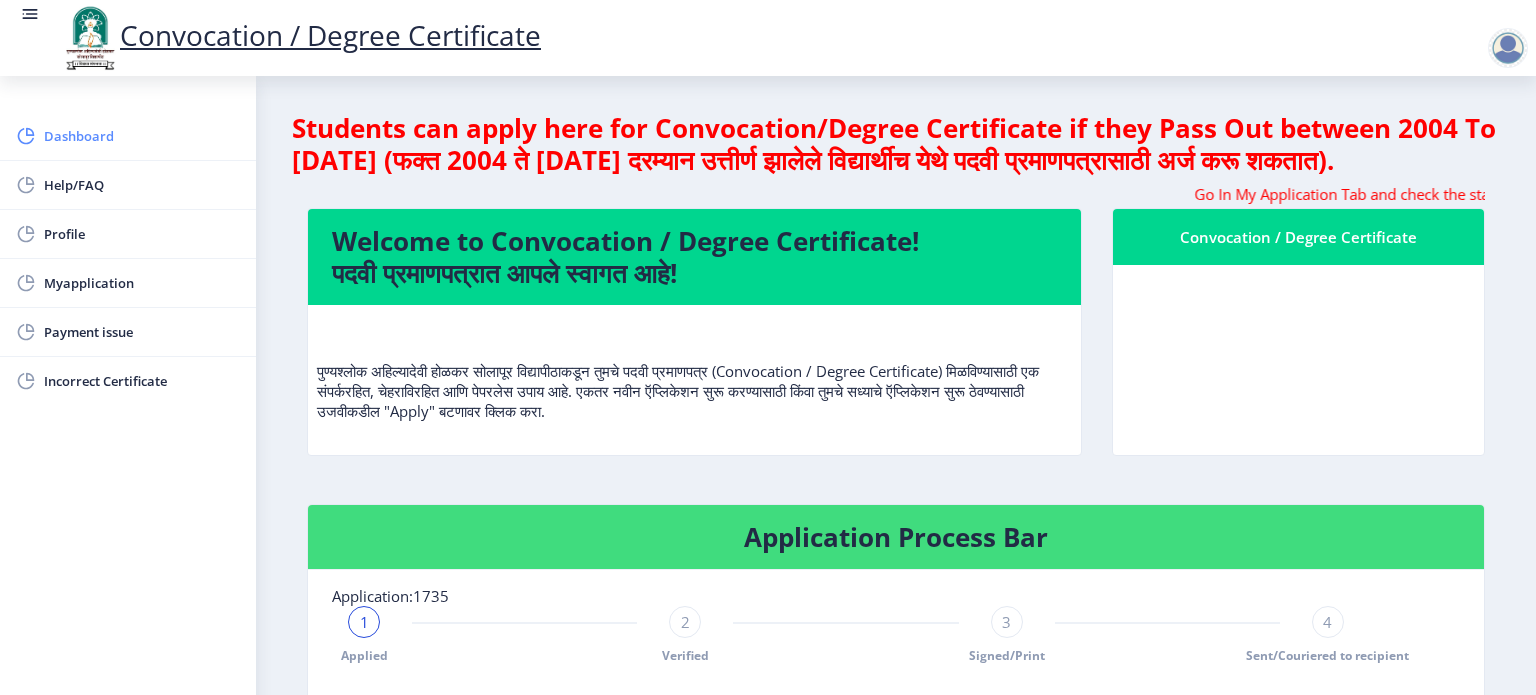 click on "Dashboard" 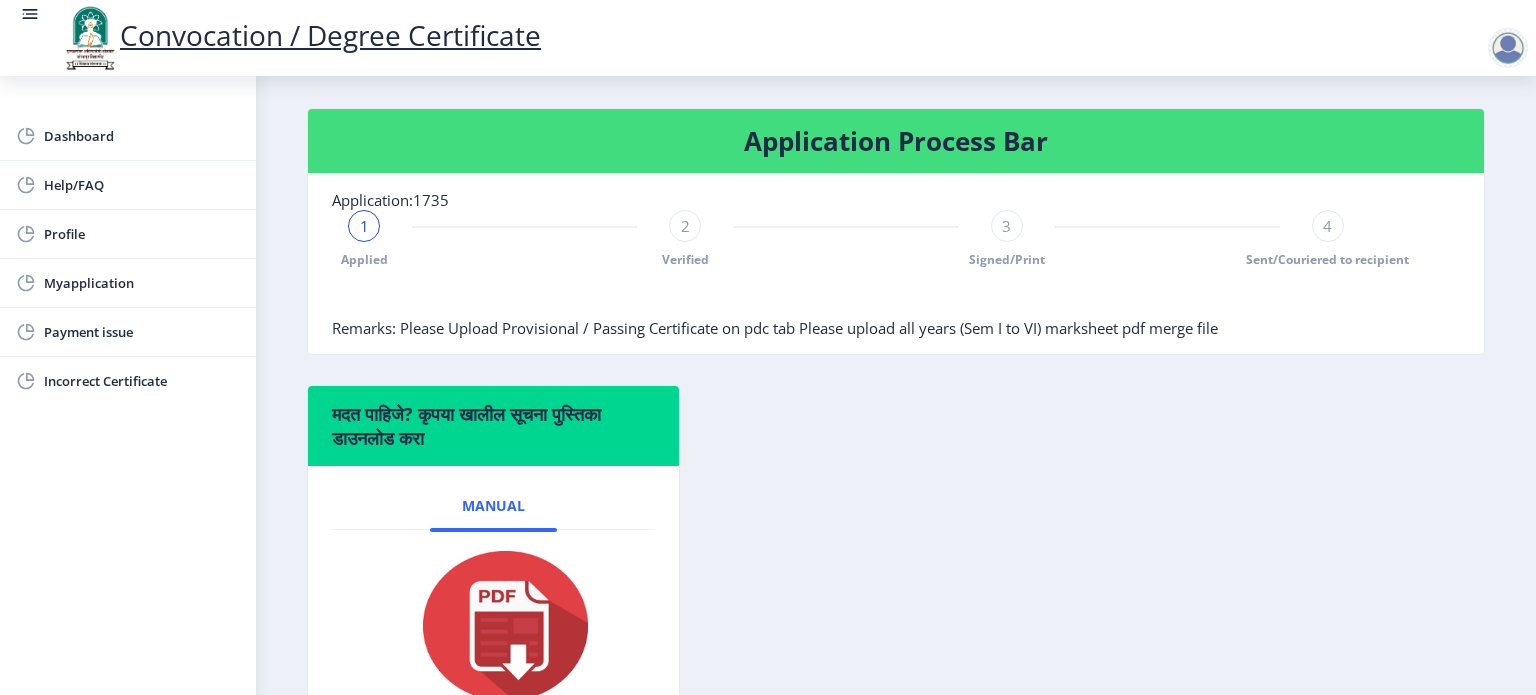 scroll, scrollTop: 572, scrollLeft: 0, axis: vertical 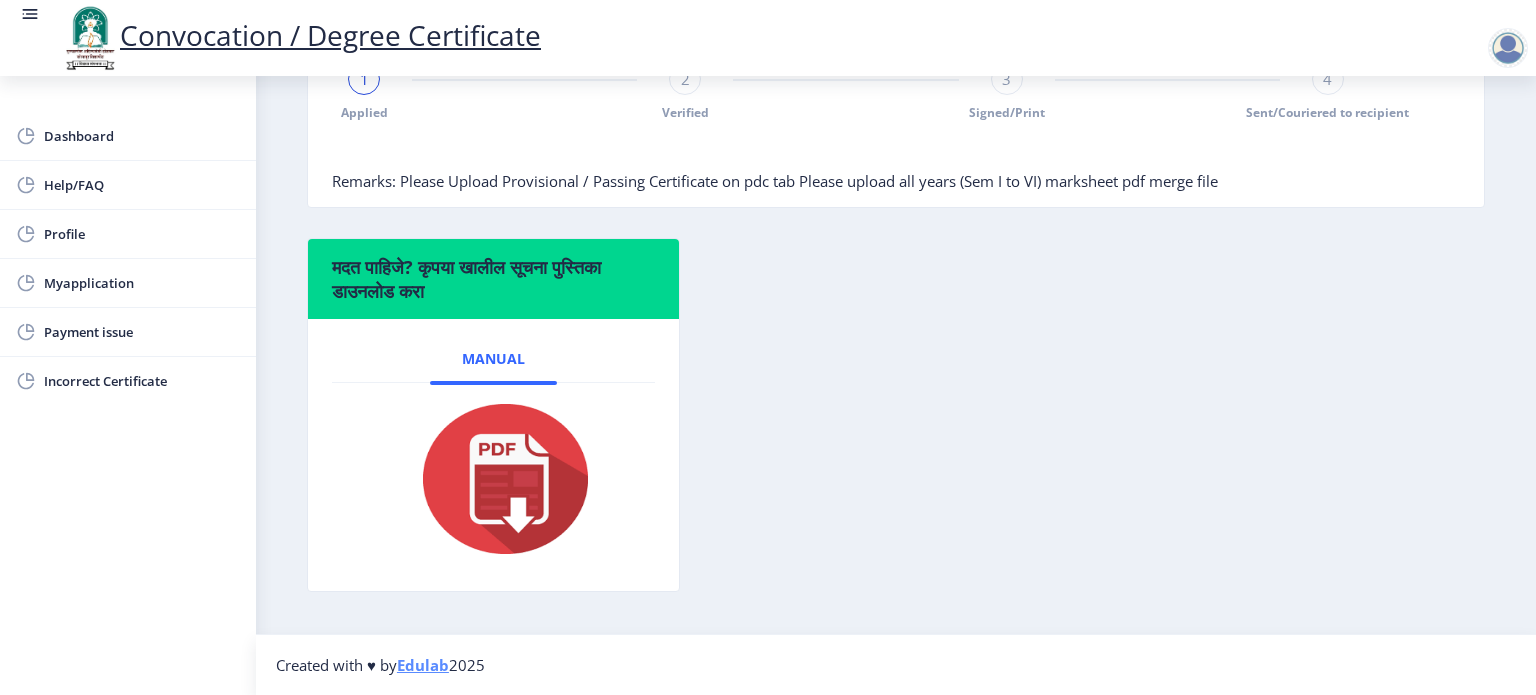 click 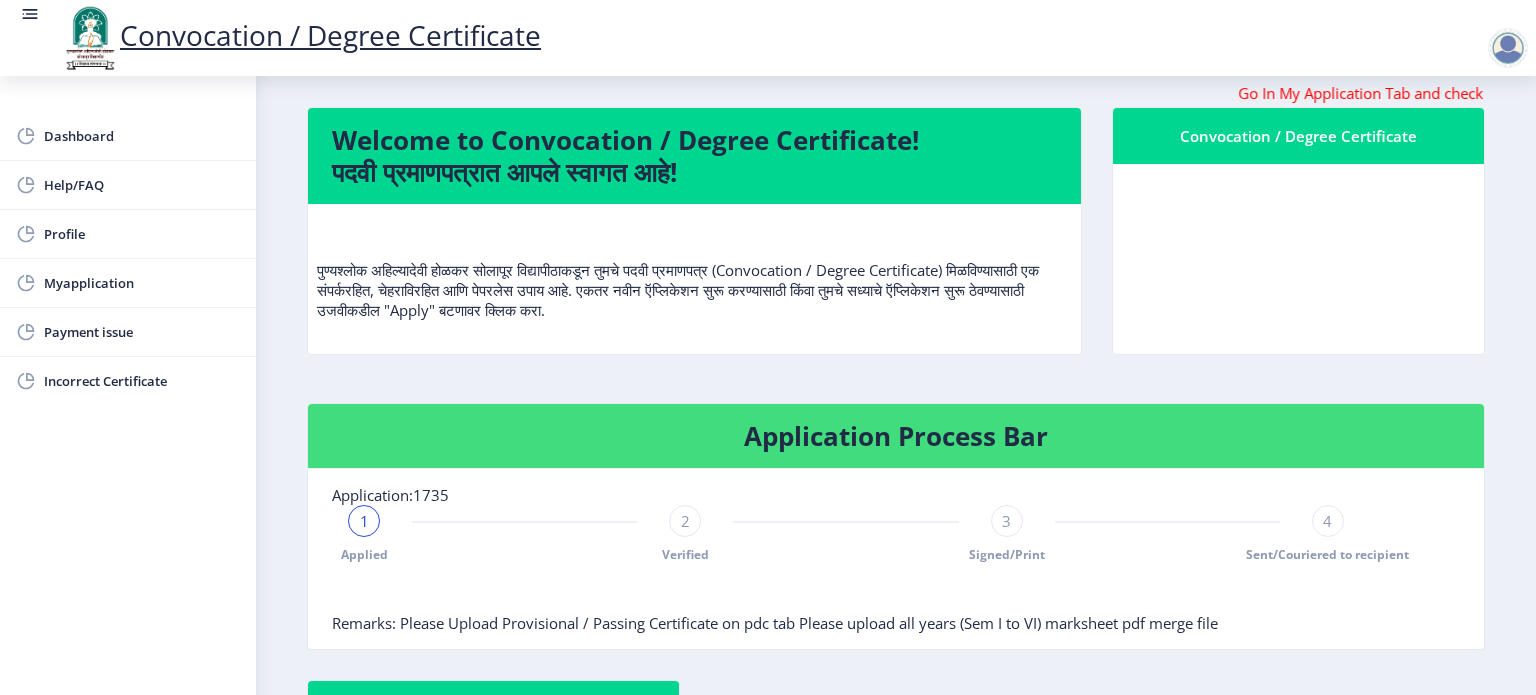 scroll, scrollTop: 99, scrollLeft: 0, axis: vertical 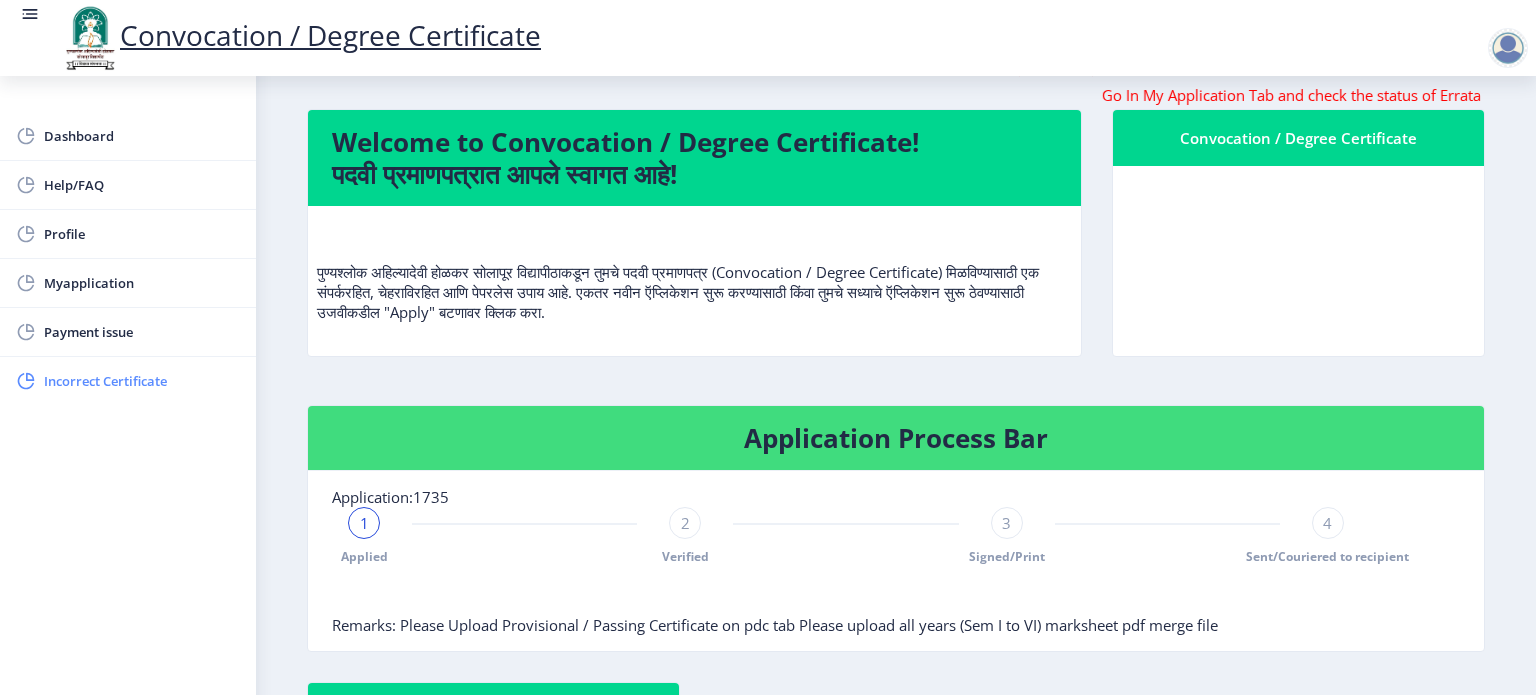 click on "Incorrect Certificate" 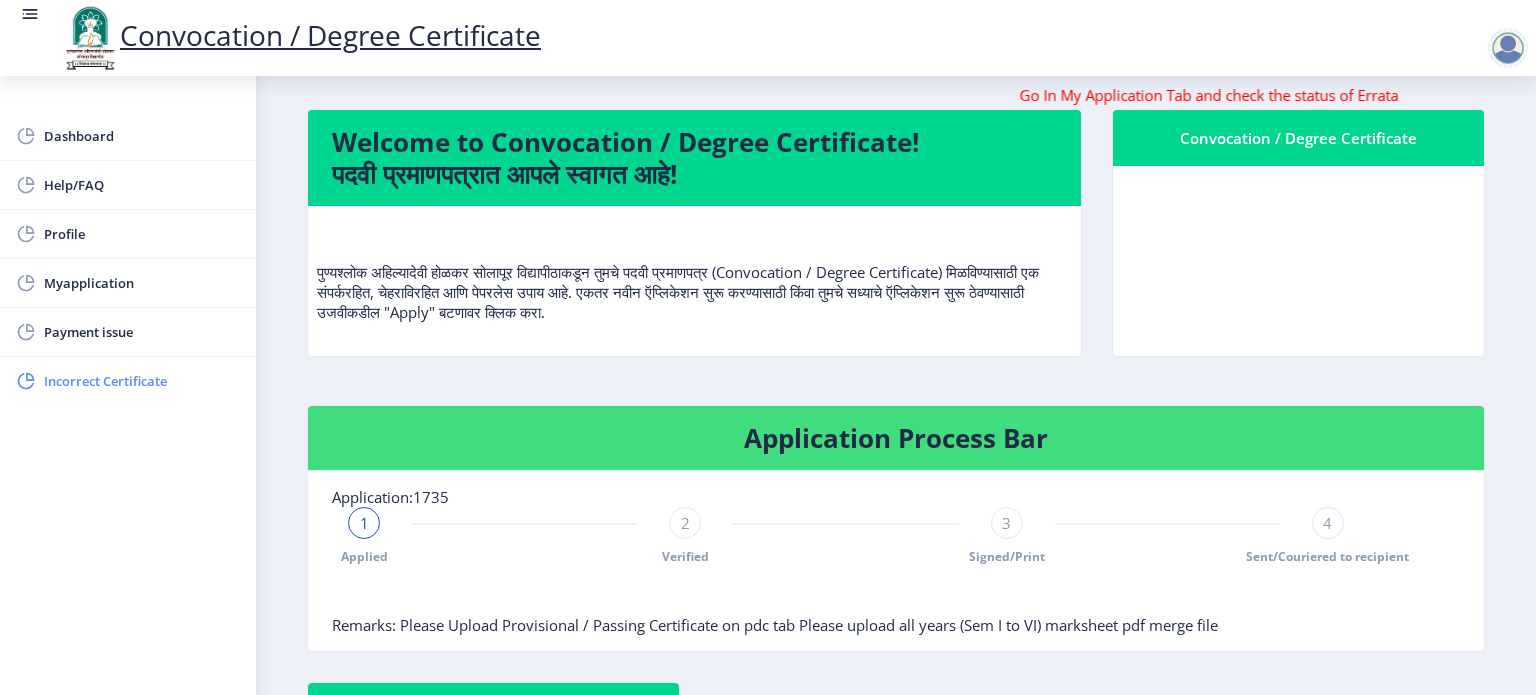 scroll, scrollTop: 0, scrollLeft: 0, axis: both 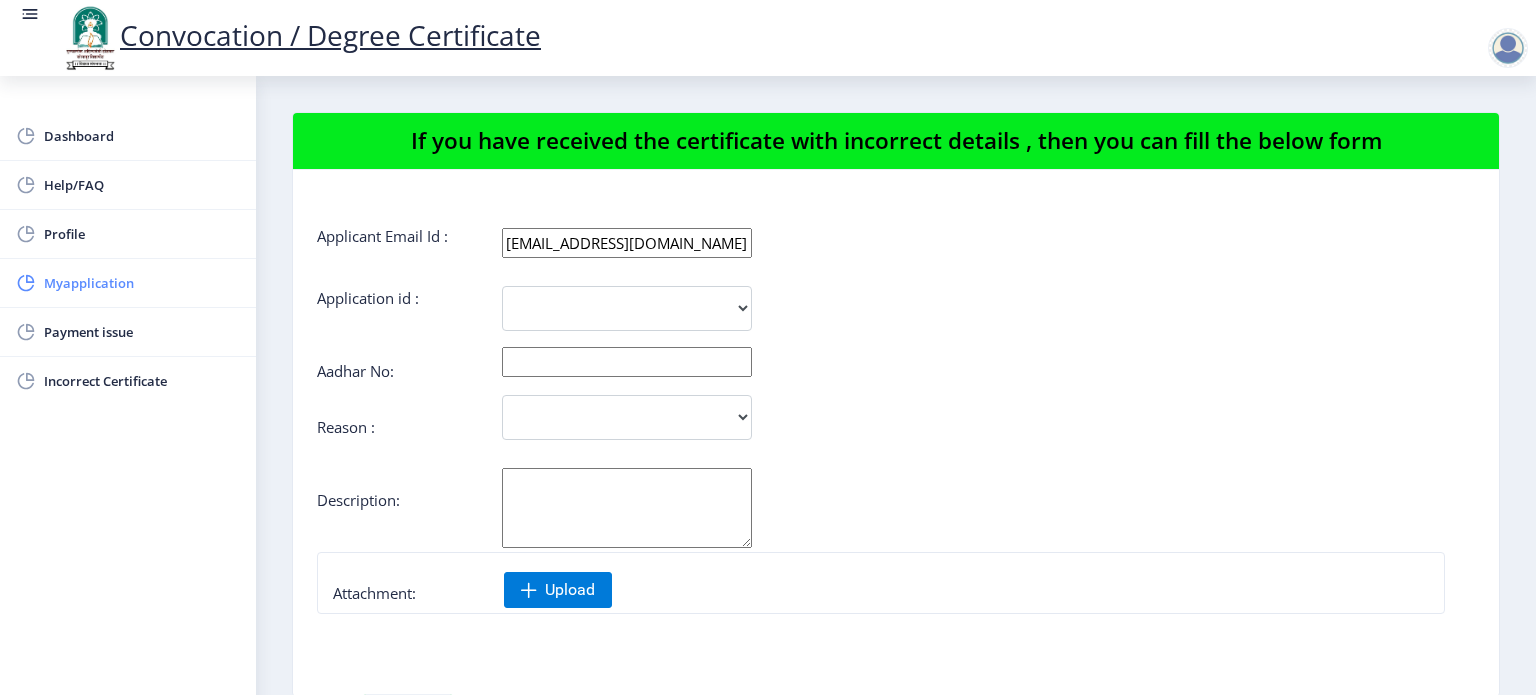 click on "Myapplication" 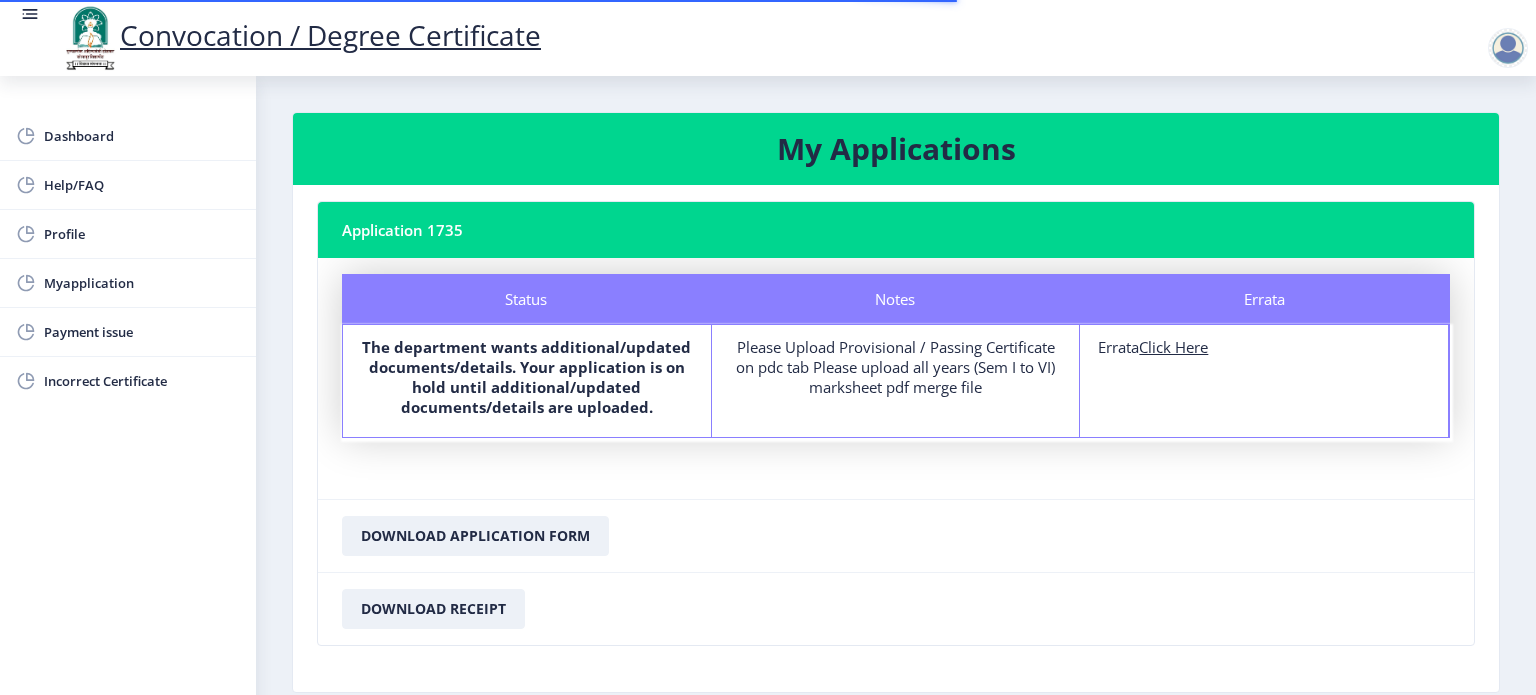 scroll, scrollTop: 2, scrollLeft: 0, axis: vertical 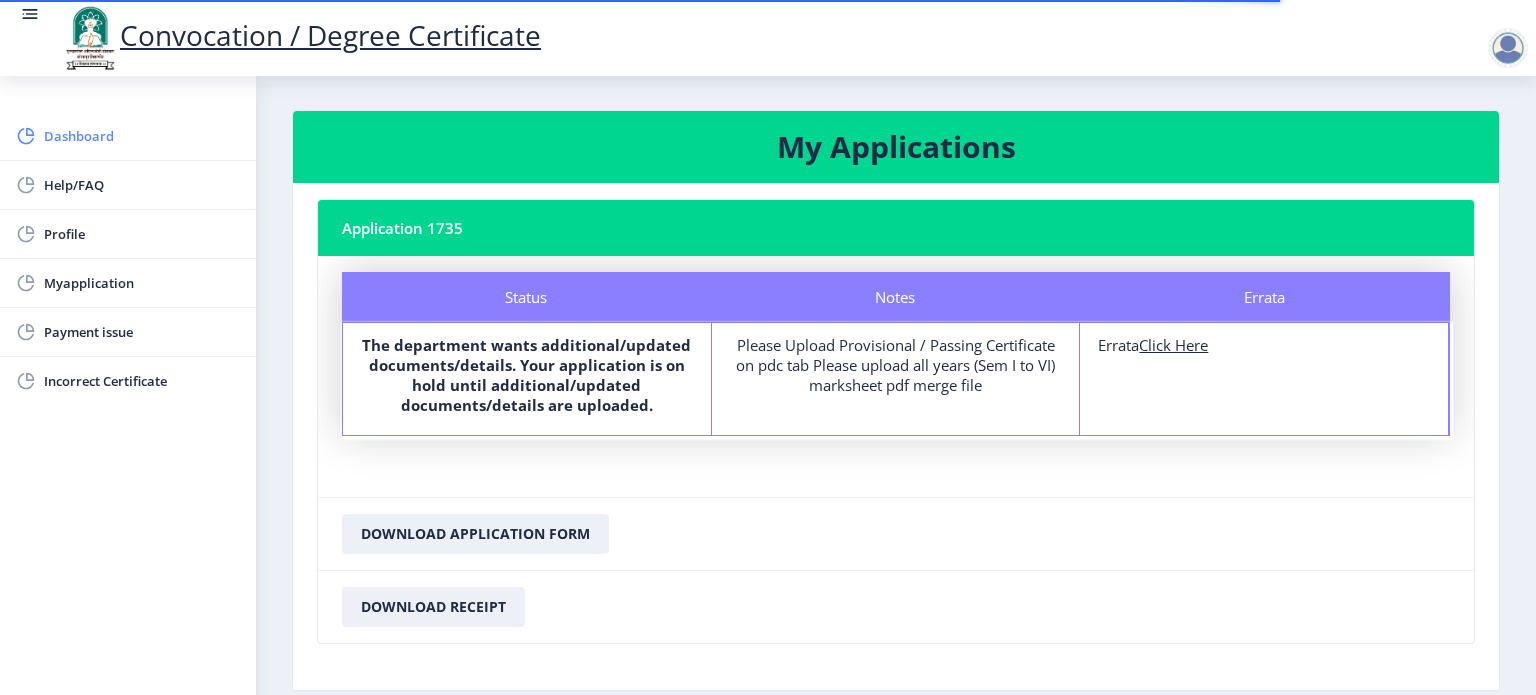 click on "Dashboard" 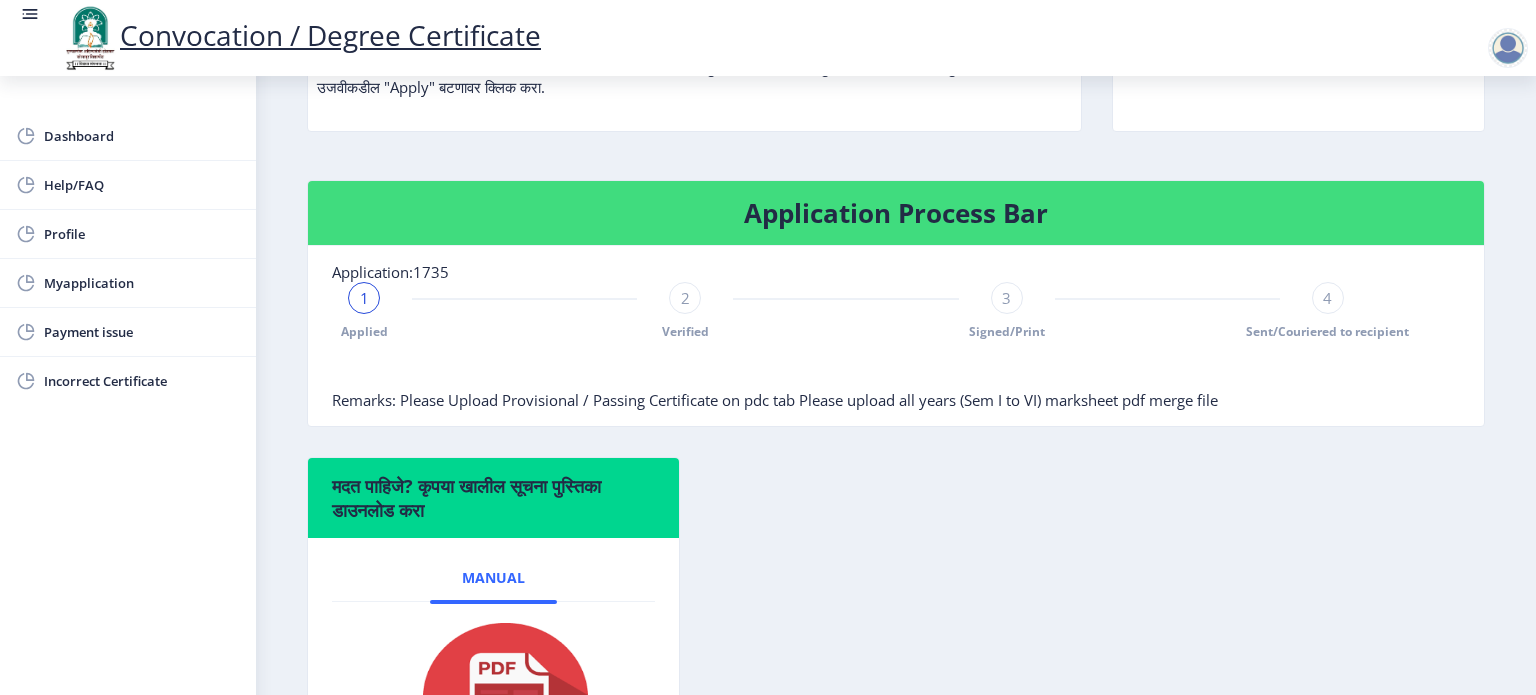 scroll, scrollTop: 292, scrollLeft: 0, axis: vertical 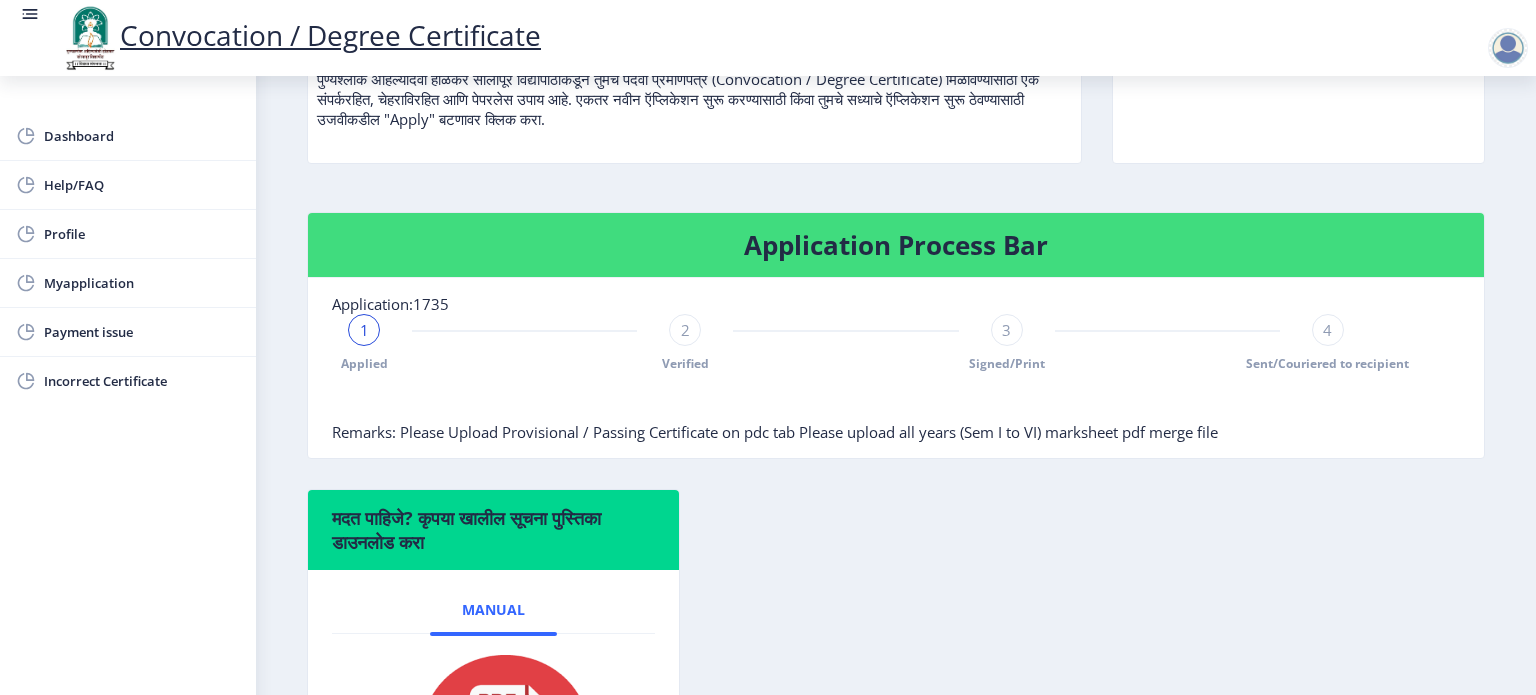 click on "Sent/Couriered to recipient" 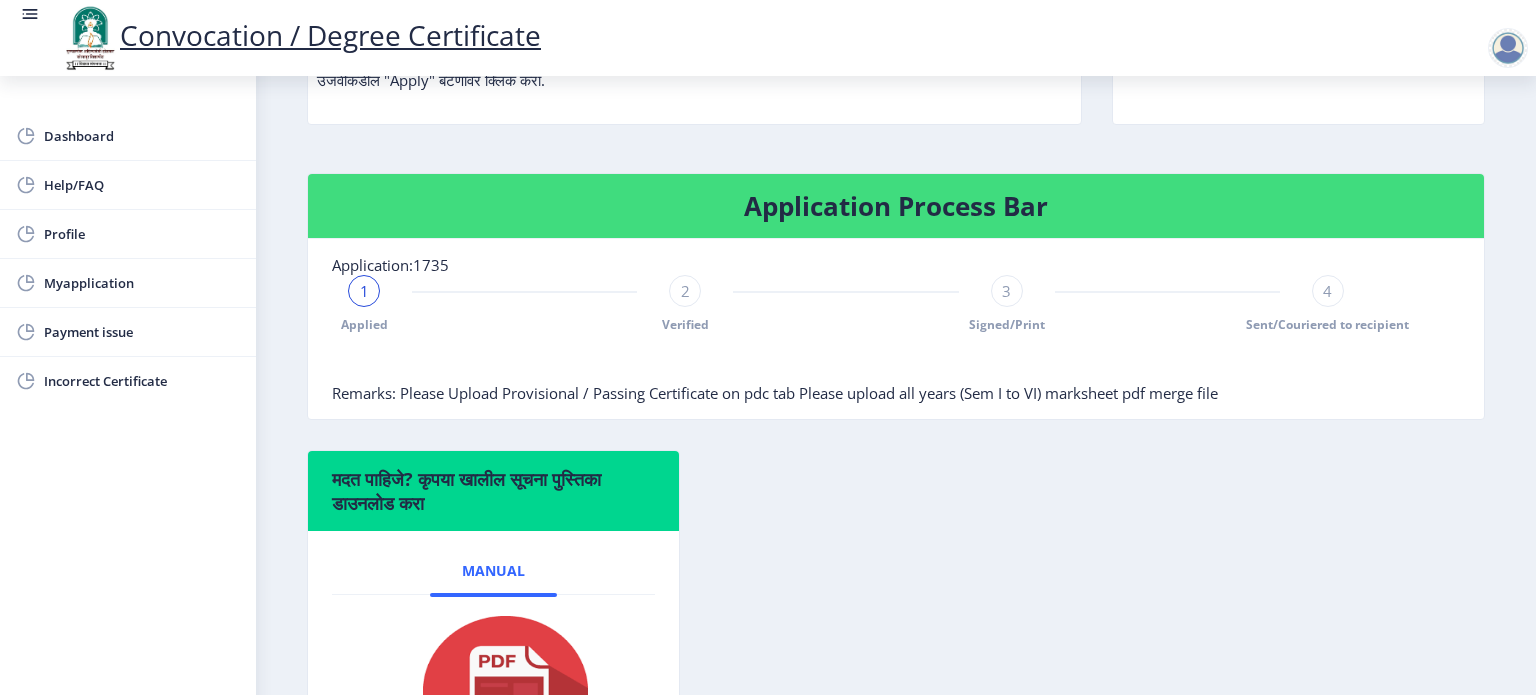scroll, scrollTop: 332, scrollLeft: 0, axis: vertical 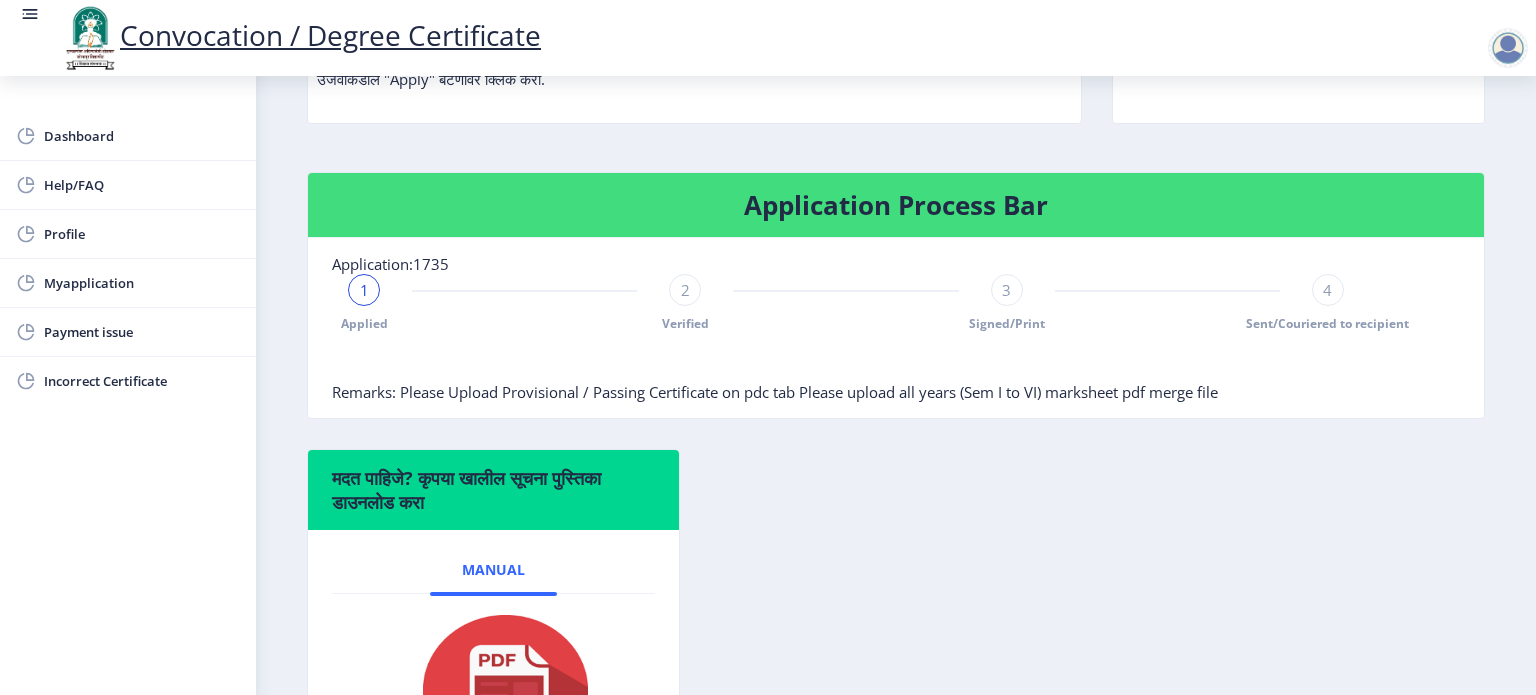 click on "Remarks:  Please Upload Provisional / Passing Certificate on pdc tab Please upload all years (Sem I to VI) marksheet pdf merge file" 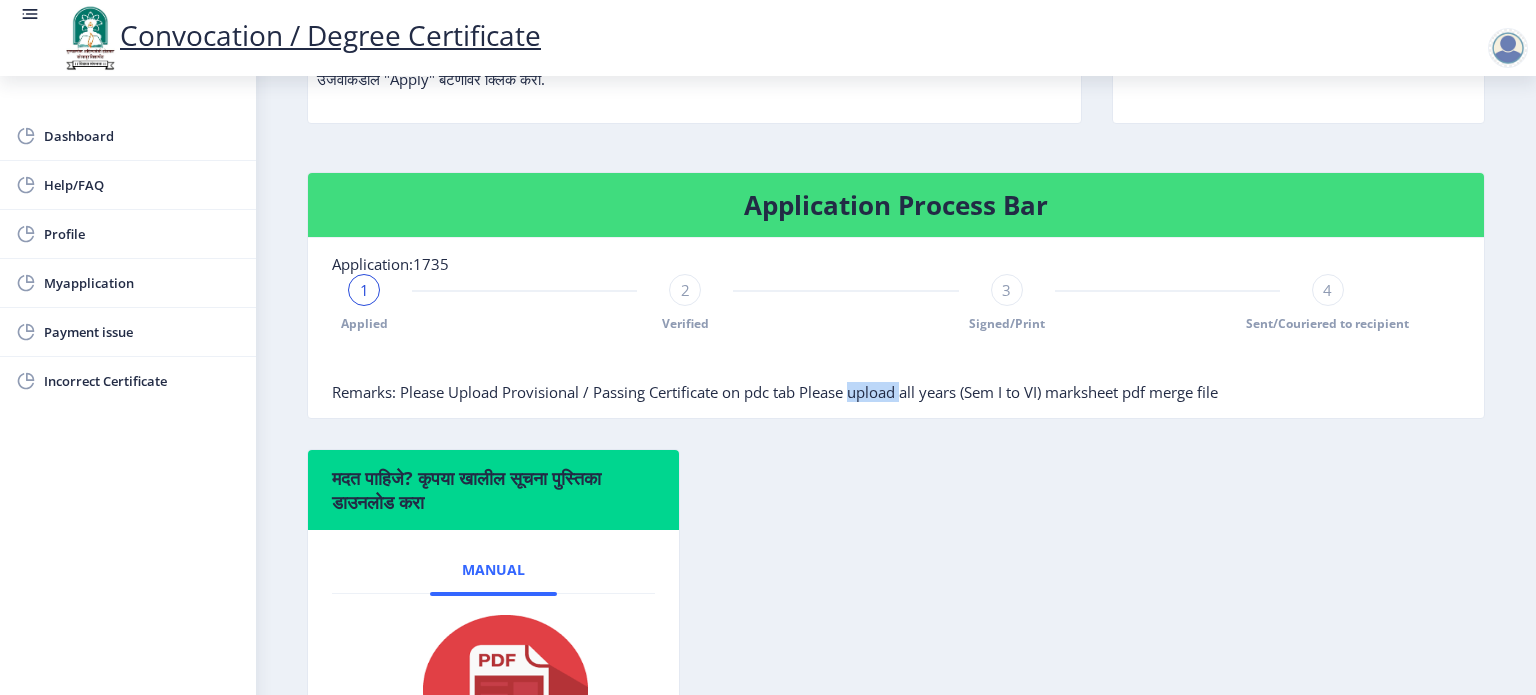 click on "Remarks:  Please Upload Provisional / Passing Certificate on pdc tab Please upload all years (Sem I to VI) marksheet pdf merge file" 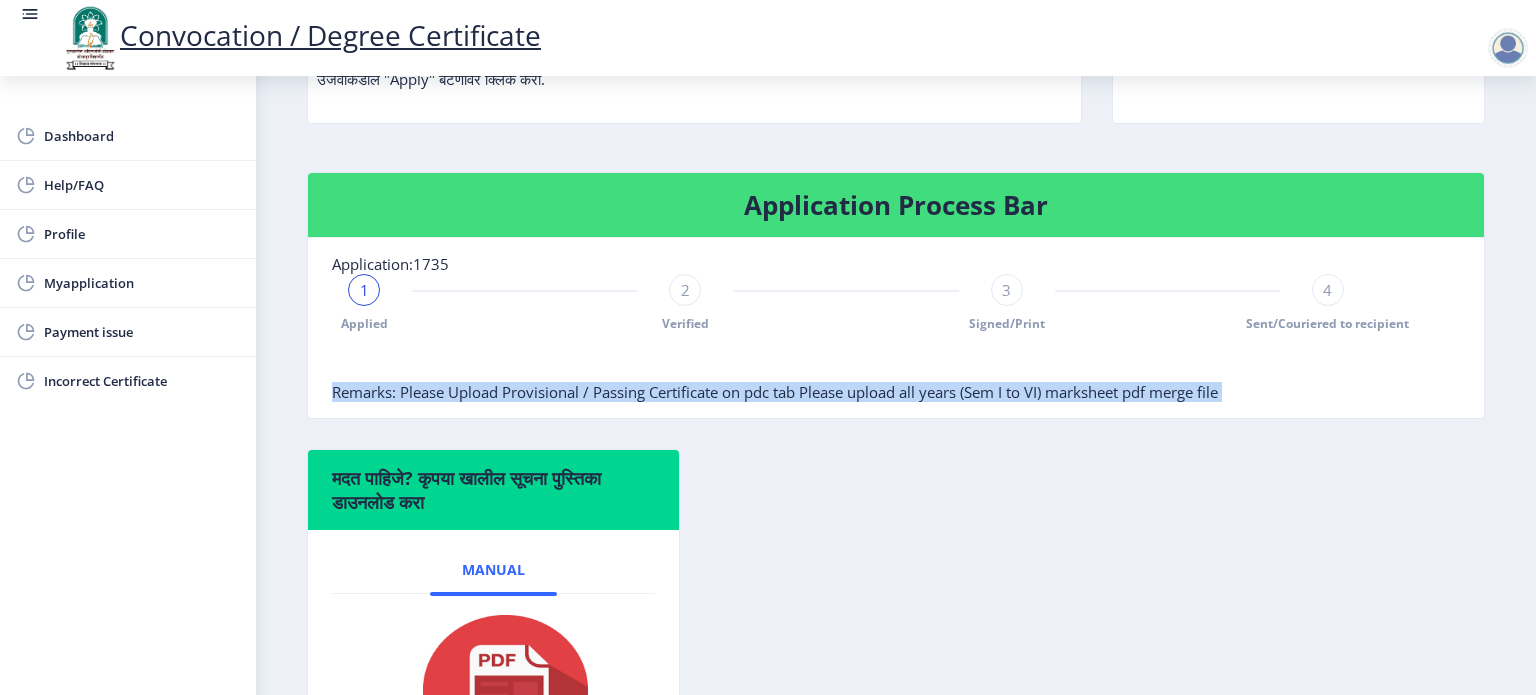 click on "Remarks:  Please Upload Provisional / Passing Certificate on pdc tab Please upload all years (Sem I to VI) marksheet pdf merge file" 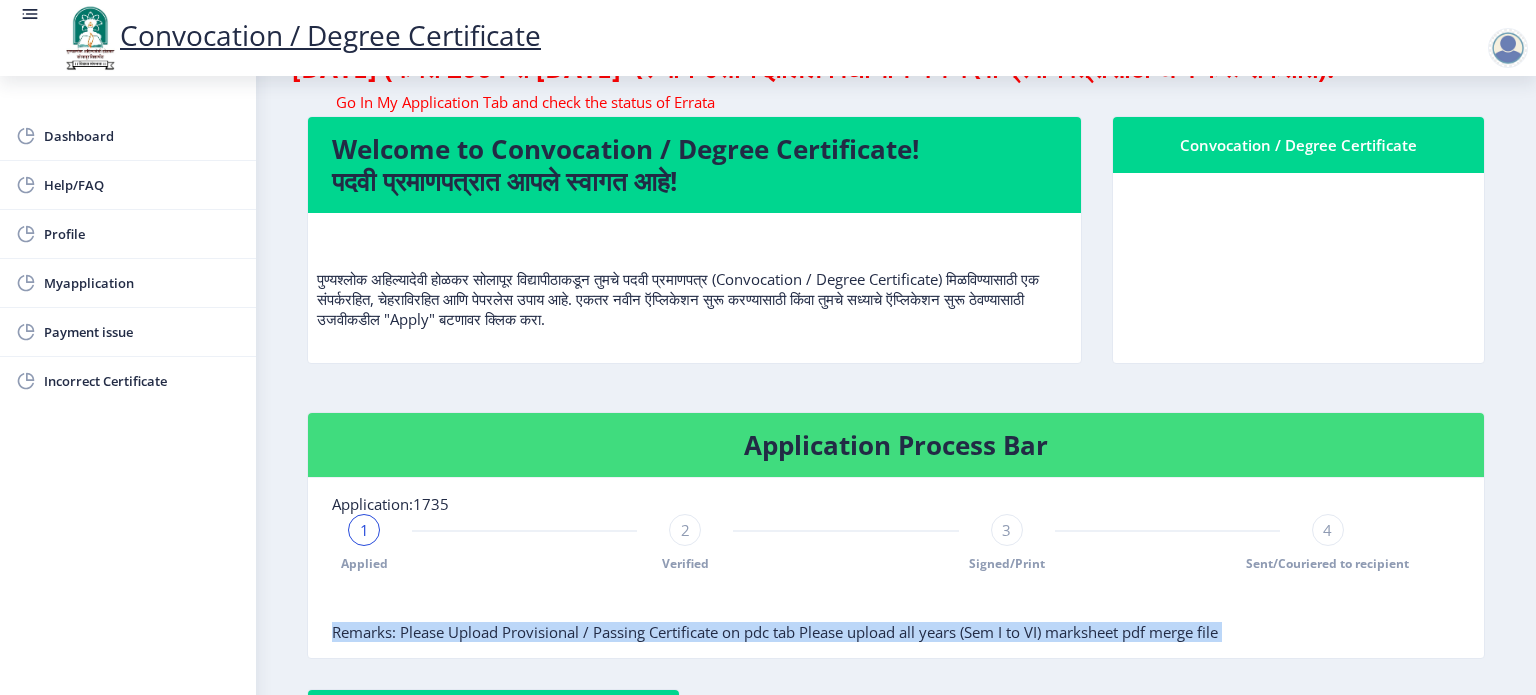 scroll, scrollTop: 96, scrollLeft: 0, axis: vertical 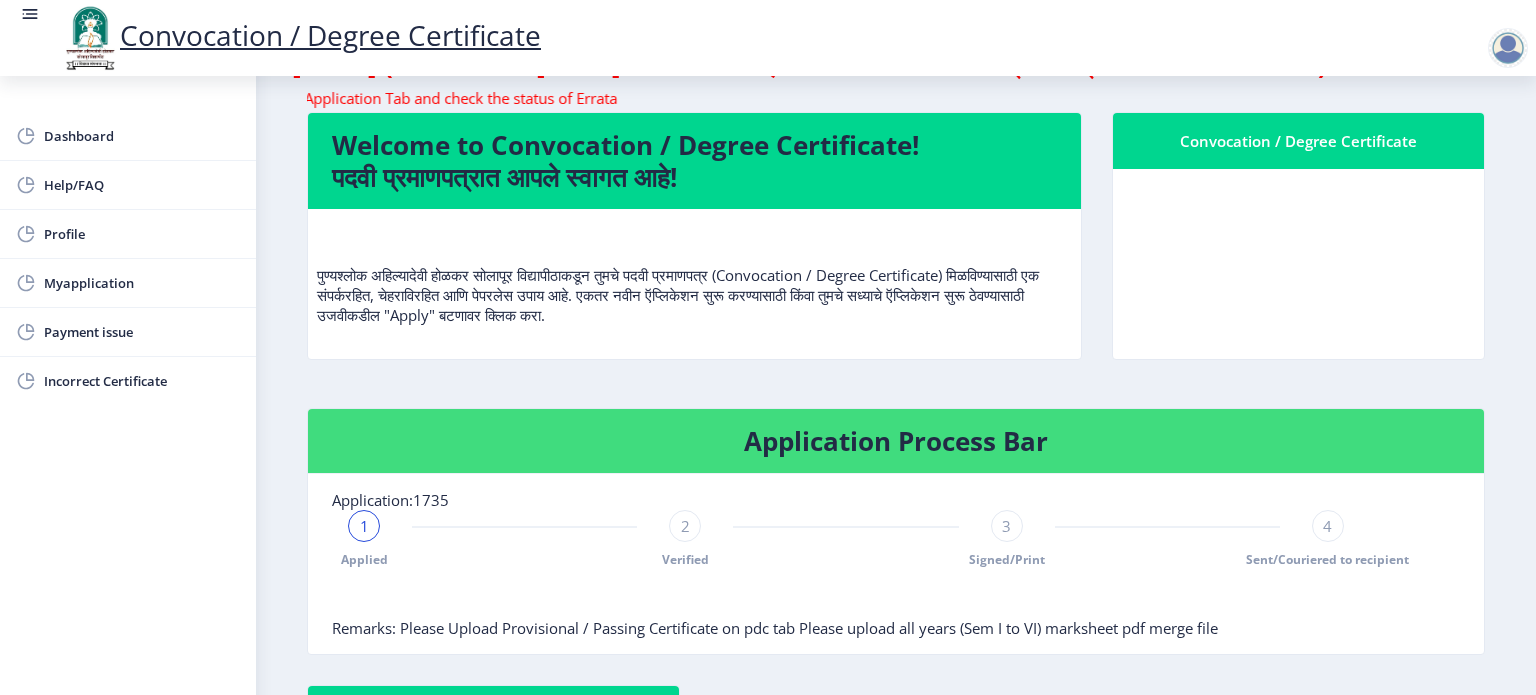 click on "Convocation / Degree Certificate" 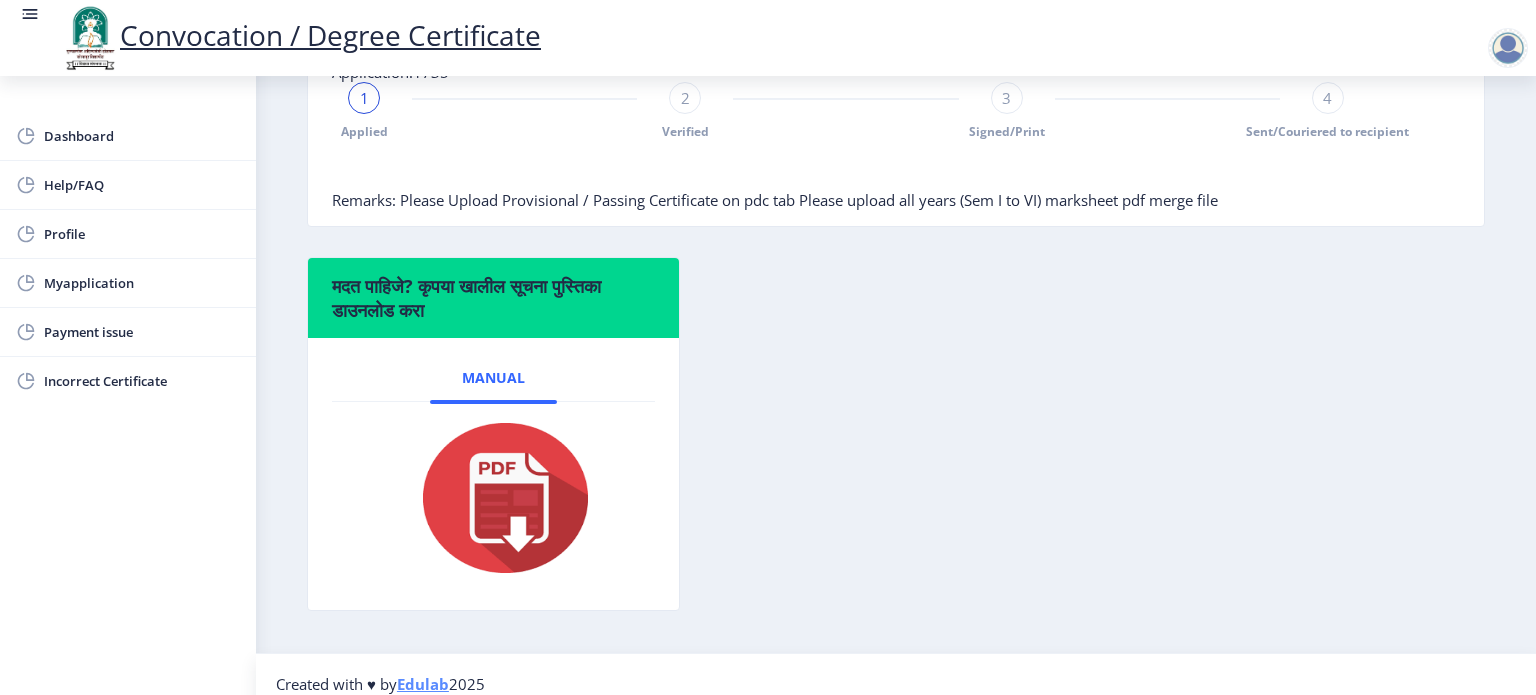 scroll, scrollTop: 572, scrollLeft: 0, axis: vertical 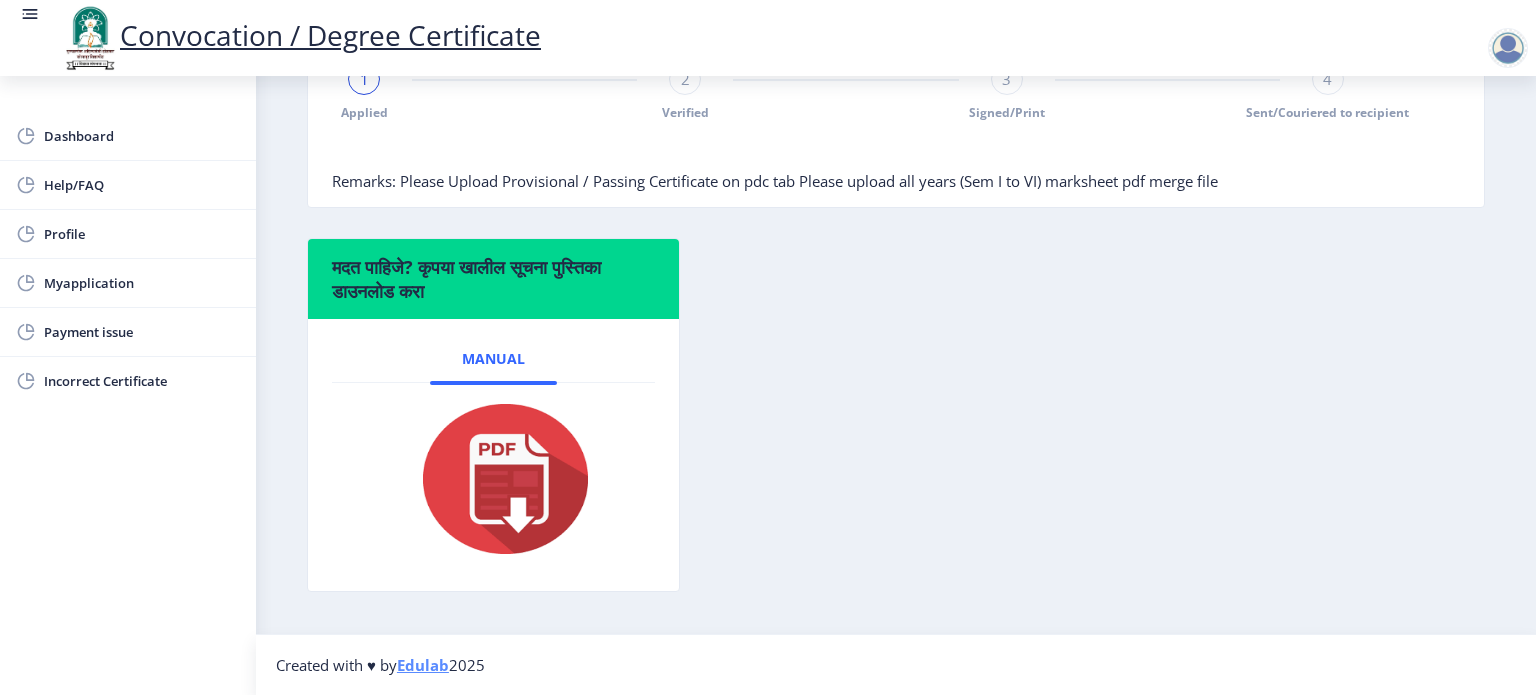 click on "Edulab" 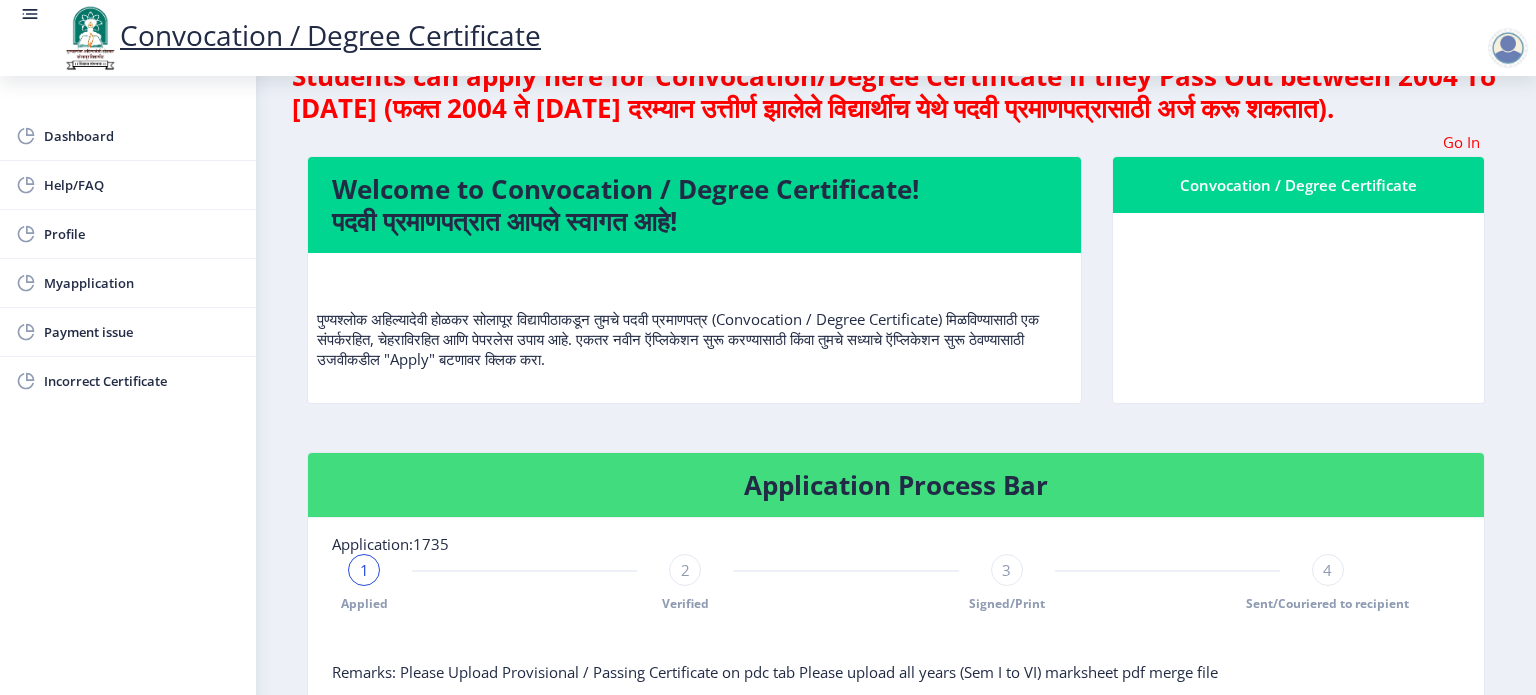 scroll, scrollTop: 0, scrollLeft: 0, axis: both 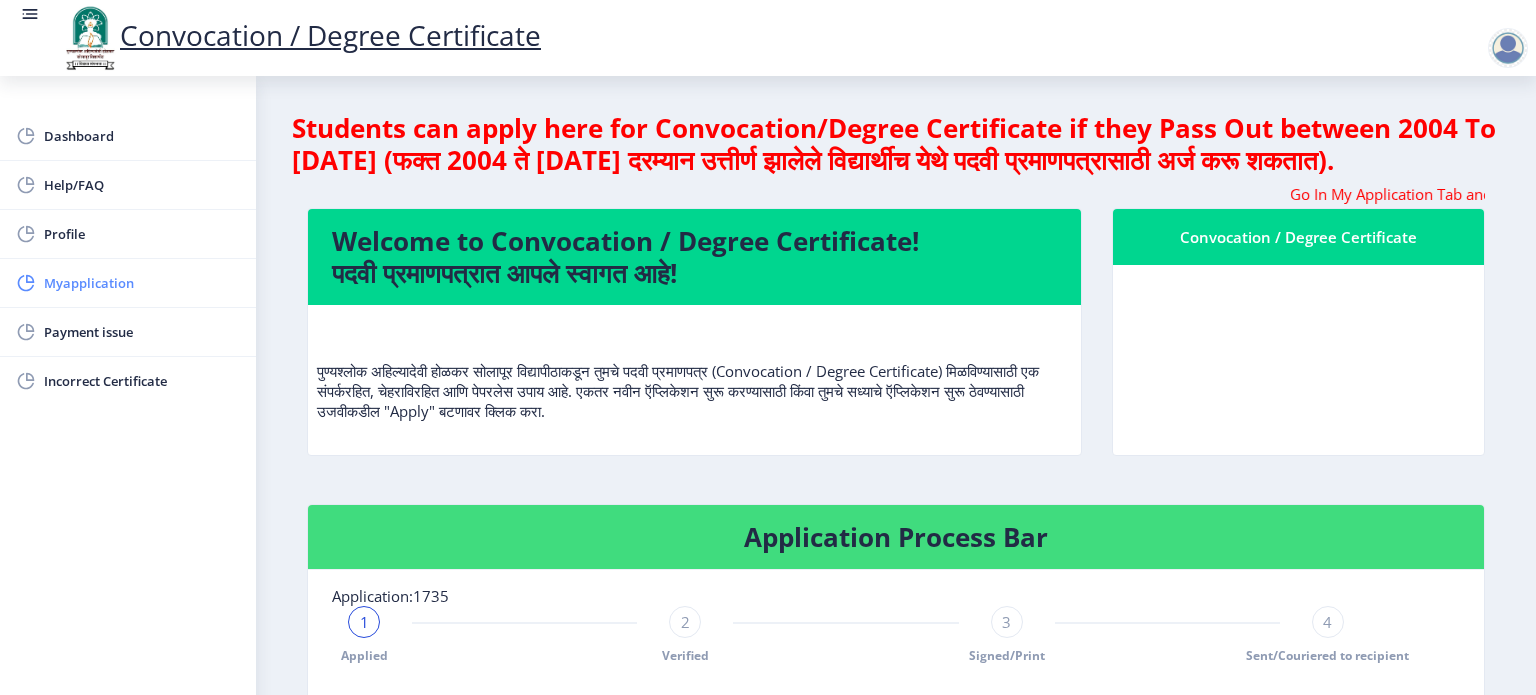 click on "Myapplication" 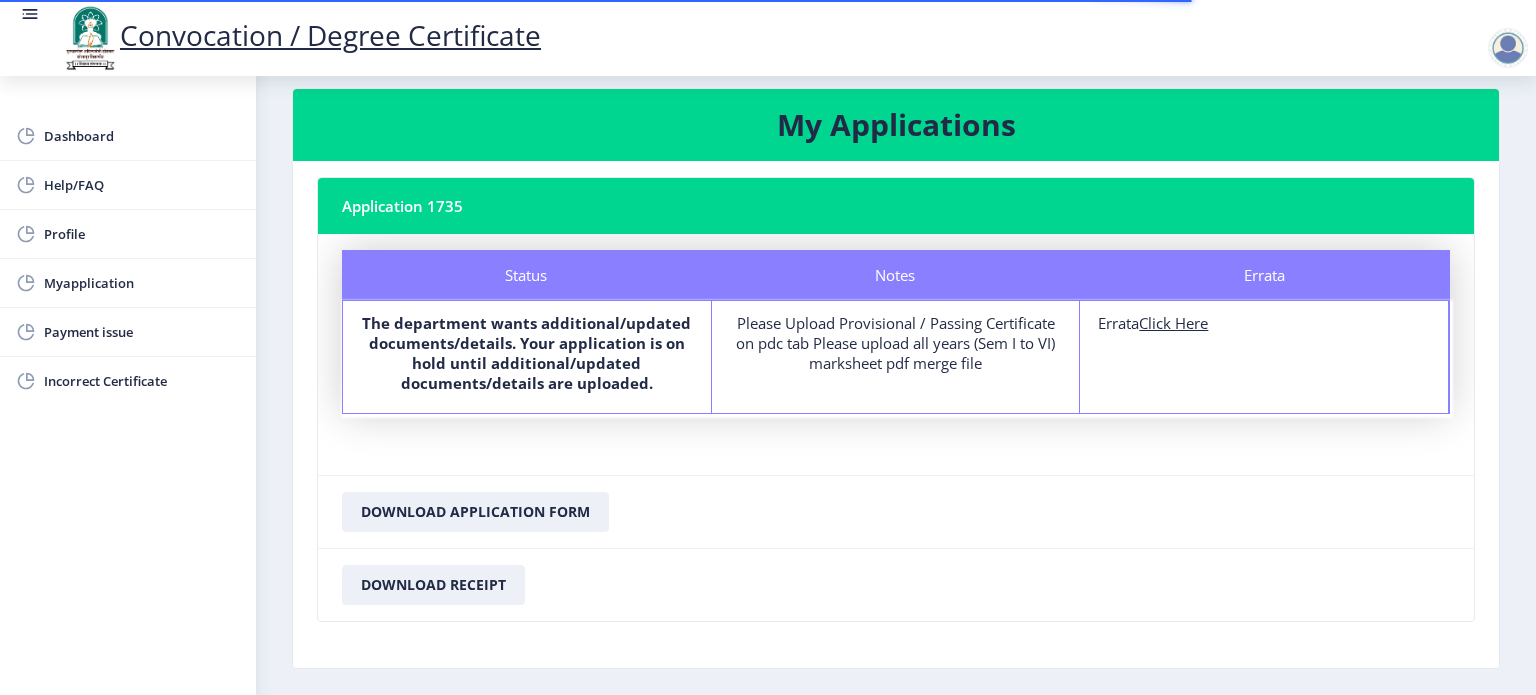 scroll, scrollTop: 28, scrollLeft: 0, axis: vertical 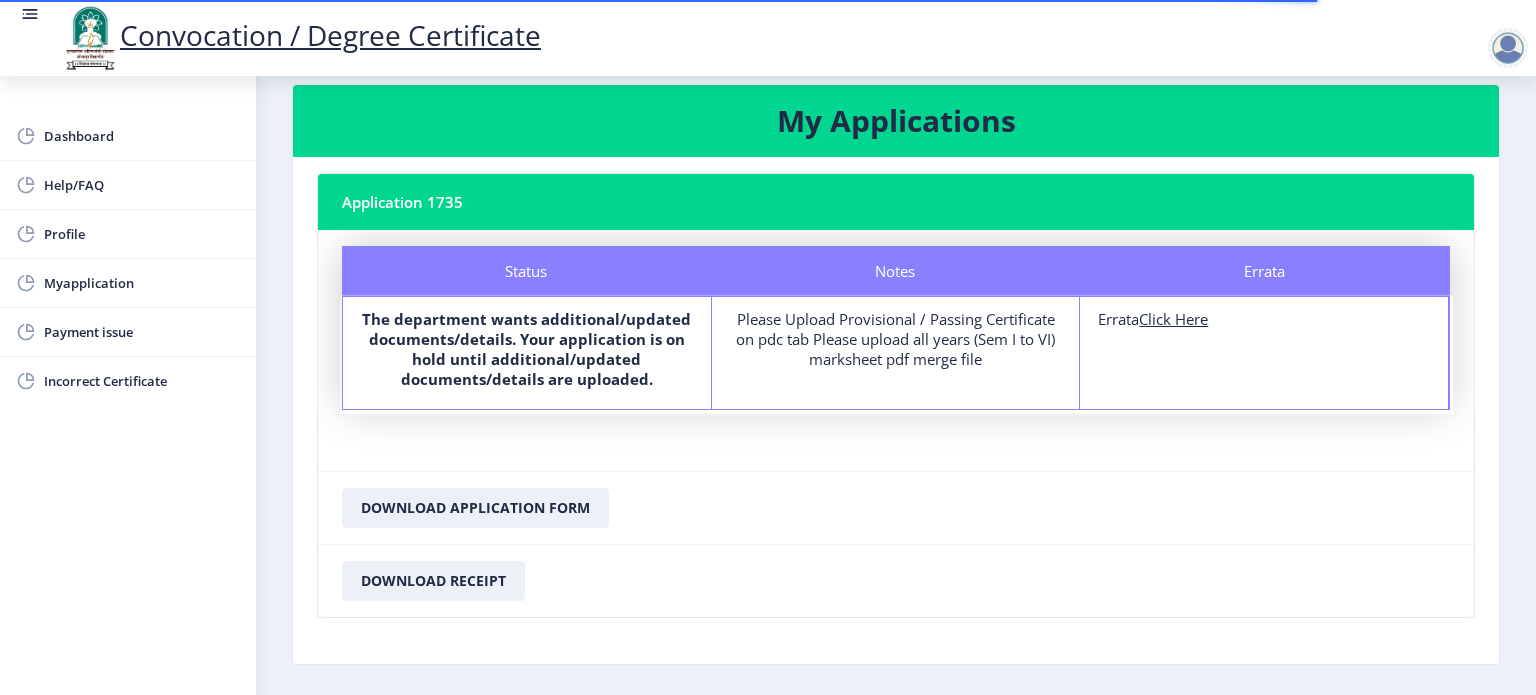 click on "Please Upload Provisional / Passing Certificate on pdc tab Please upload all years (Sem I to VI) marksheet pdf merge file" 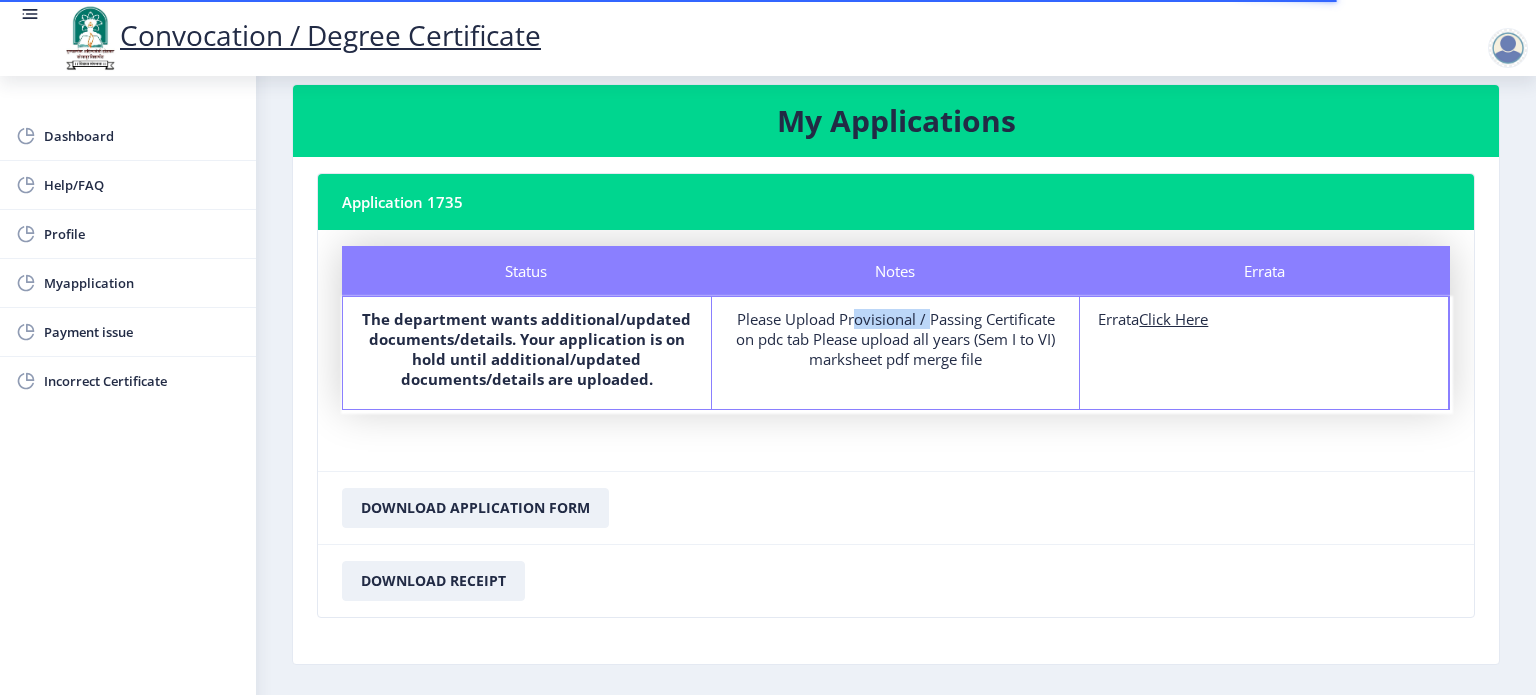 click on "Please Upload Provisional / Passing Certificate on pdc tab Please upload all years (Sem I to VI) marksheet pdf merge file" 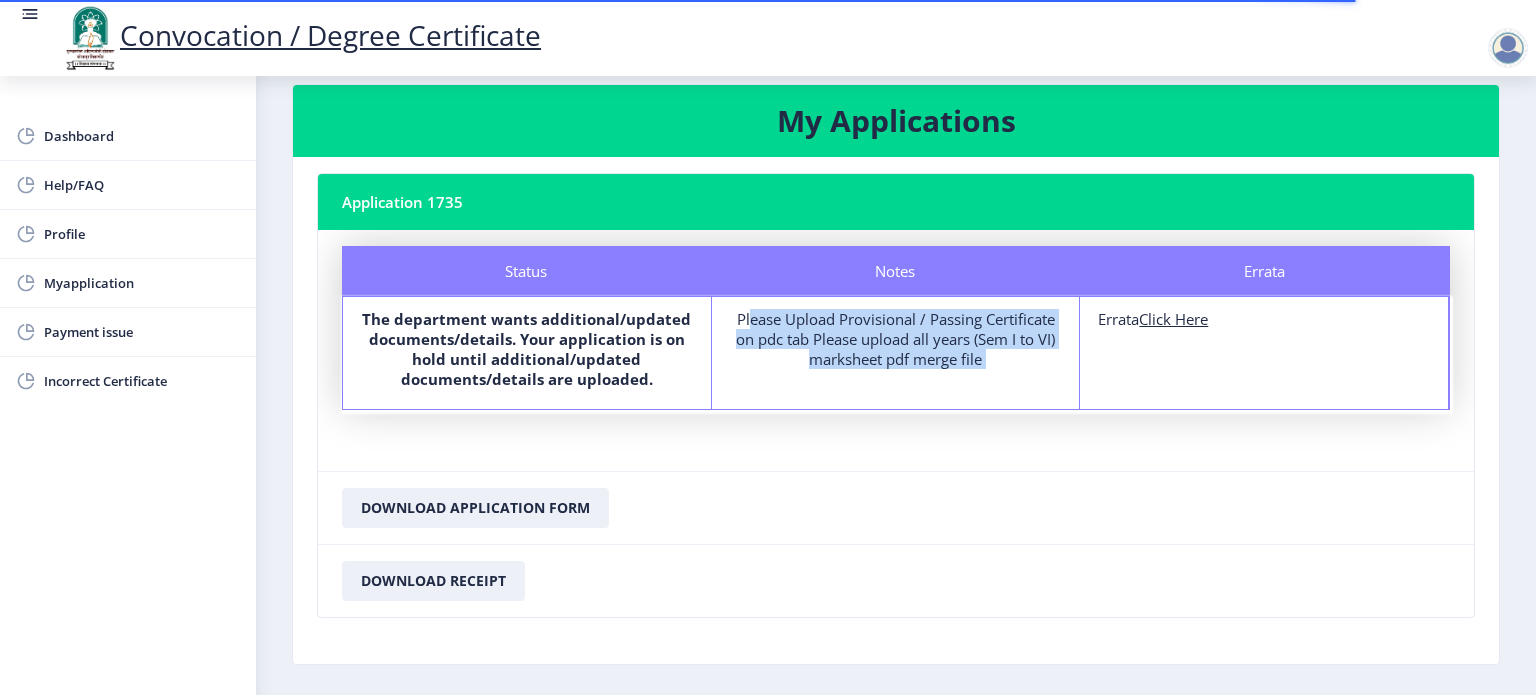click on "Please Upload Provisional / Passing Certificate on pdc tab Please upload all years (Sem I to VI) marksheet pdf merge file" 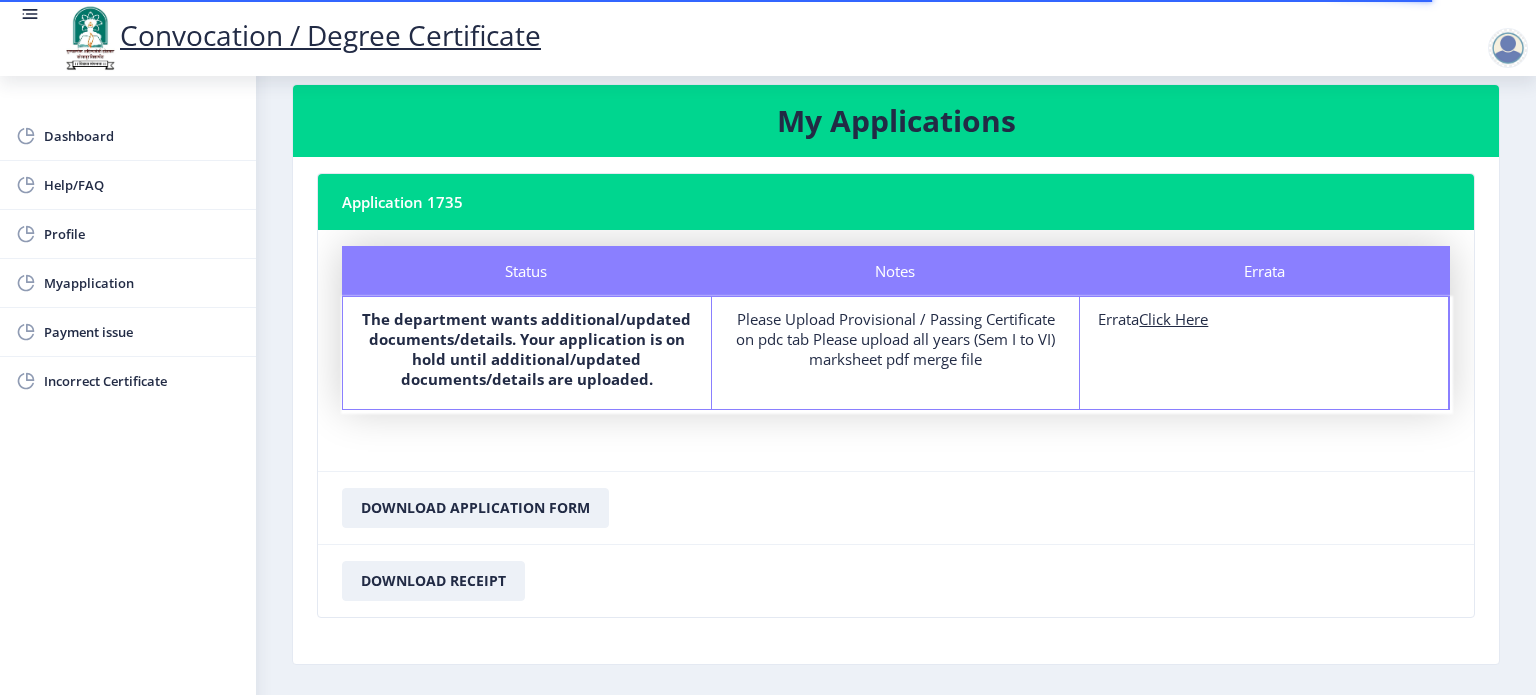 click on "Errata Errata  Click Here" 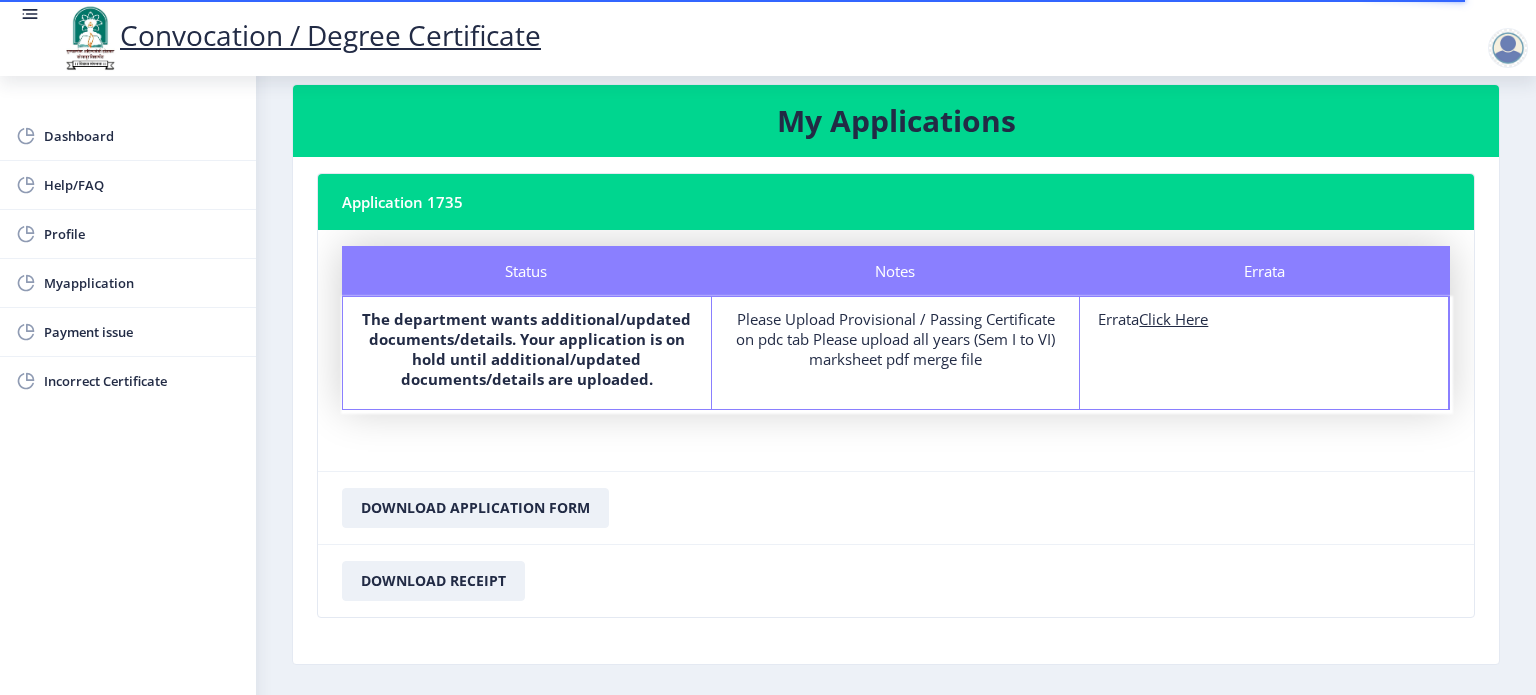 click on "Click Here" 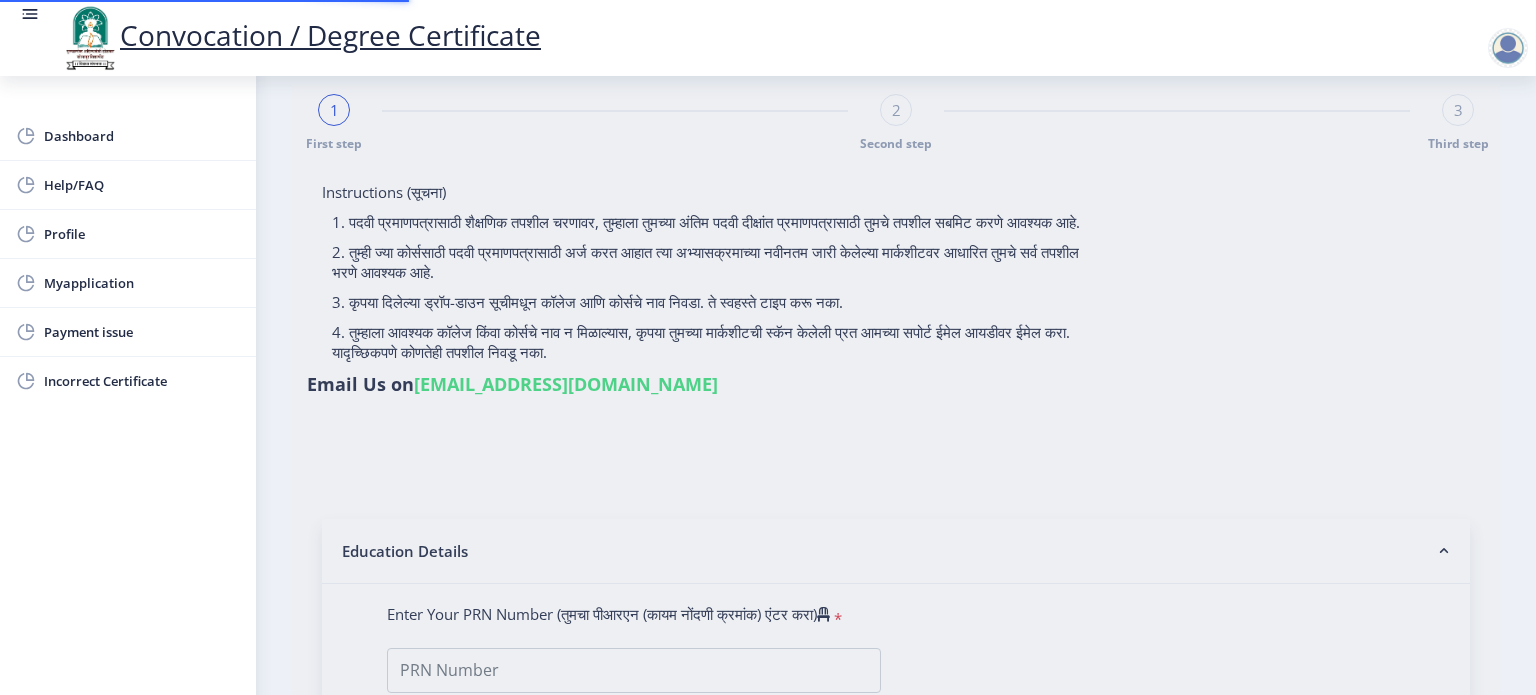 scroll, scrollTop: 0, scrollLeft: 0, axis: both 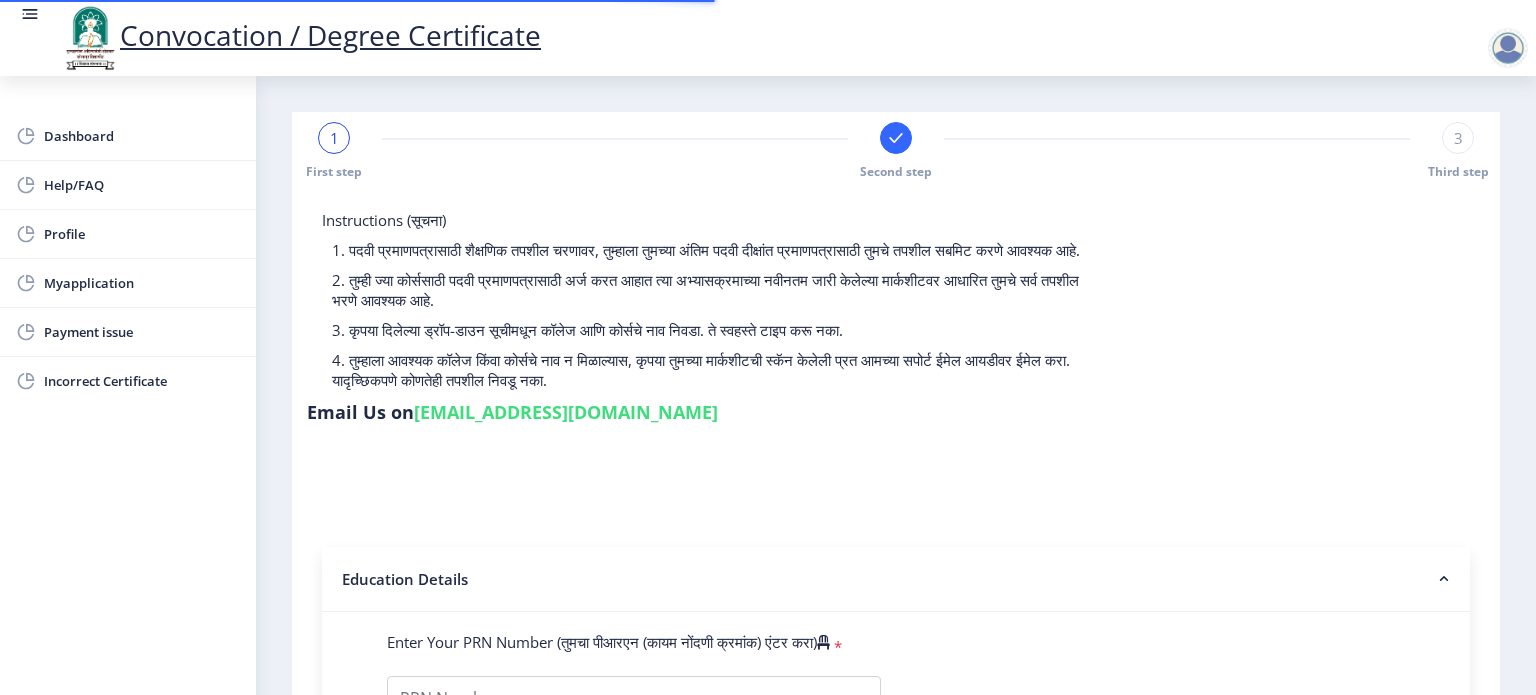type on "211032500028395" 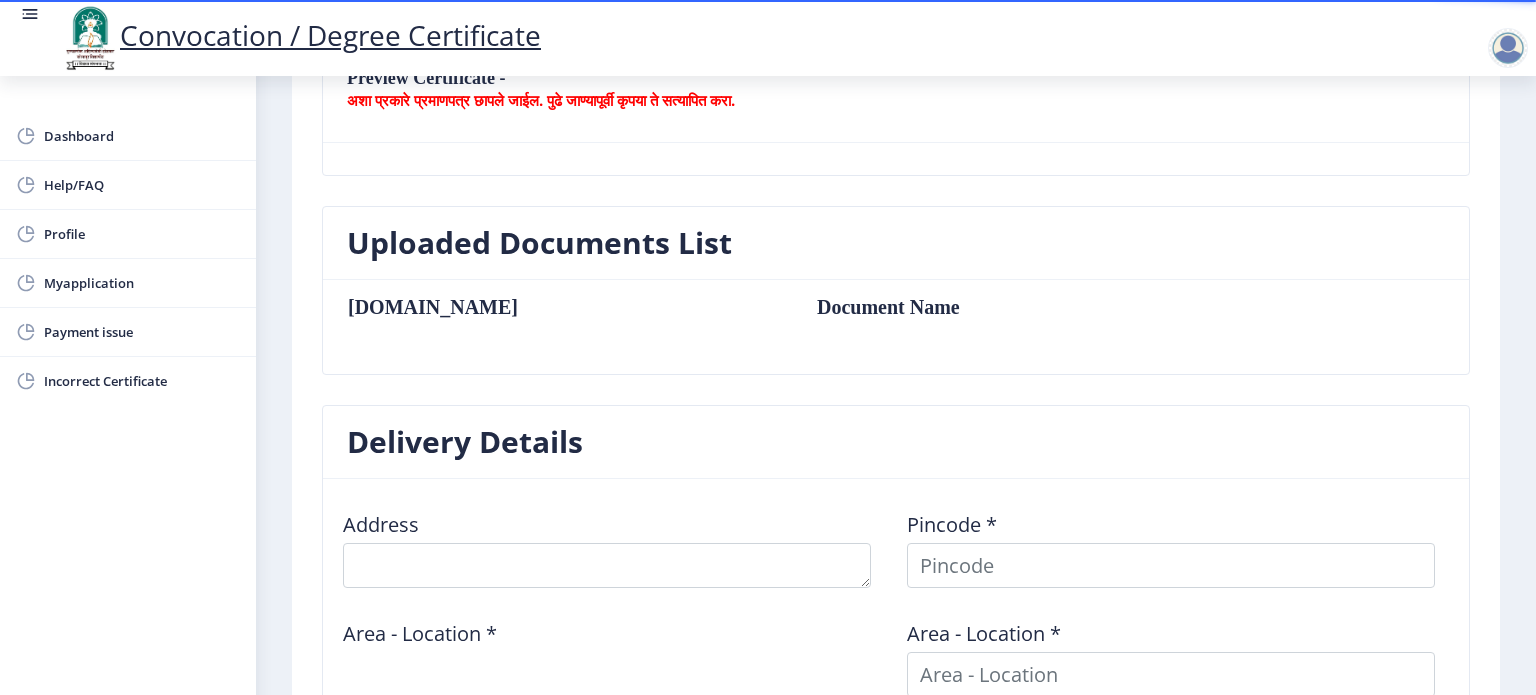 scroll, scrollTop: 443, scrollLeft: 0, axis: vertical 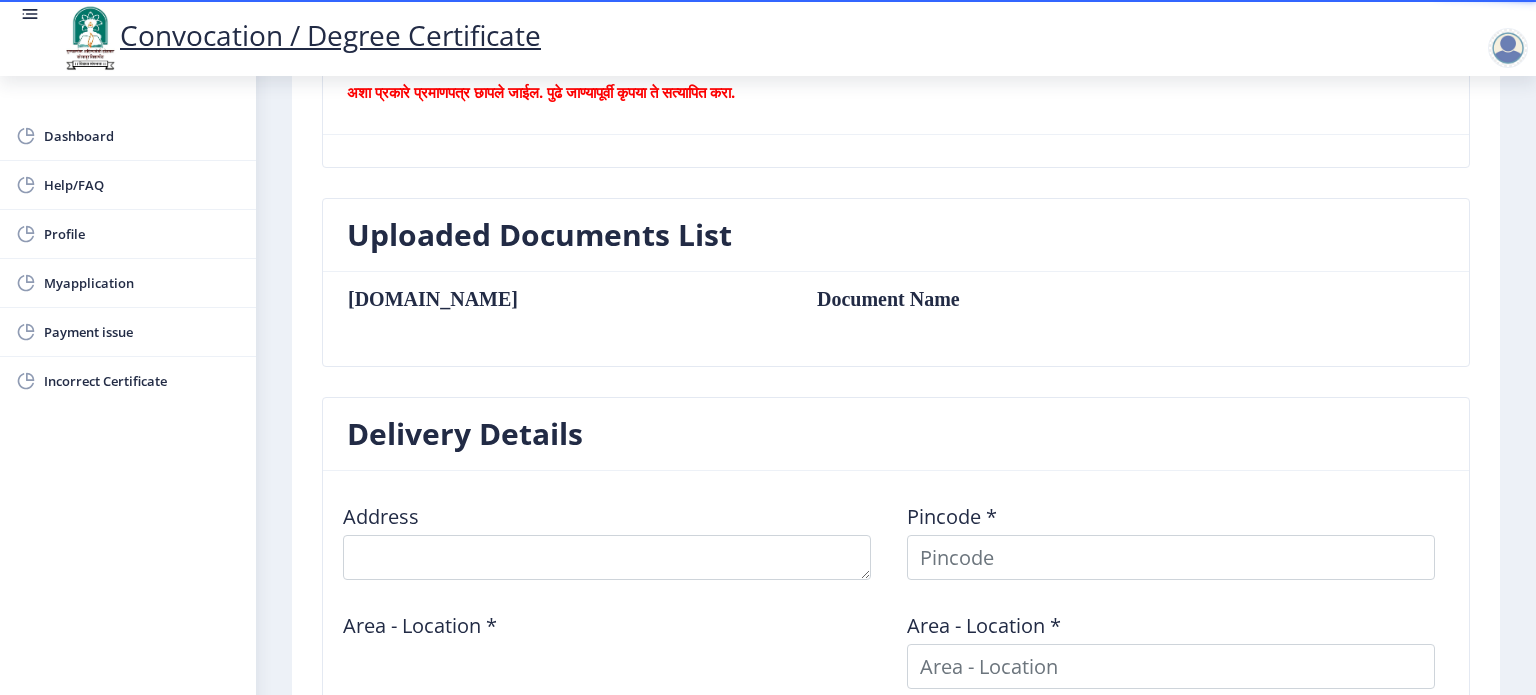 click on "Uploaded Documents List" 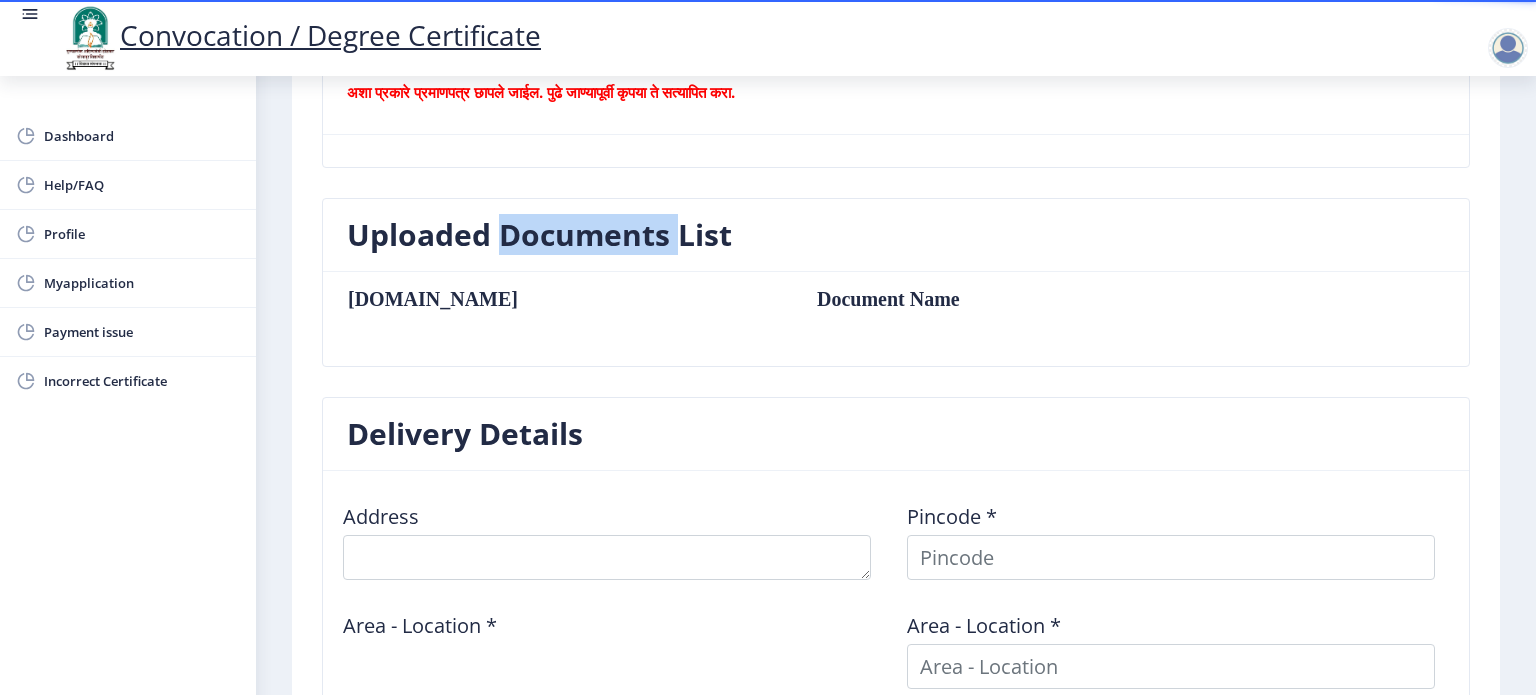 click on "Uploaded Documents List" 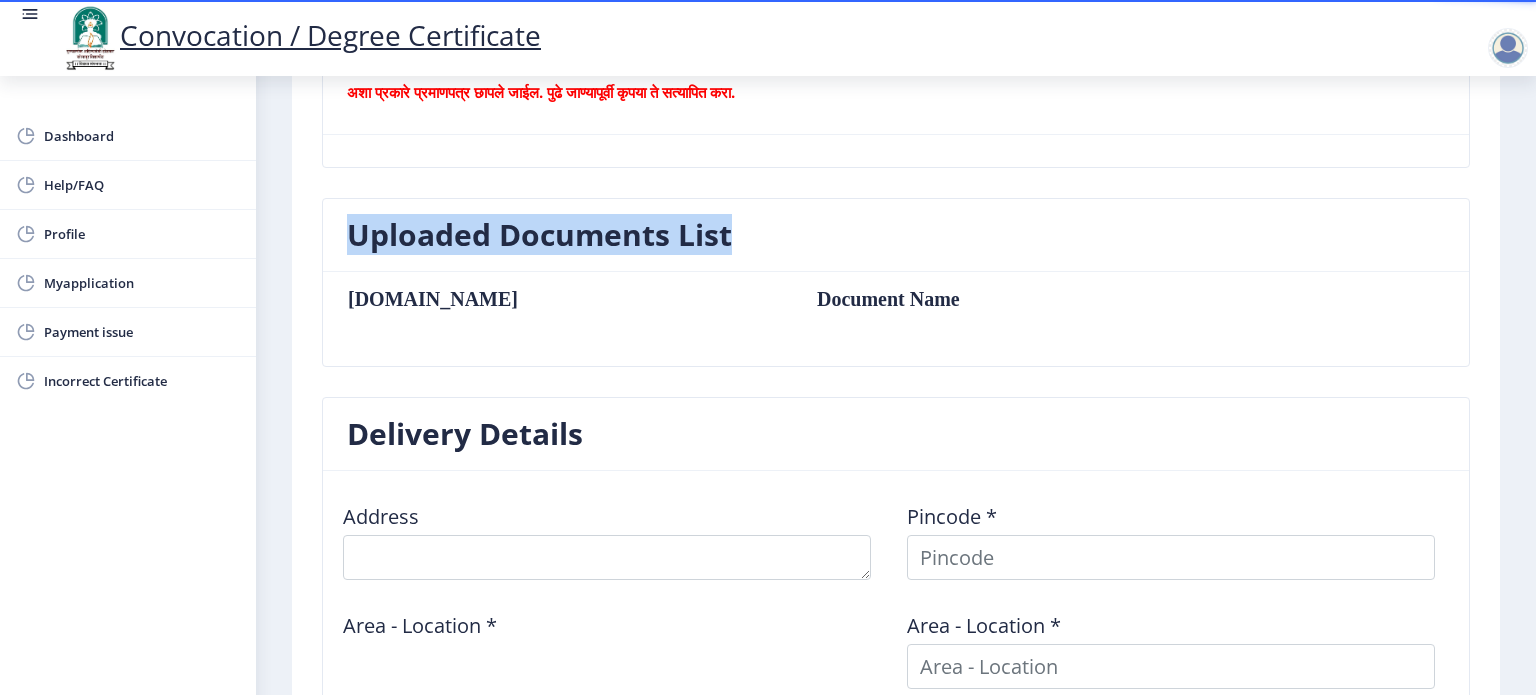 click on "Uploaded Documents List" 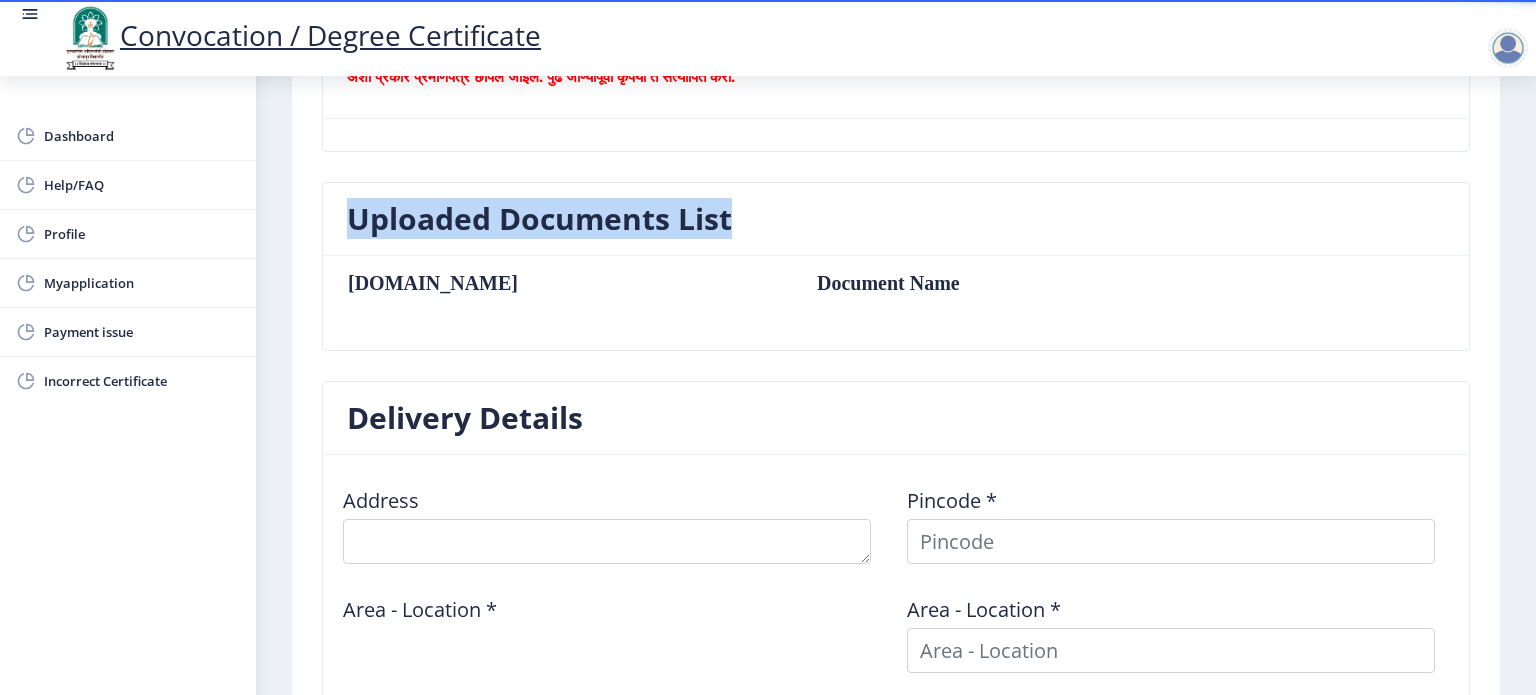 scroll, scrollTop: 460, scrollLeft: 0, axis: vertical 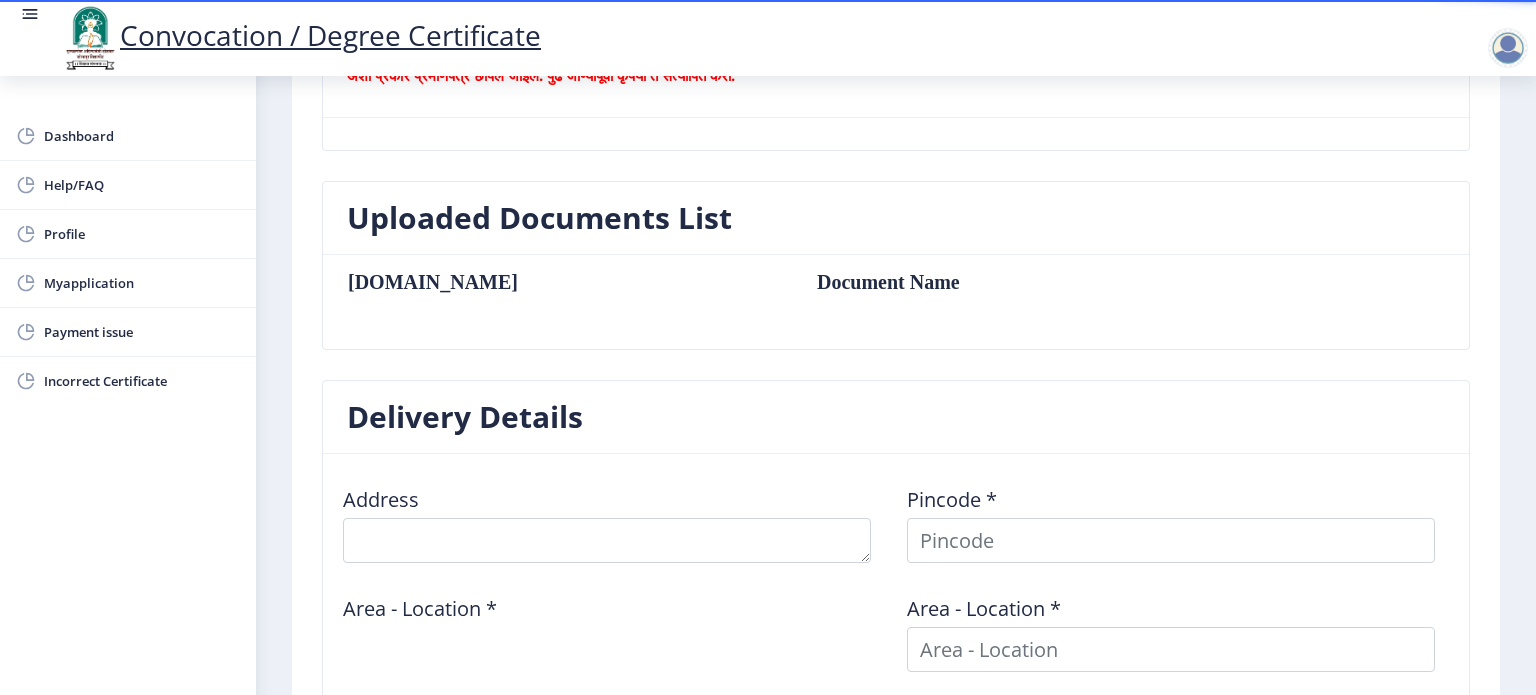 click on "[DOMAIN_NAME]  Document Name" 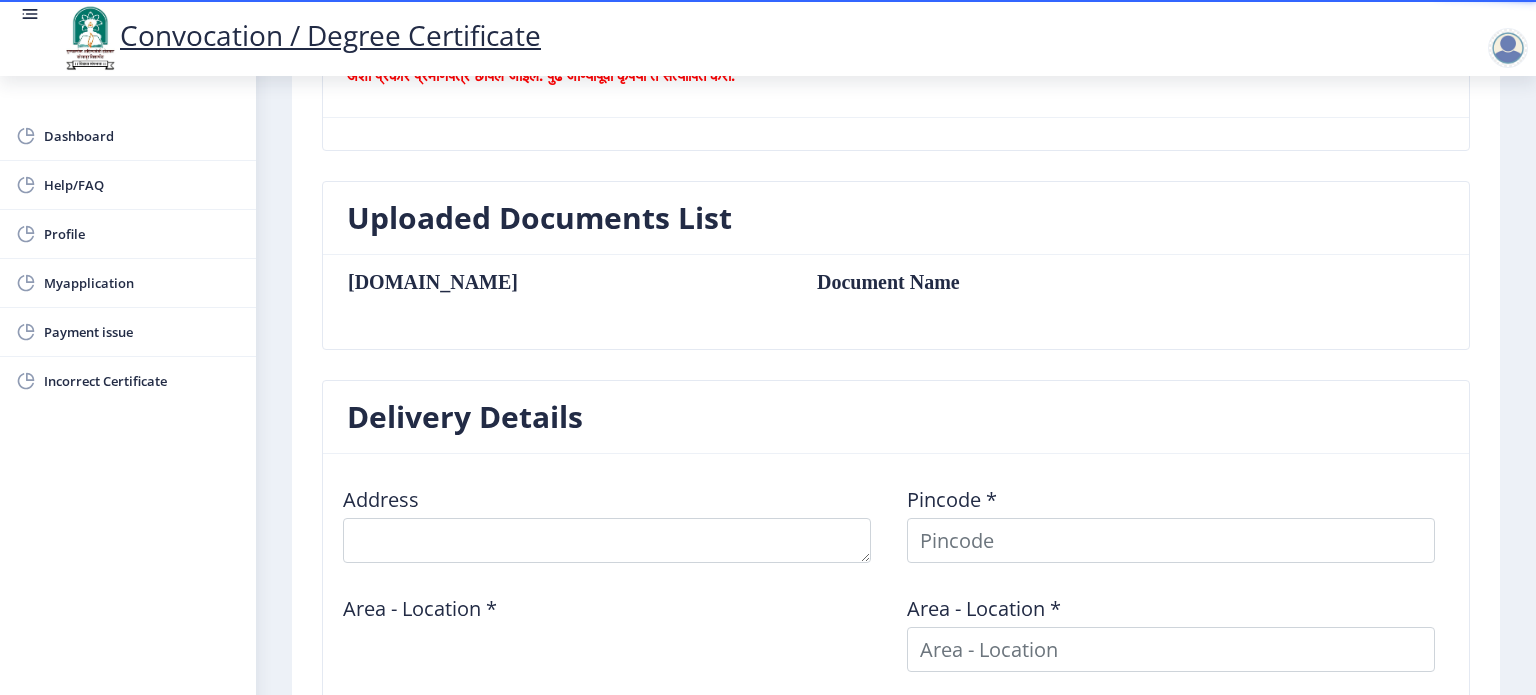 scroll, scrollTop: 912, scrollLeft: 0, axis: vertical 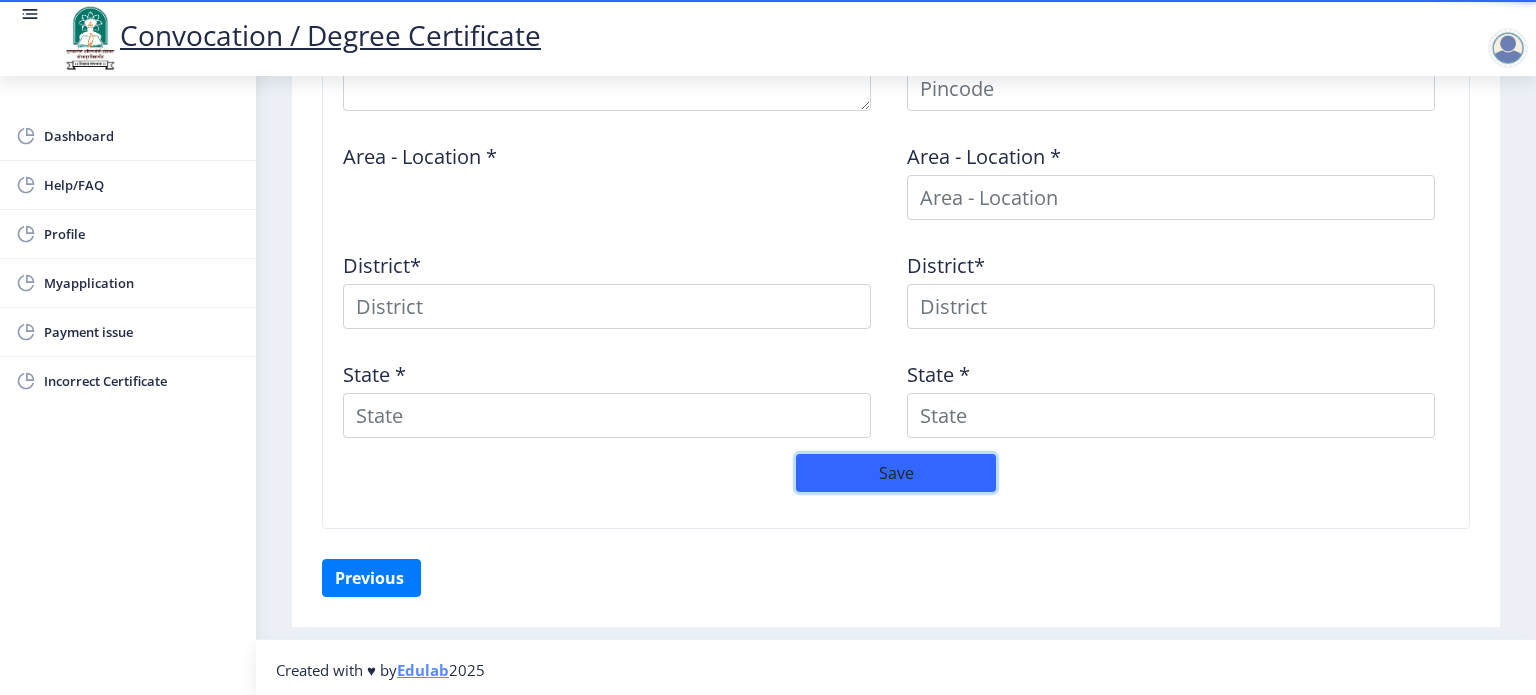 click on "Save" 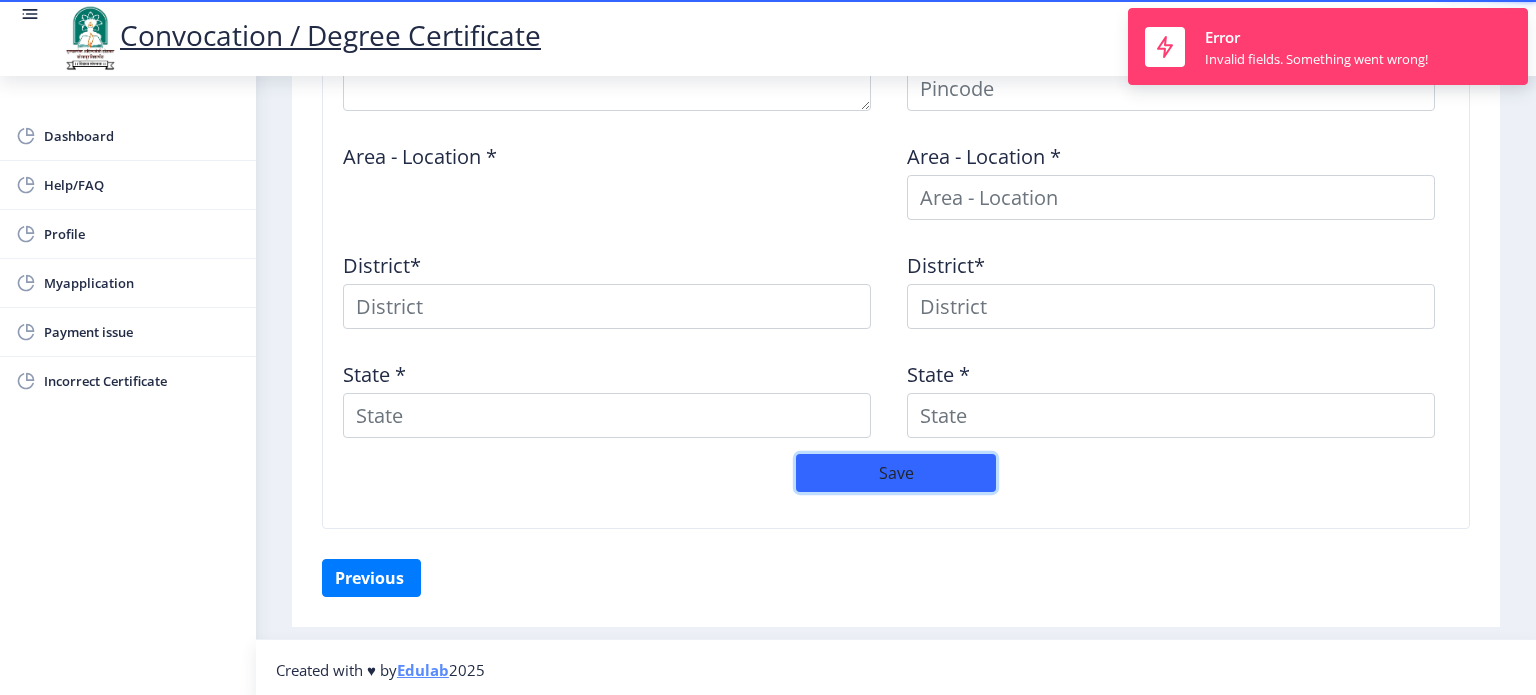 scroll, scrollTop: 903, scrollLeft: 0, axis: vertical 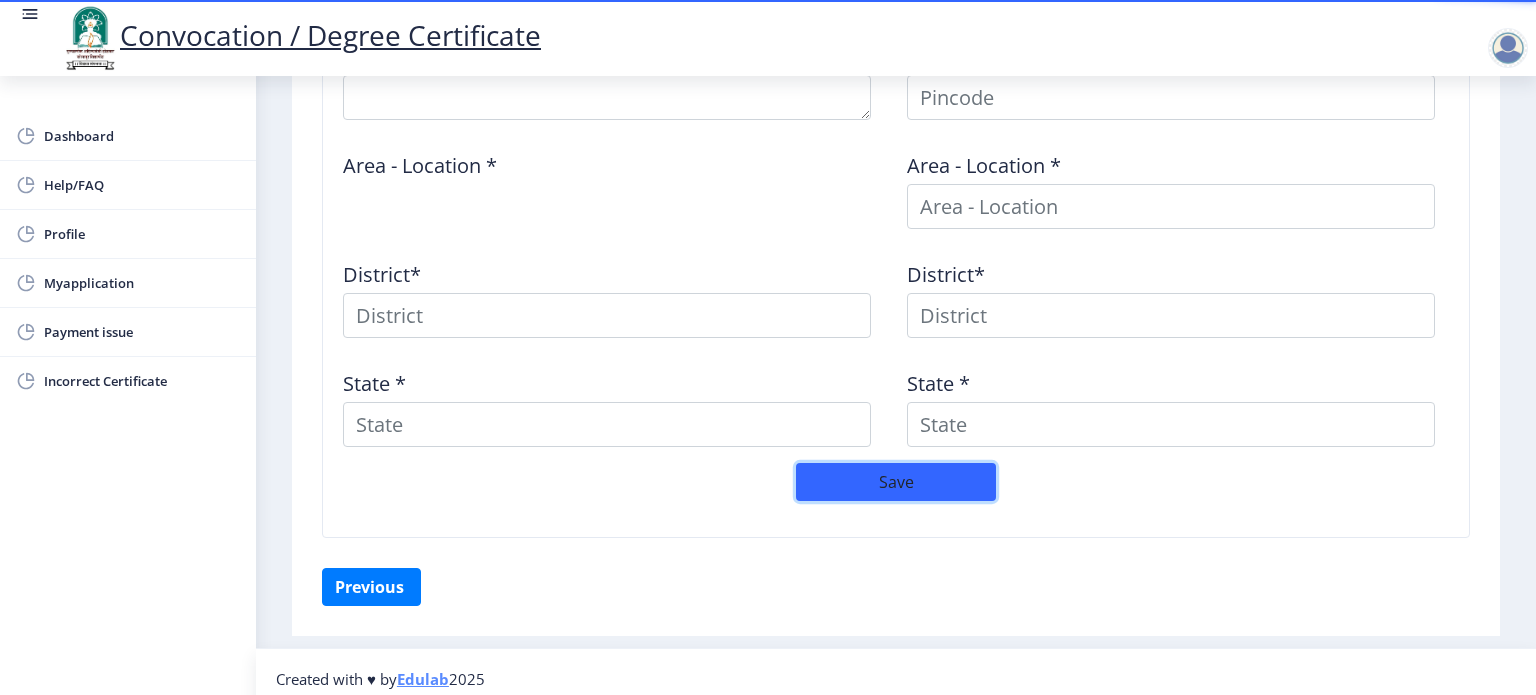 click on "Save" 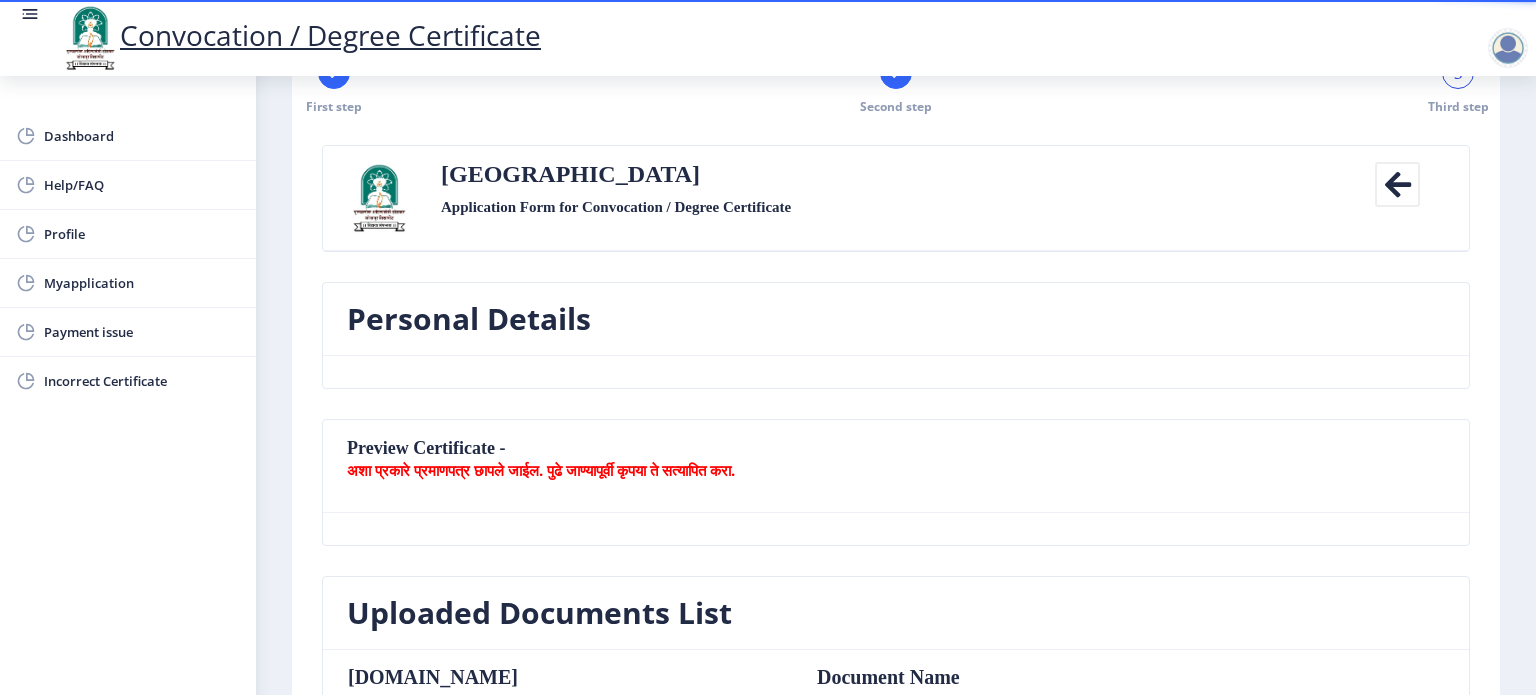 scroll, scrollTop: 43, scrollLeft: 0, axis: vertical 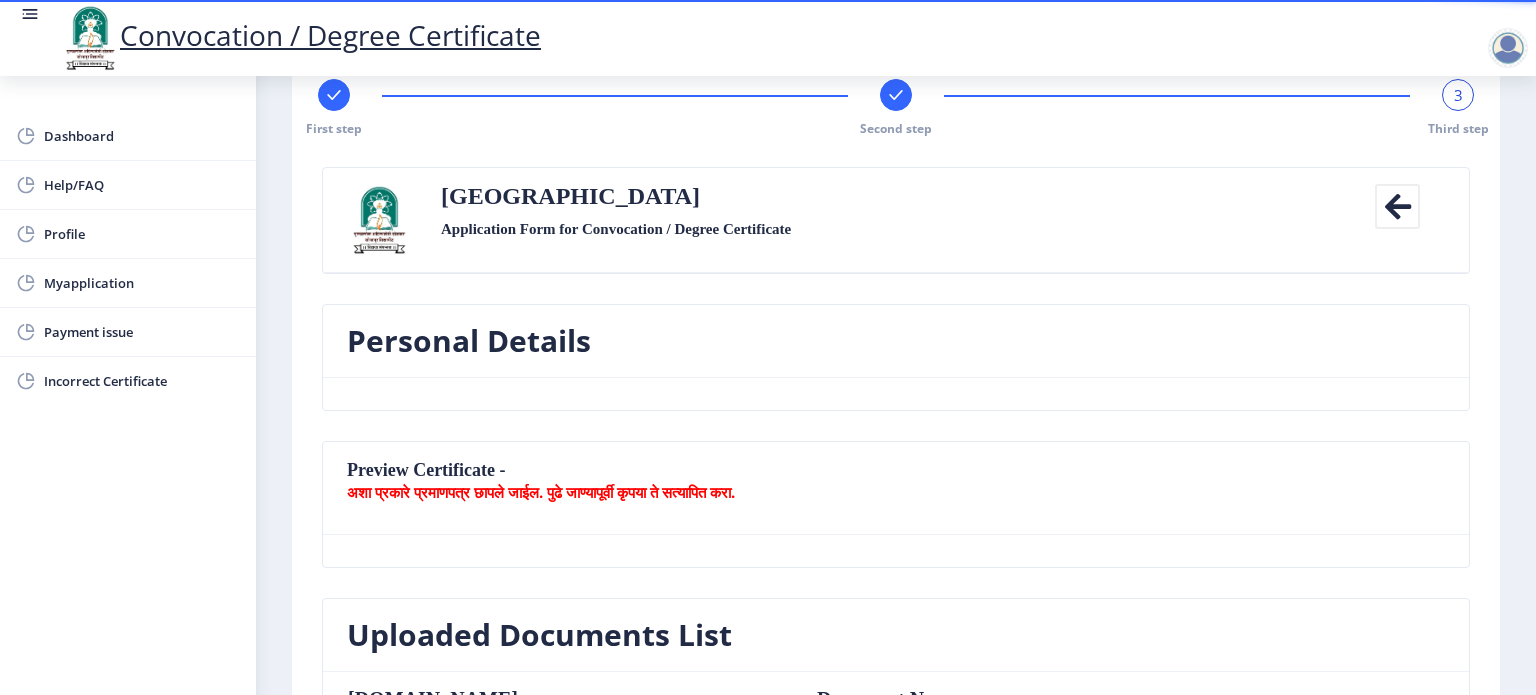 click 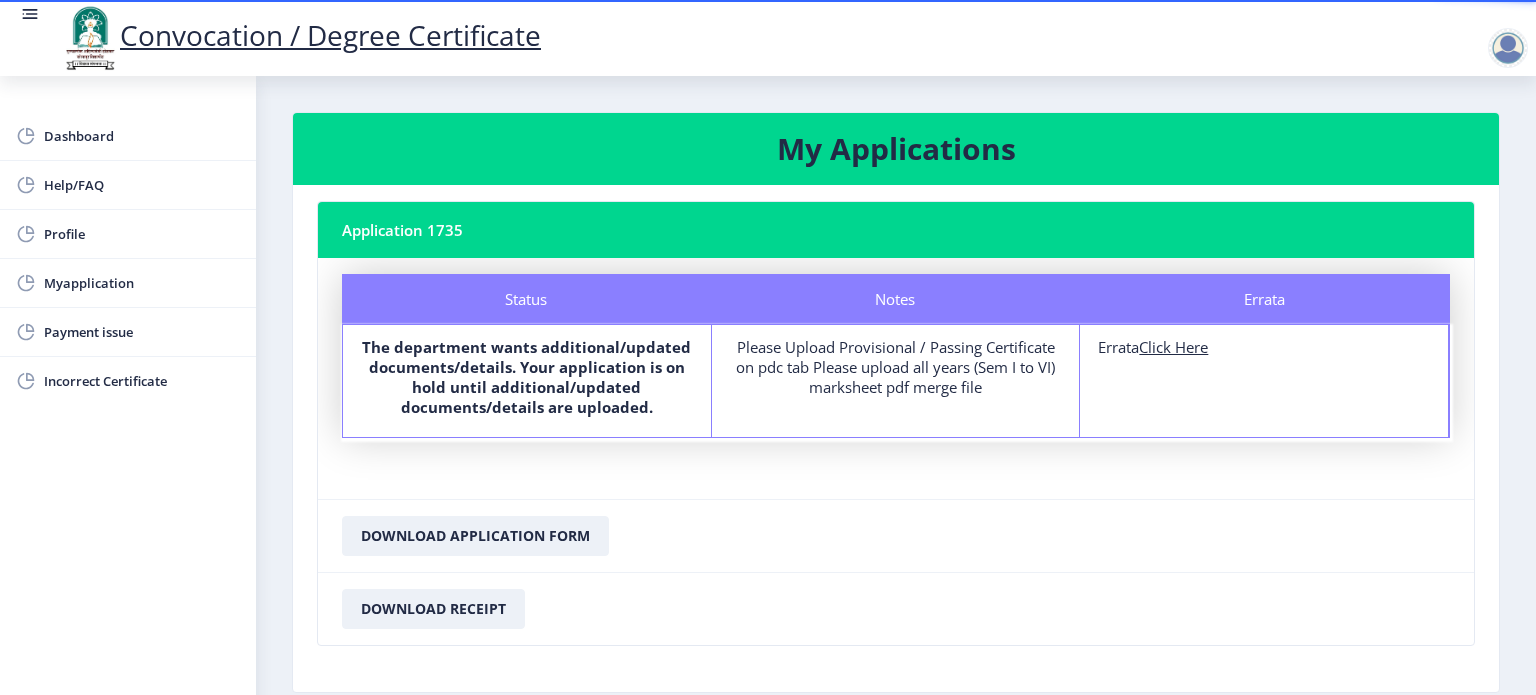 click on "Click Here" 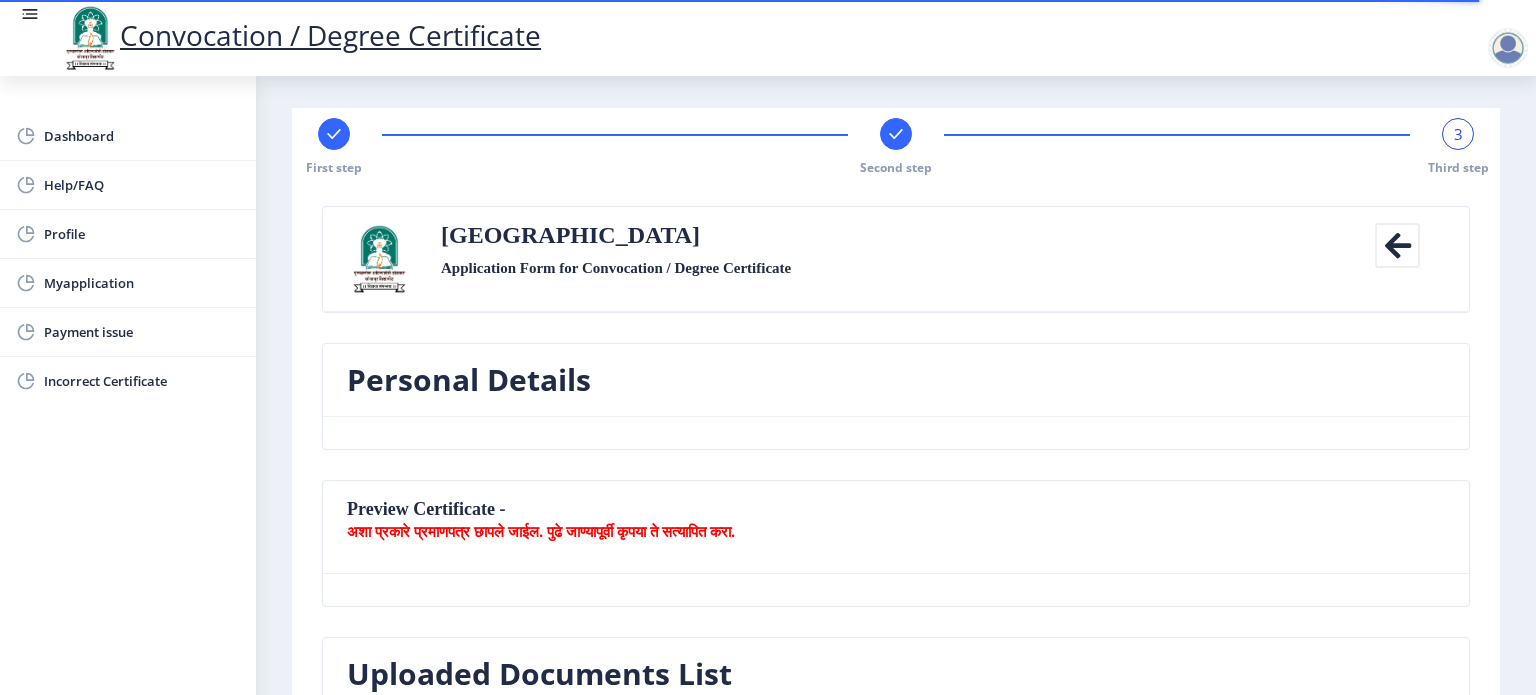 scroll, scrollTop: 0, scrollLeft: 0, axis: both 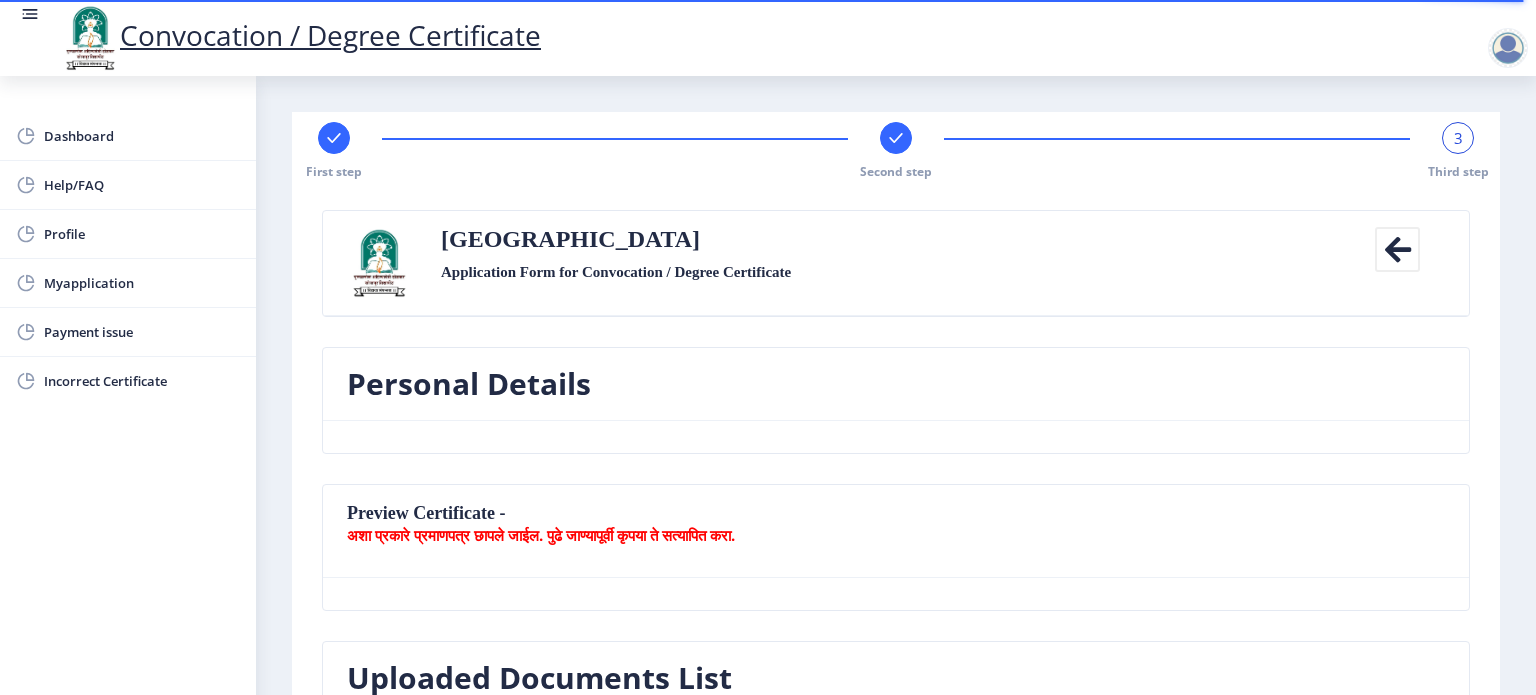 click 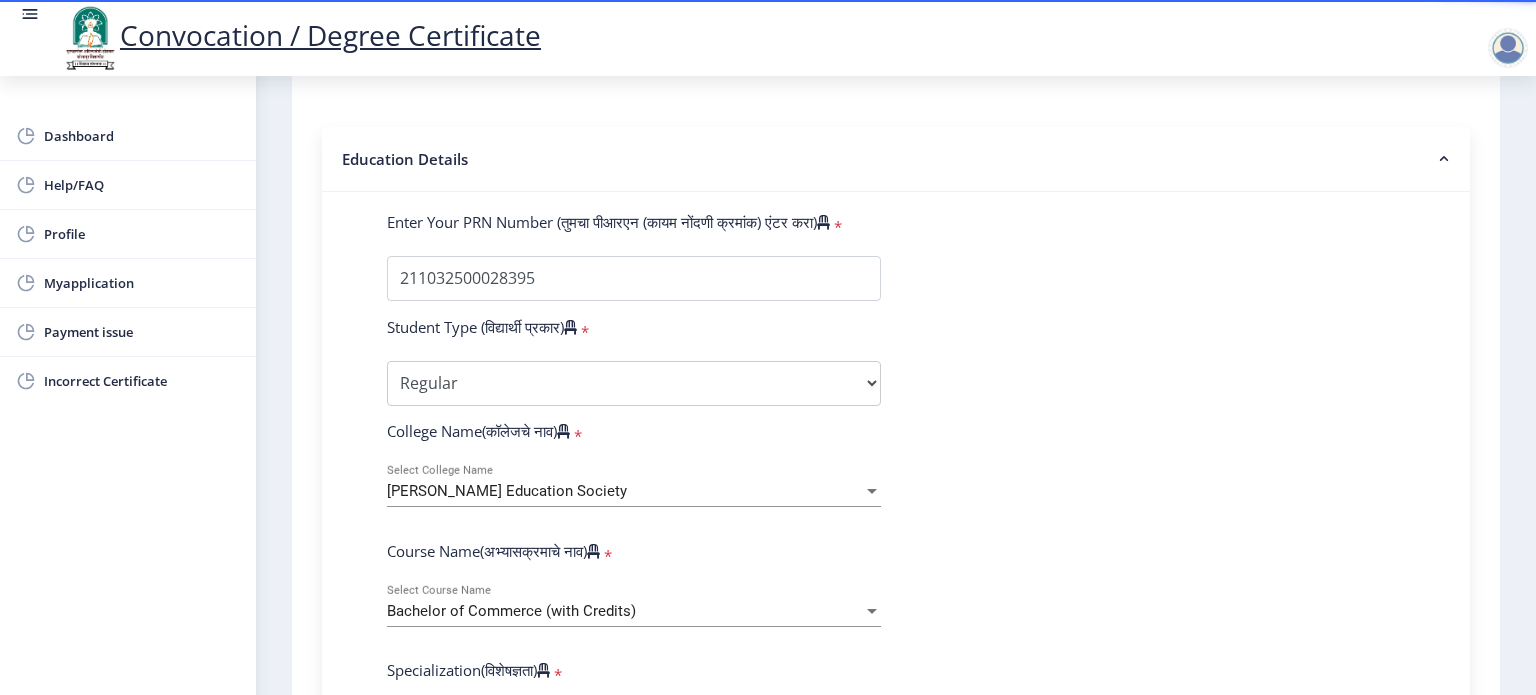 scroll, scrollTop: 0, scrollLeft: 0, axis: both 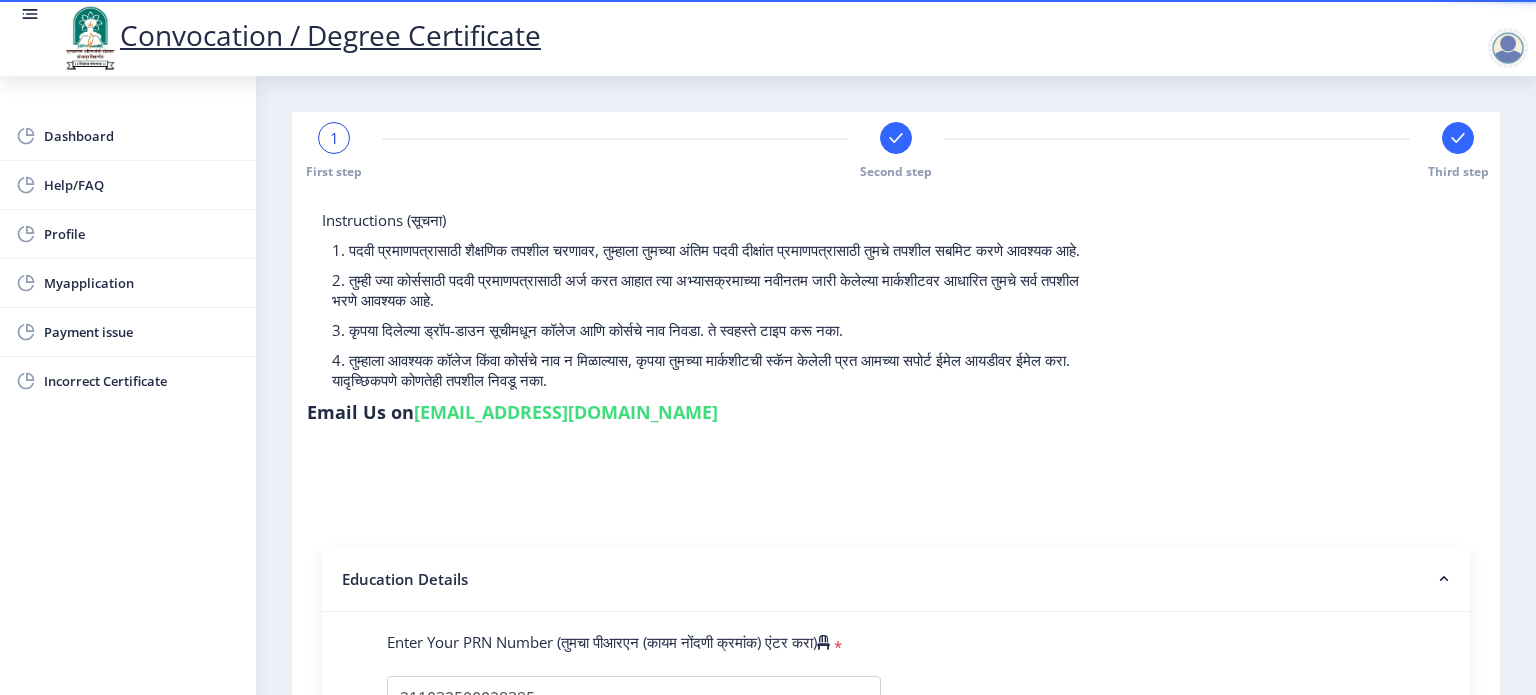 click 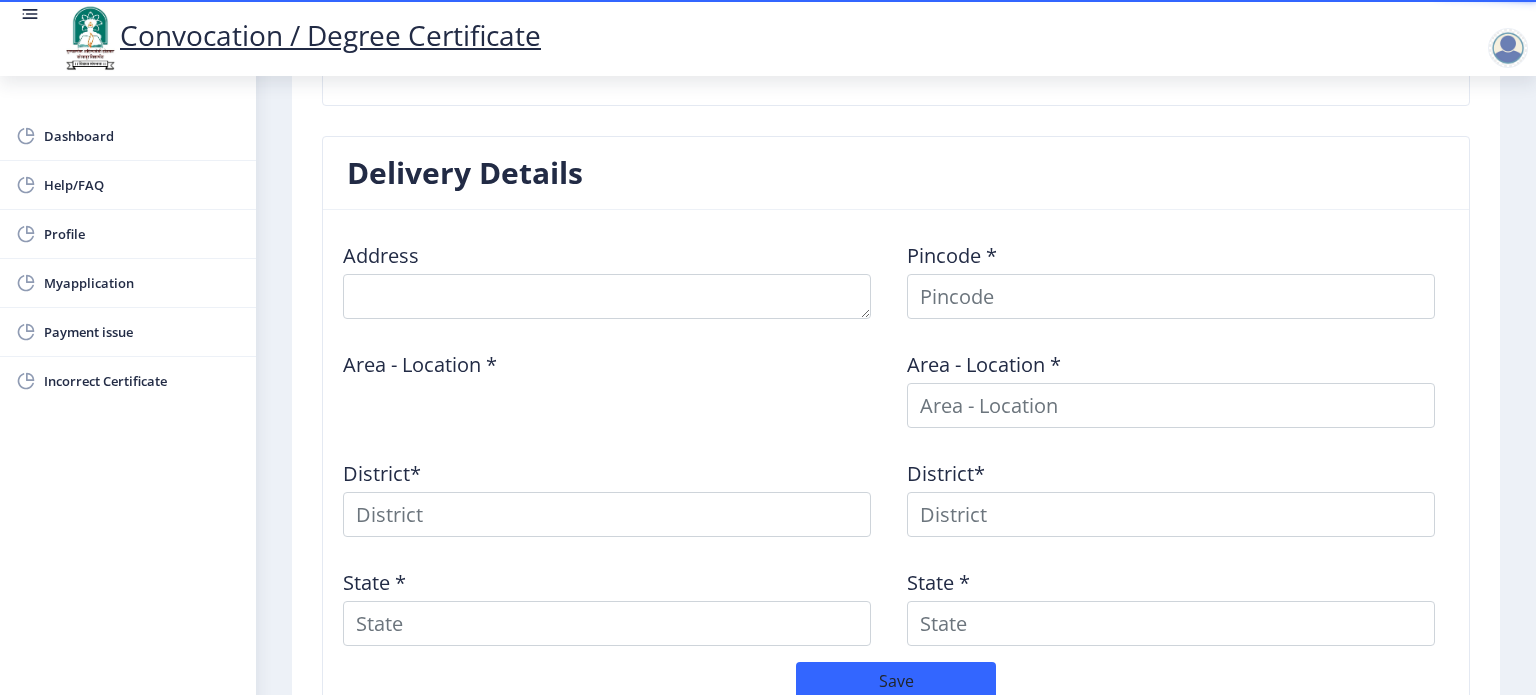 scroll, scrollTop: 704, scrollLeft: 0, axis: vertical 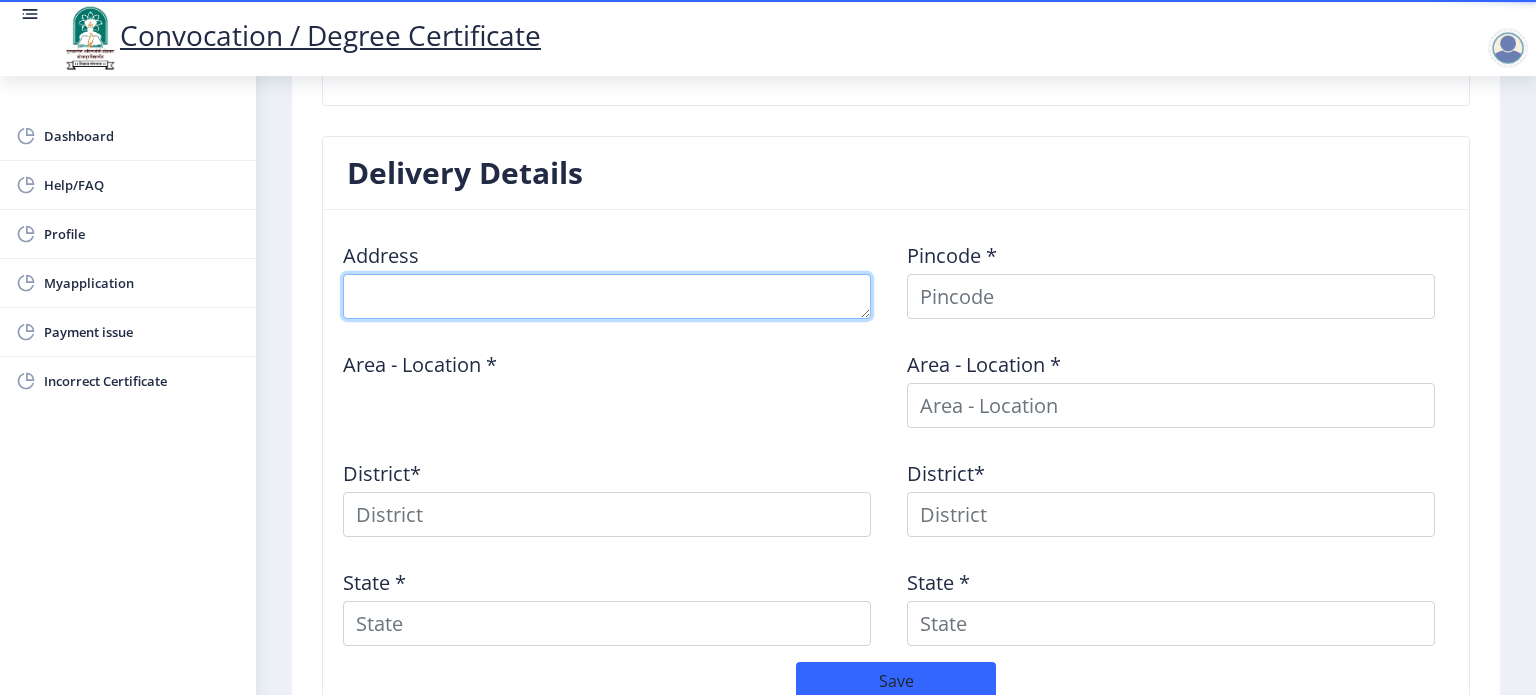 click at bounding box center [607, 296] 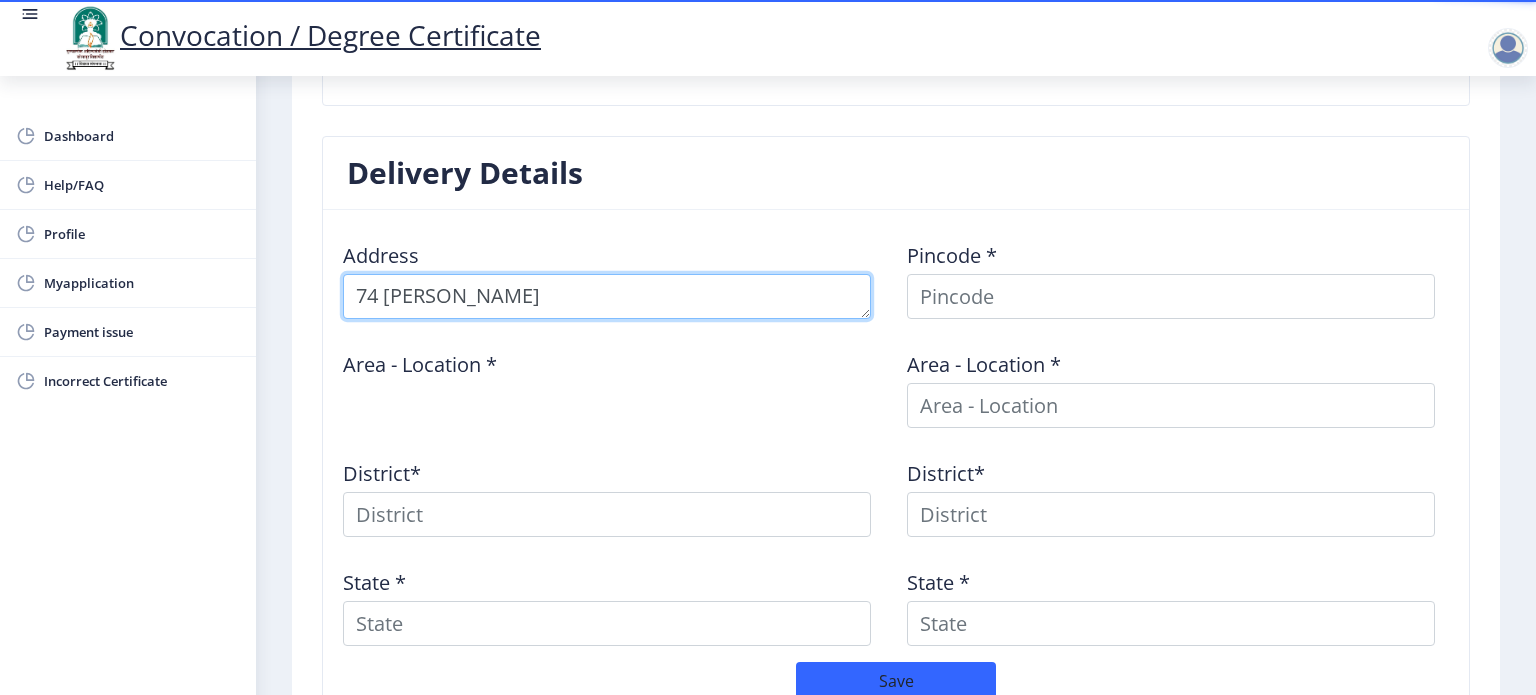 type on "74 [PERSON_NAME]" 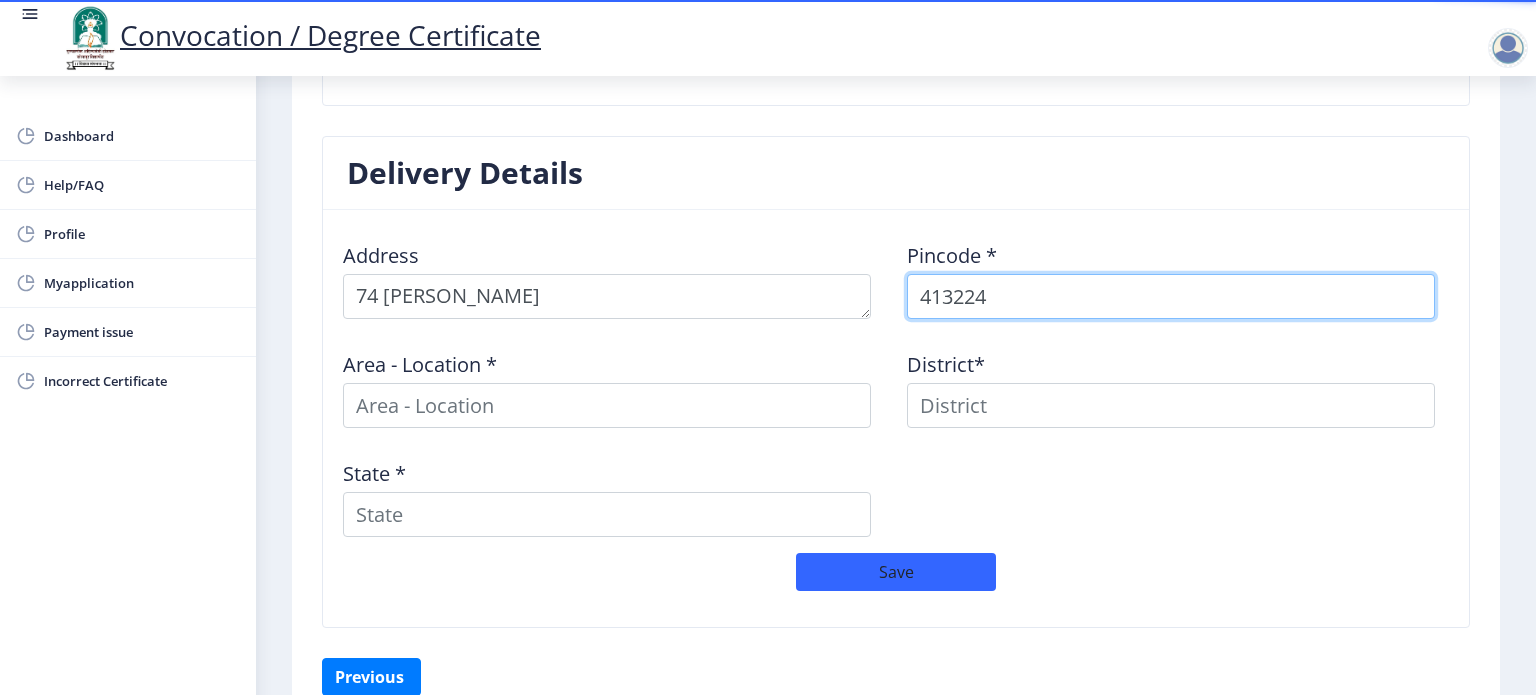 type on "413224" 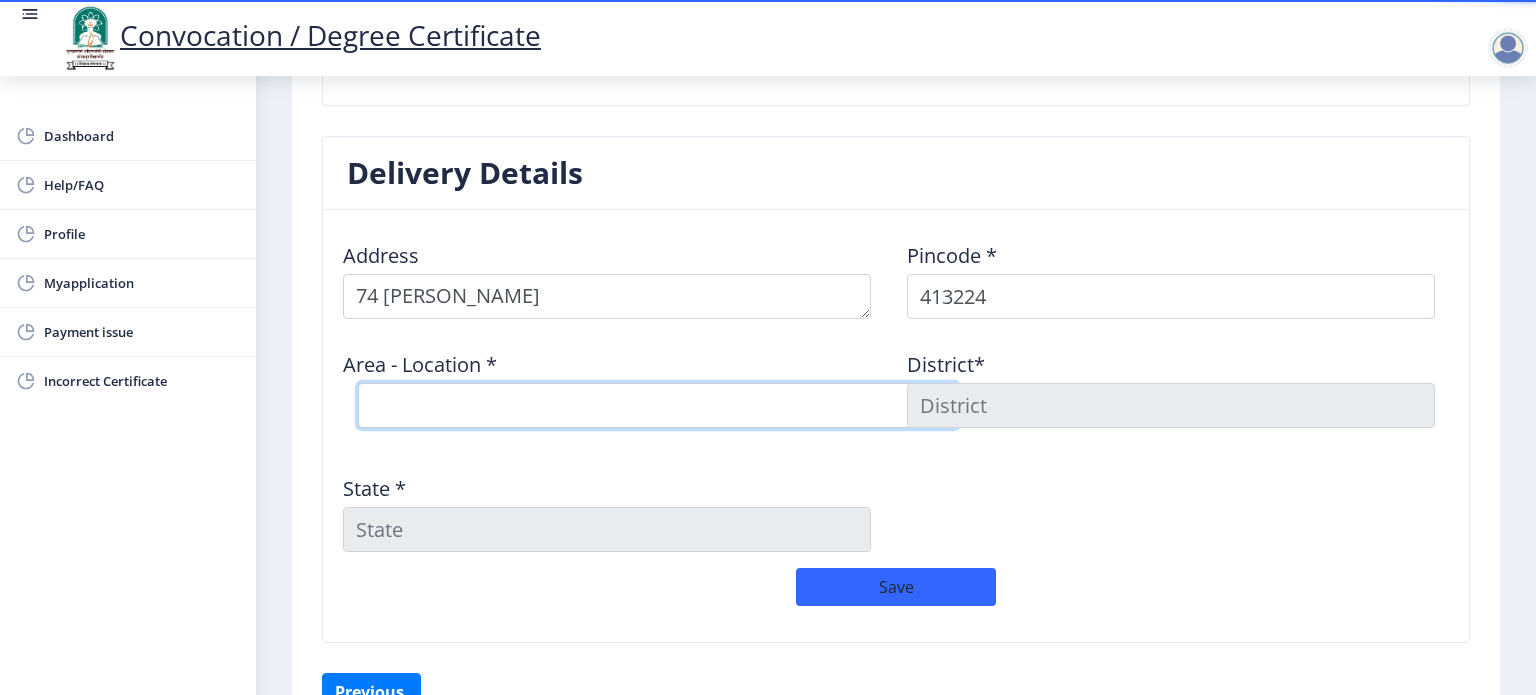 click on "Select Area Location [GEOGRAPHIC_DATA] B.O Nai Zindagi S.O [PERSON_NAME] S.O Tikekarwadi B.O" at bounding box center (658, 405) 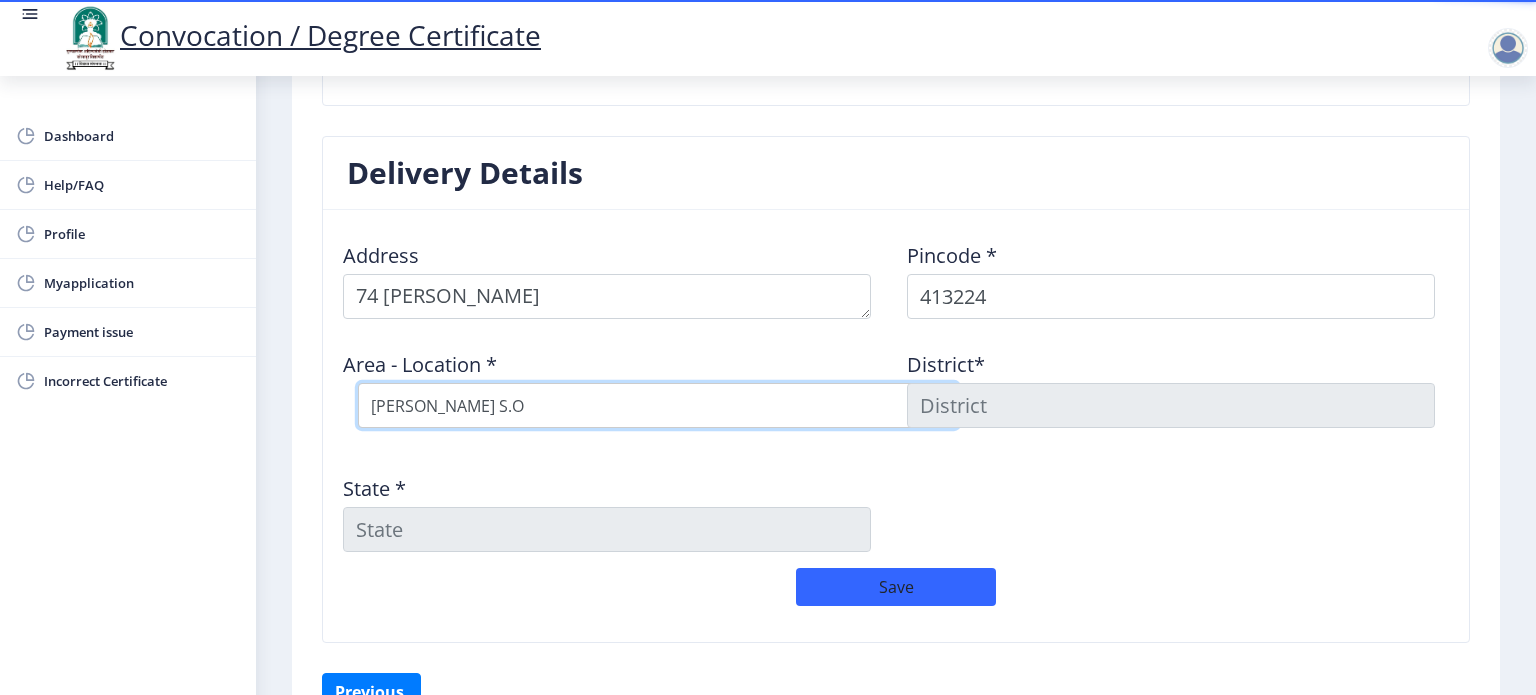 click on "Select Area Location [GEOGRAPHIC_DATA] B.O Nai Zindagi S.O [PERSON_NAME] S.O Tikekarwadi B.O" at bounding box center (658, 405) 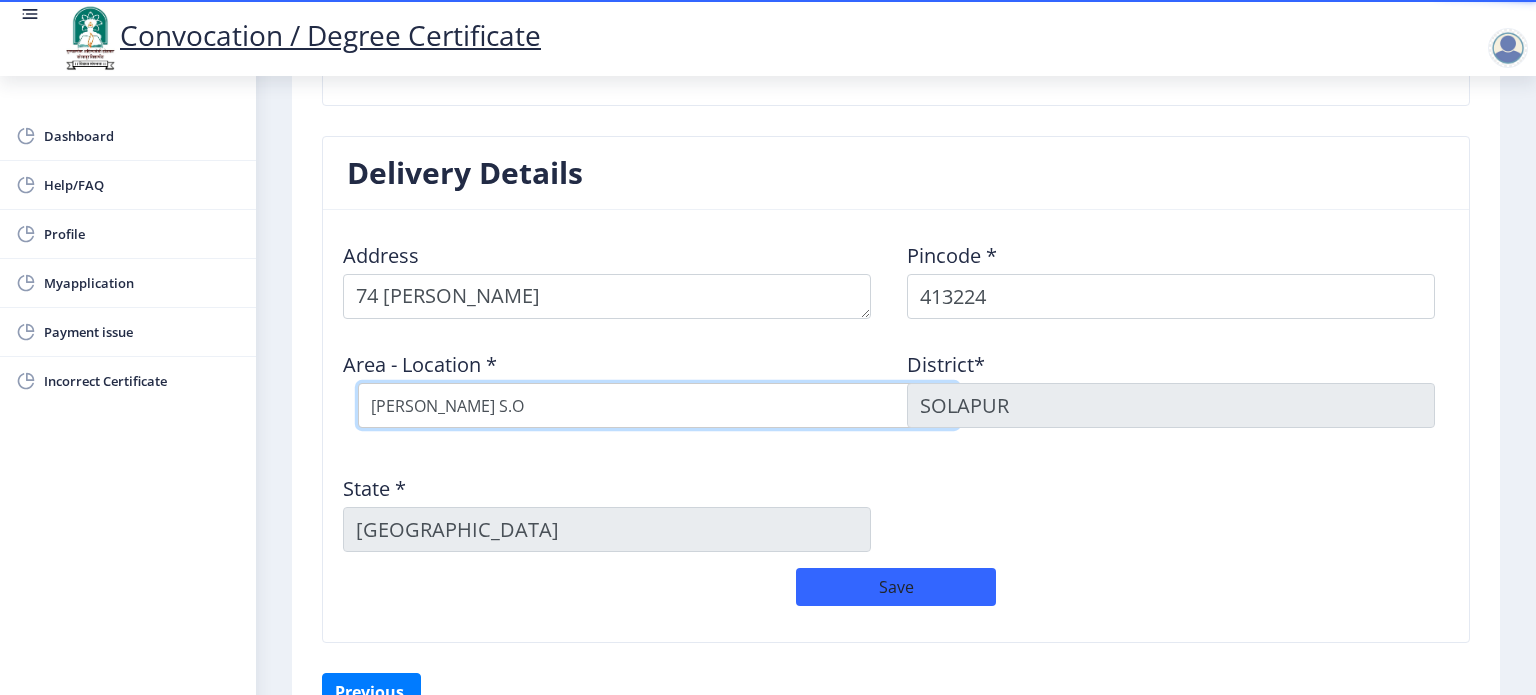 scroll, scrollTop: 797, scrollLeft: 0, axis: vertical 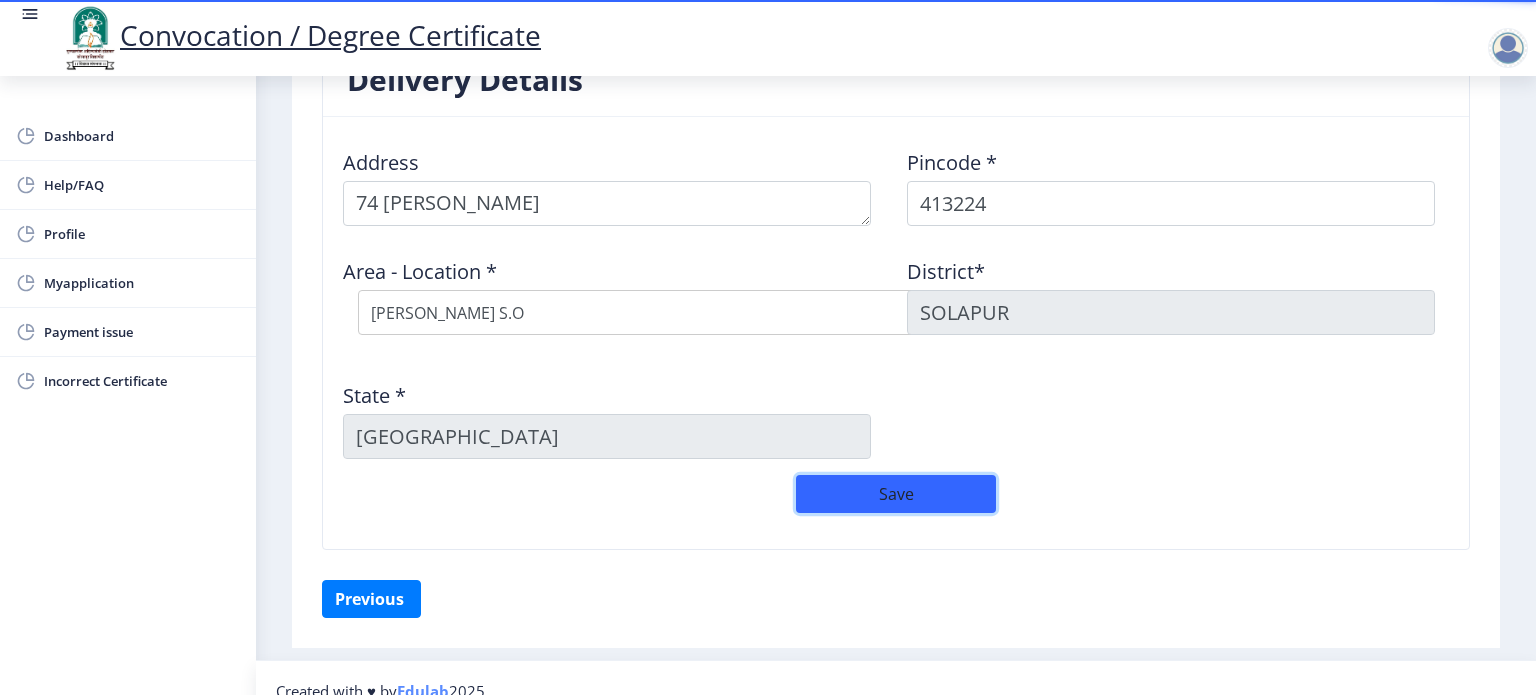 click on "Save" 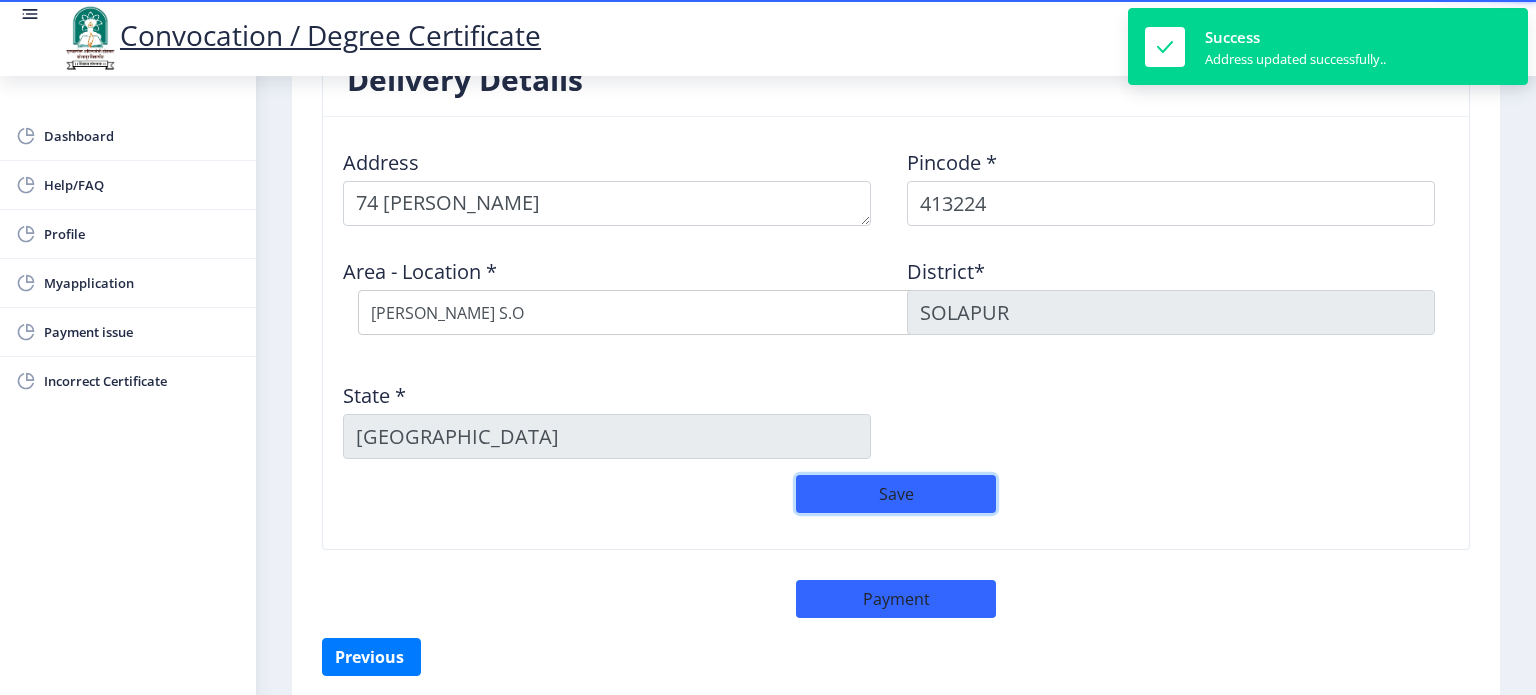 scroll, scrollTop: 876, scrollLeft: 0, axis: vertical 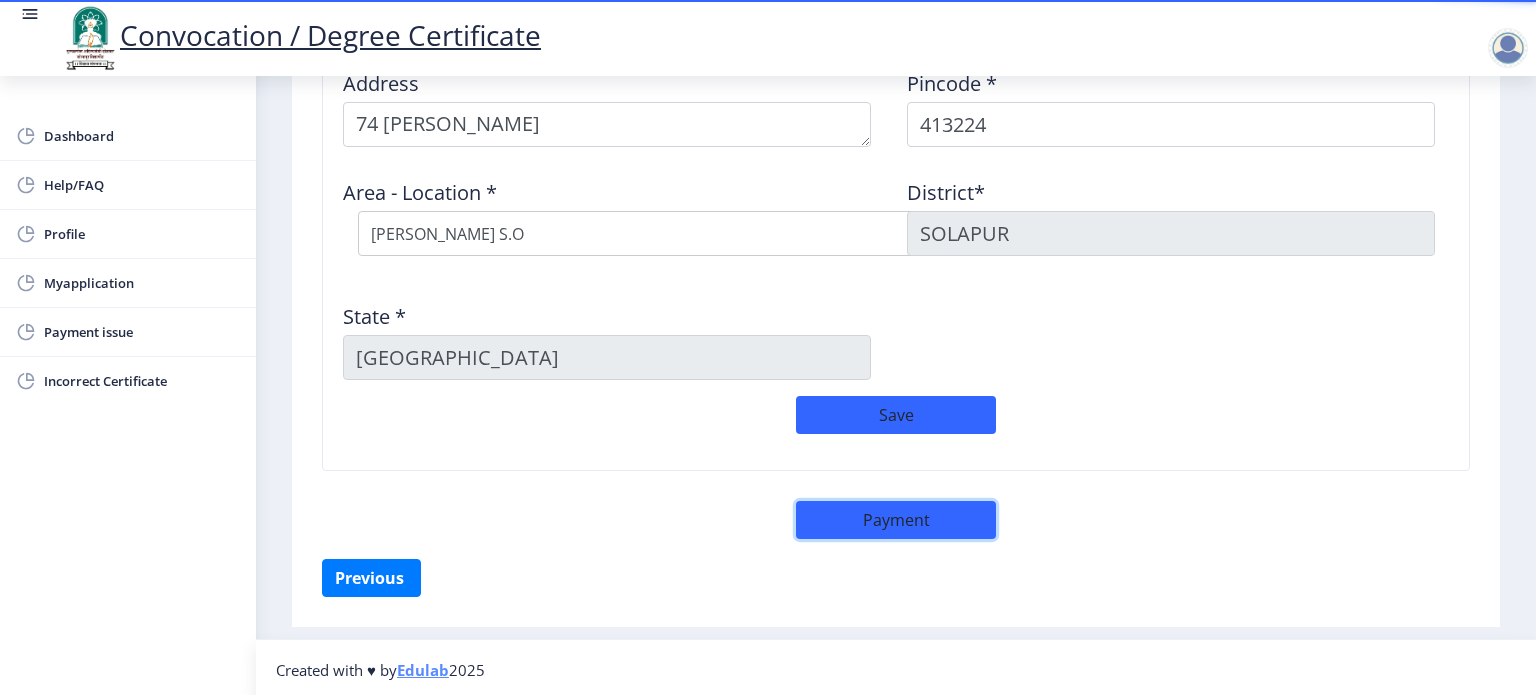 click on "Payment" 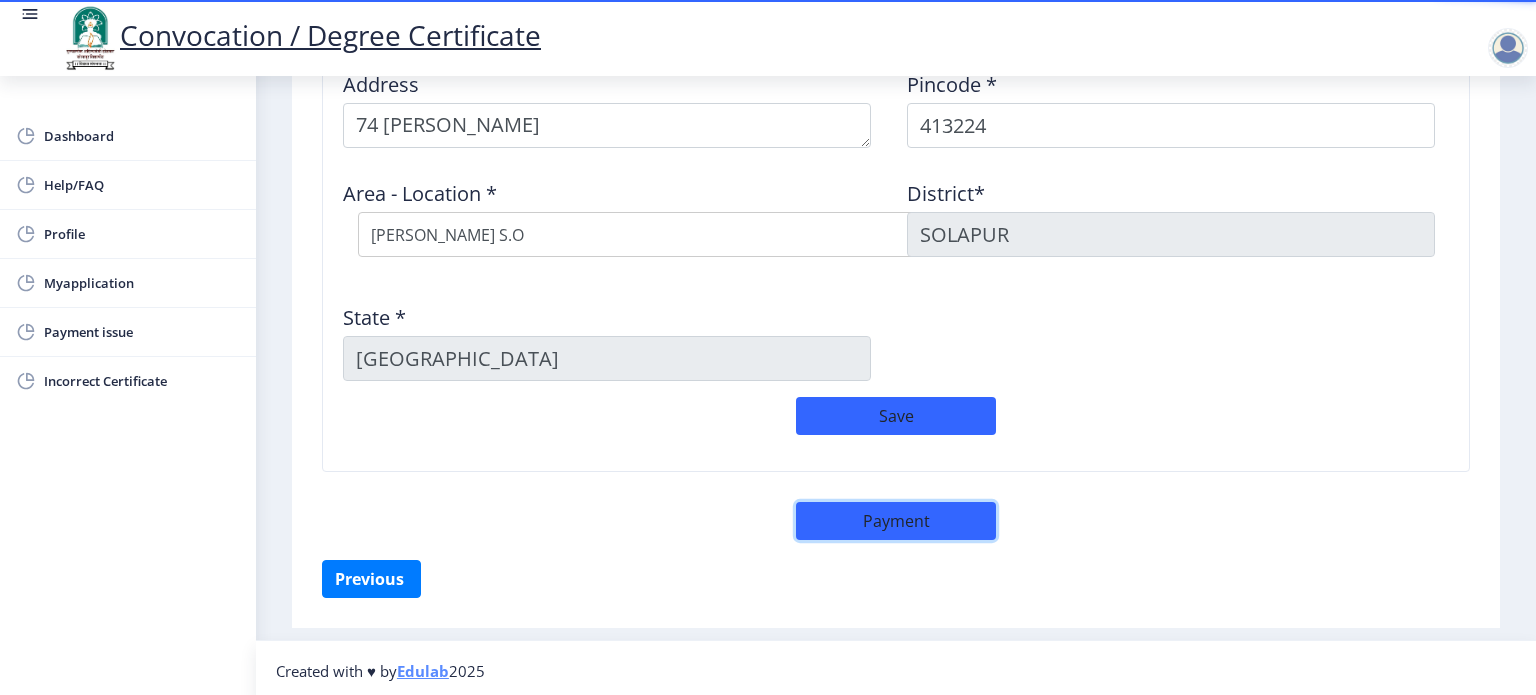 scroll, scrollTop: 876, scrollLeft: 0, axis: vertical 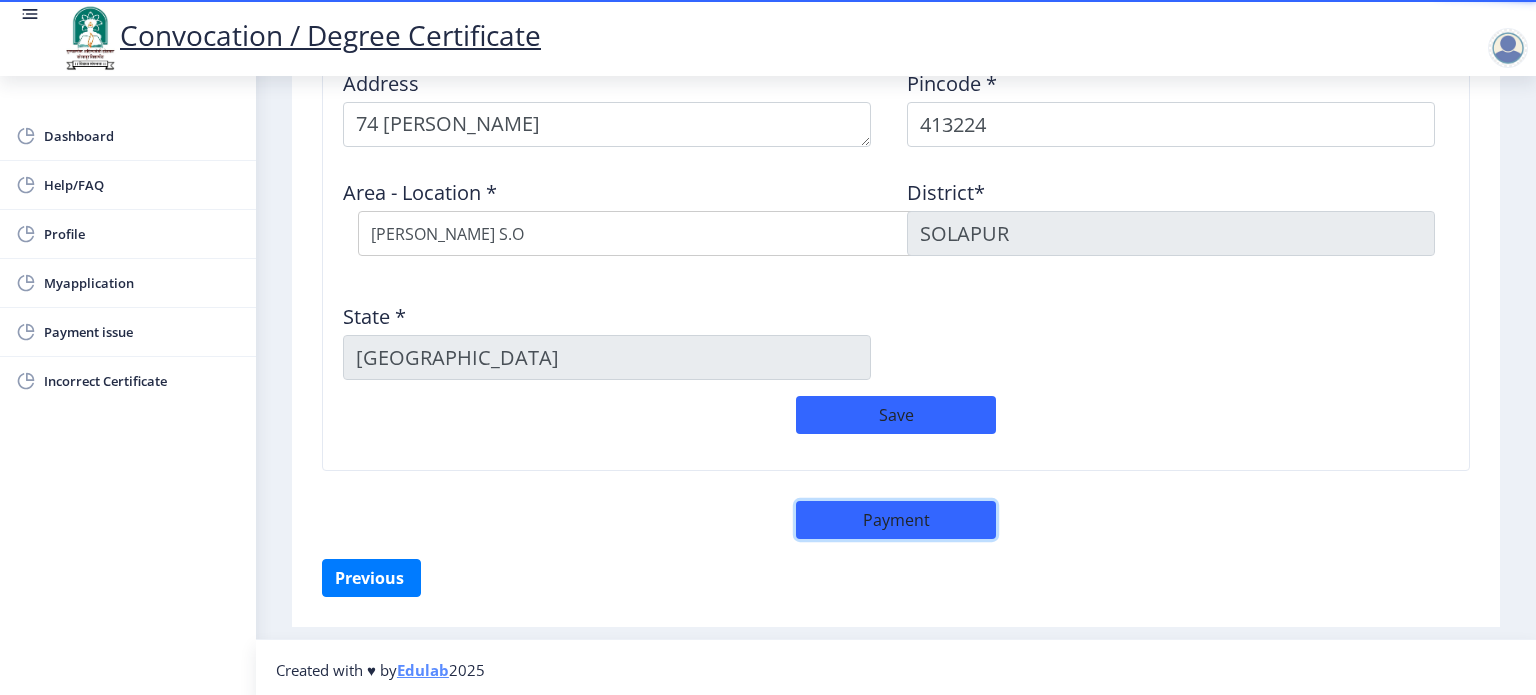 click on "Payment" 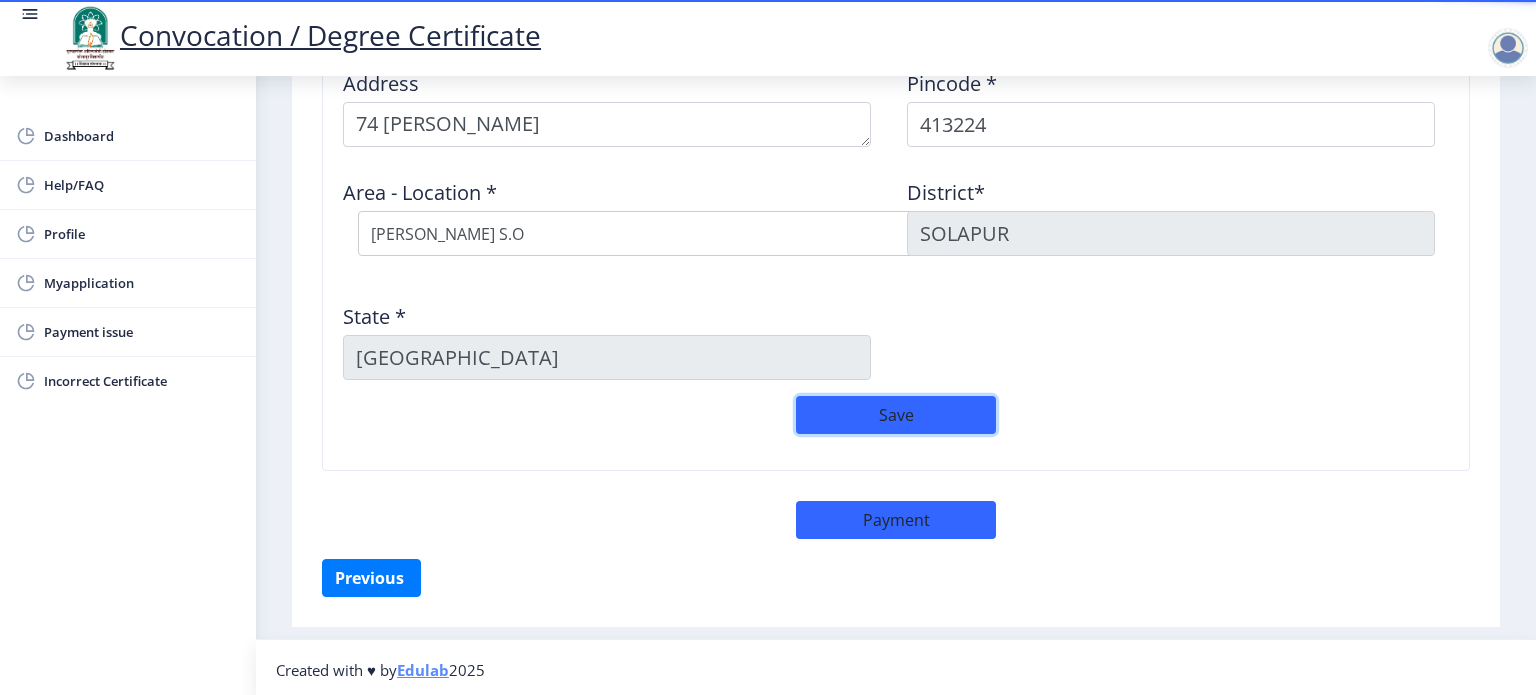 click on "Save" 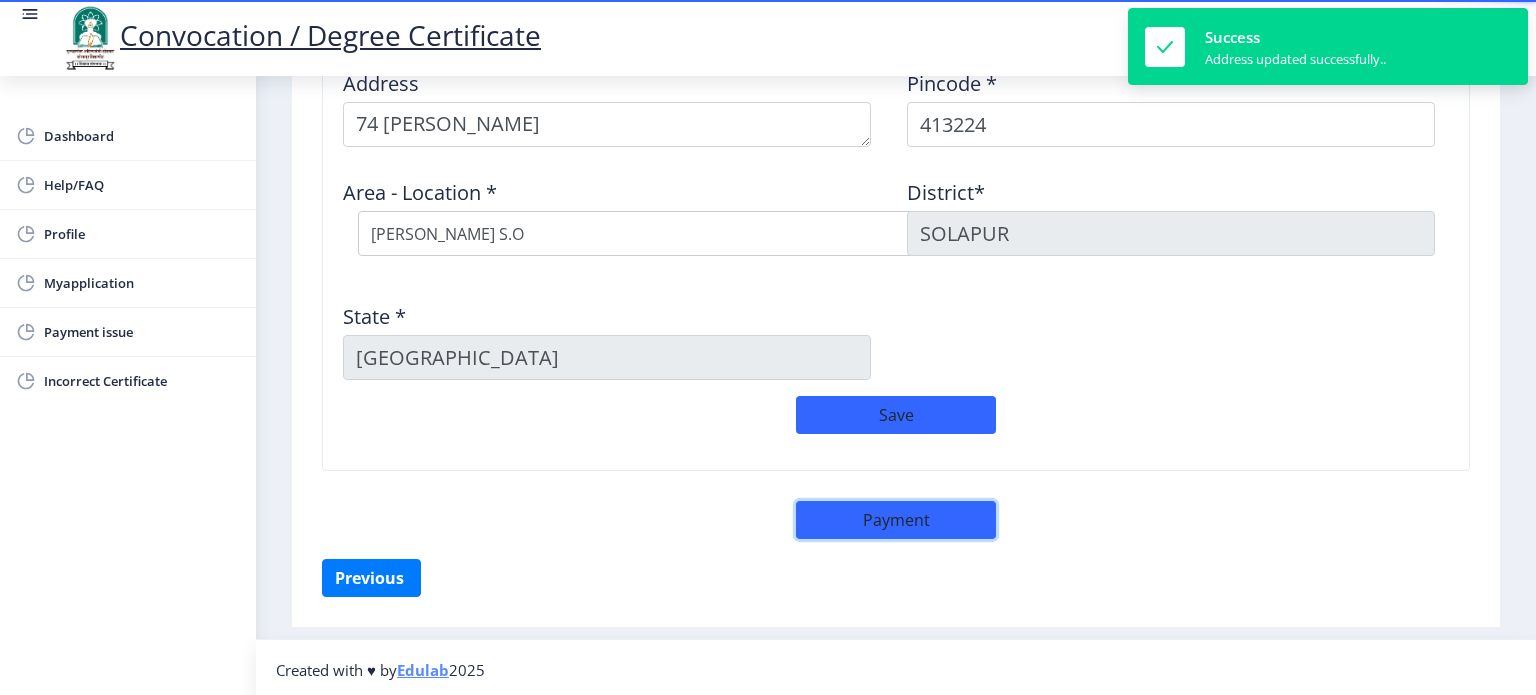 click on "Payment" 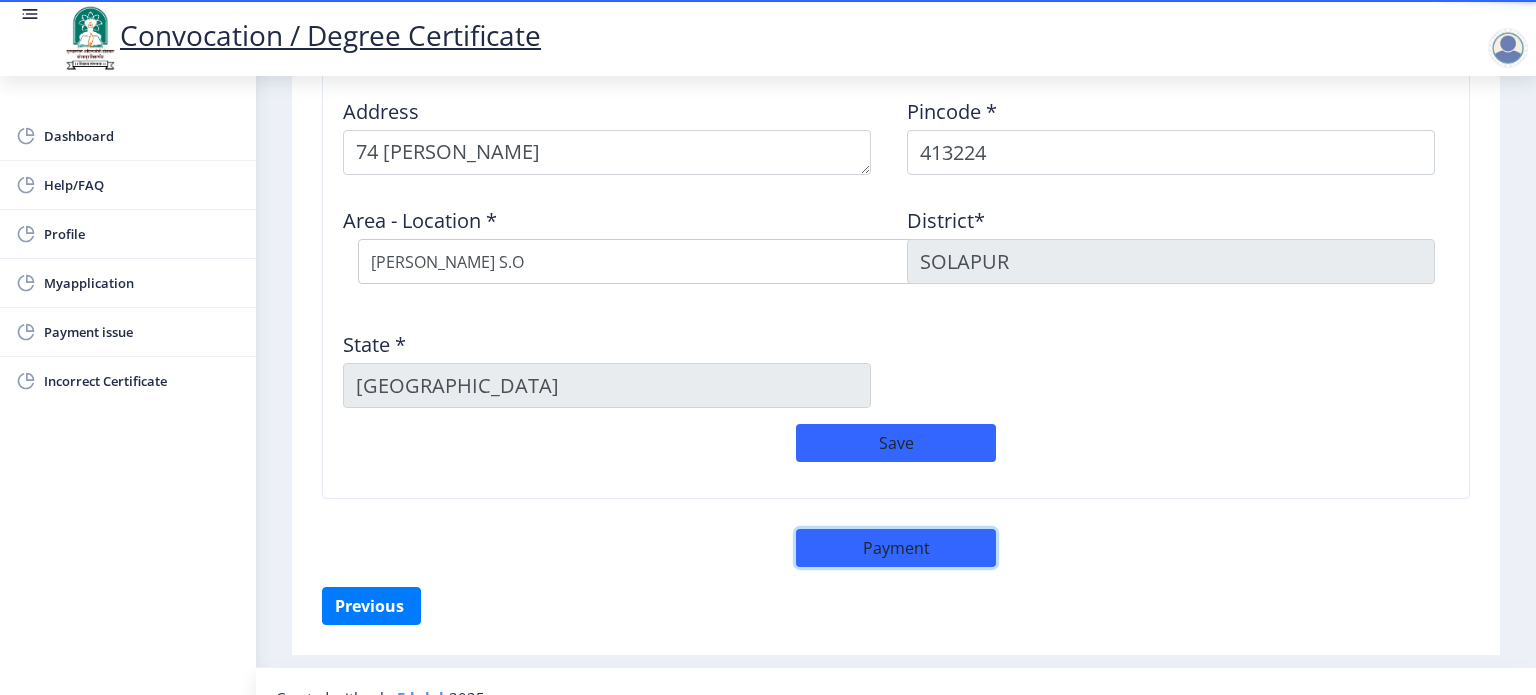 scroll, scrollTop: 847, scrollLeft: 0, axis: vertical 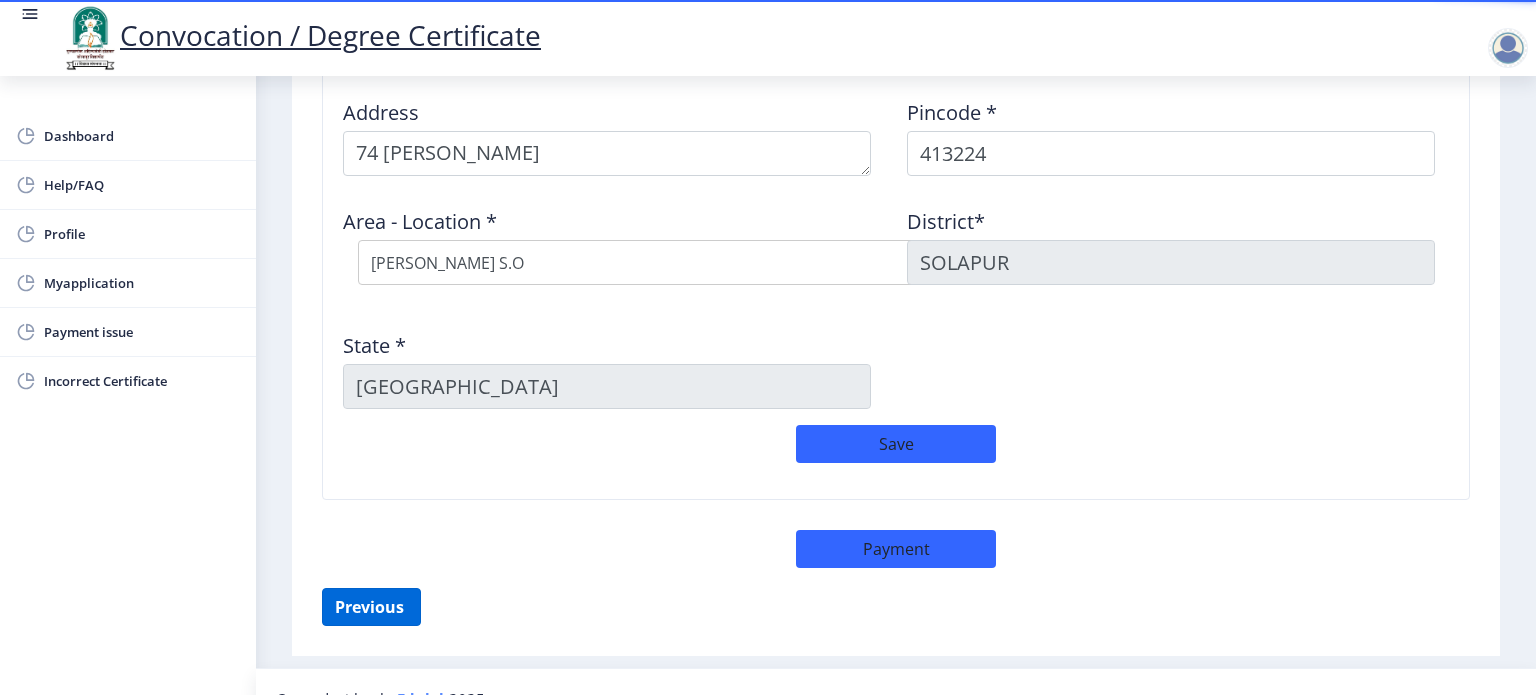drag, startPoint x: 320, startPoint y: 614, endPoint x: 363, endPoint y: 601, distance: 44.922153 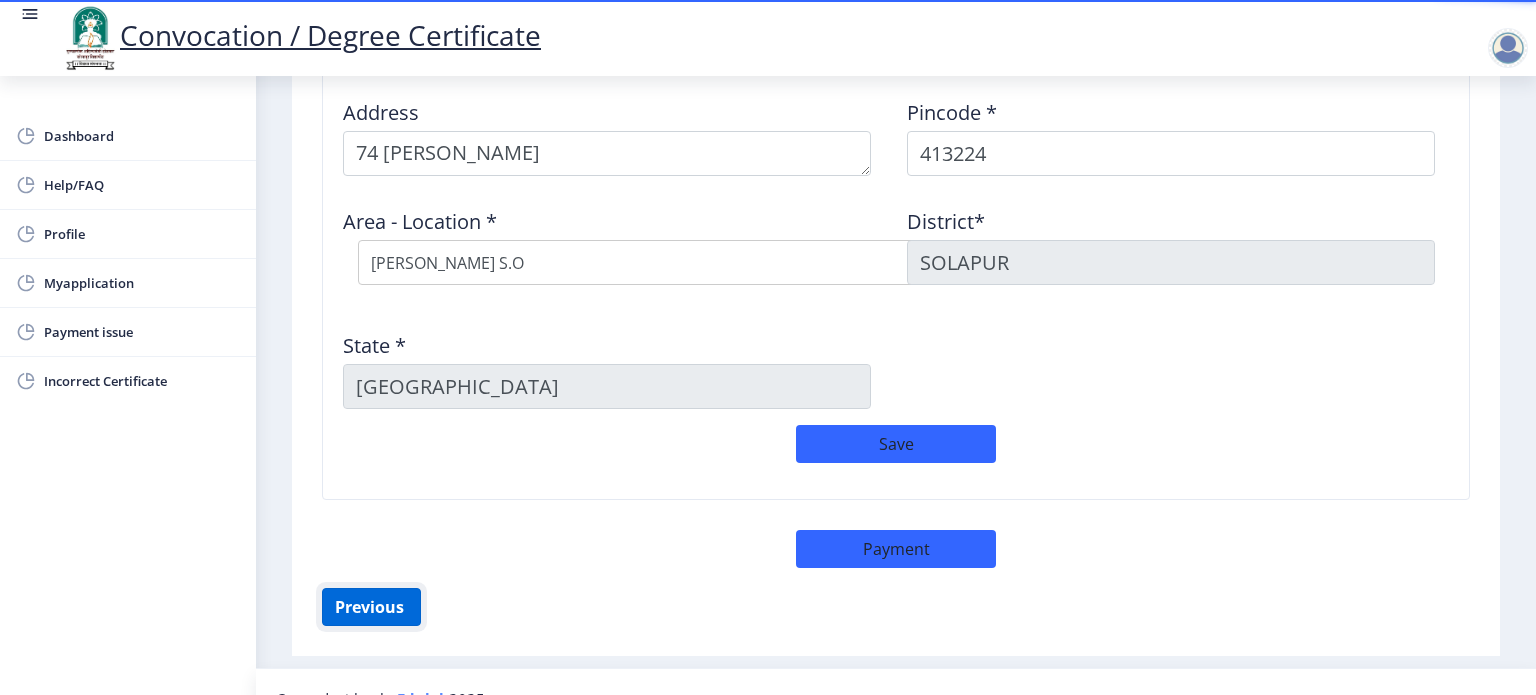 click on "Previous ‍" 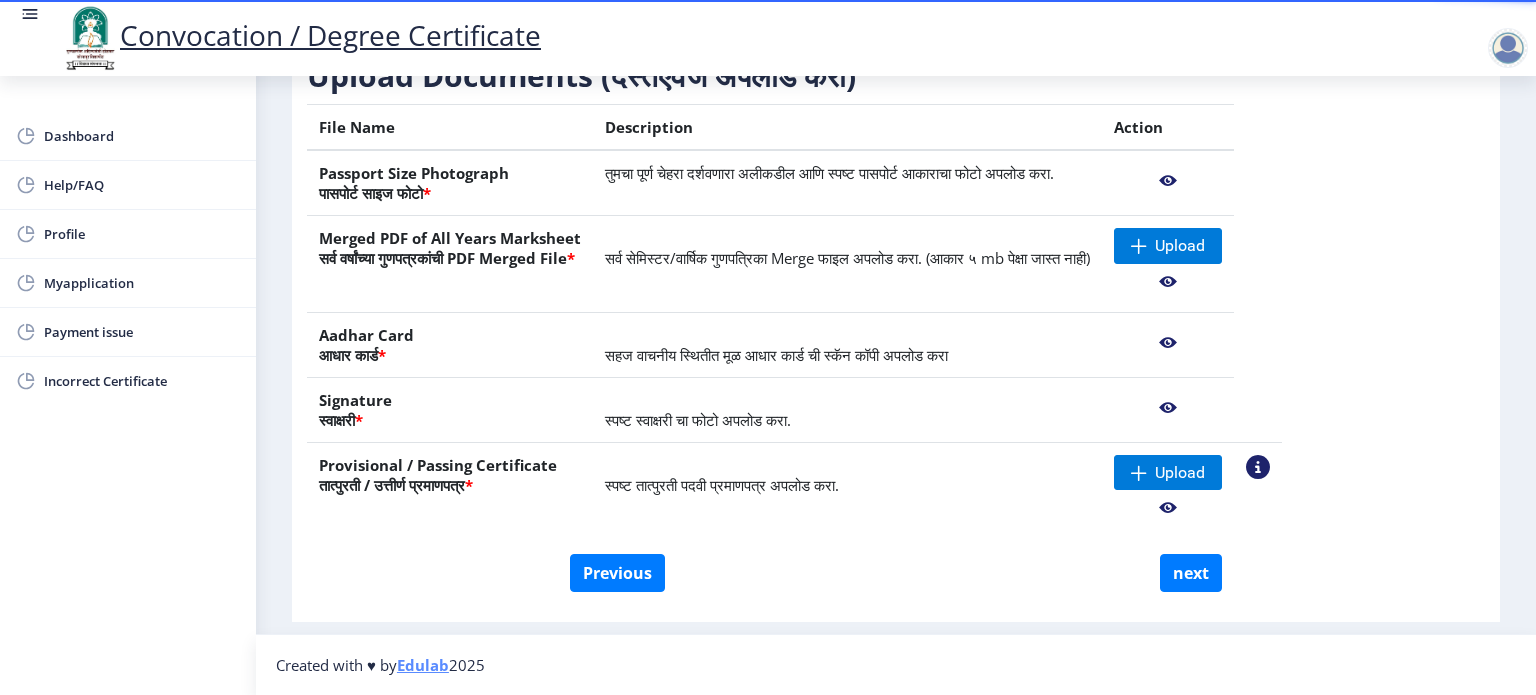 scroll, scrollTop: 315, scrollLeft: 0, axis: vertical 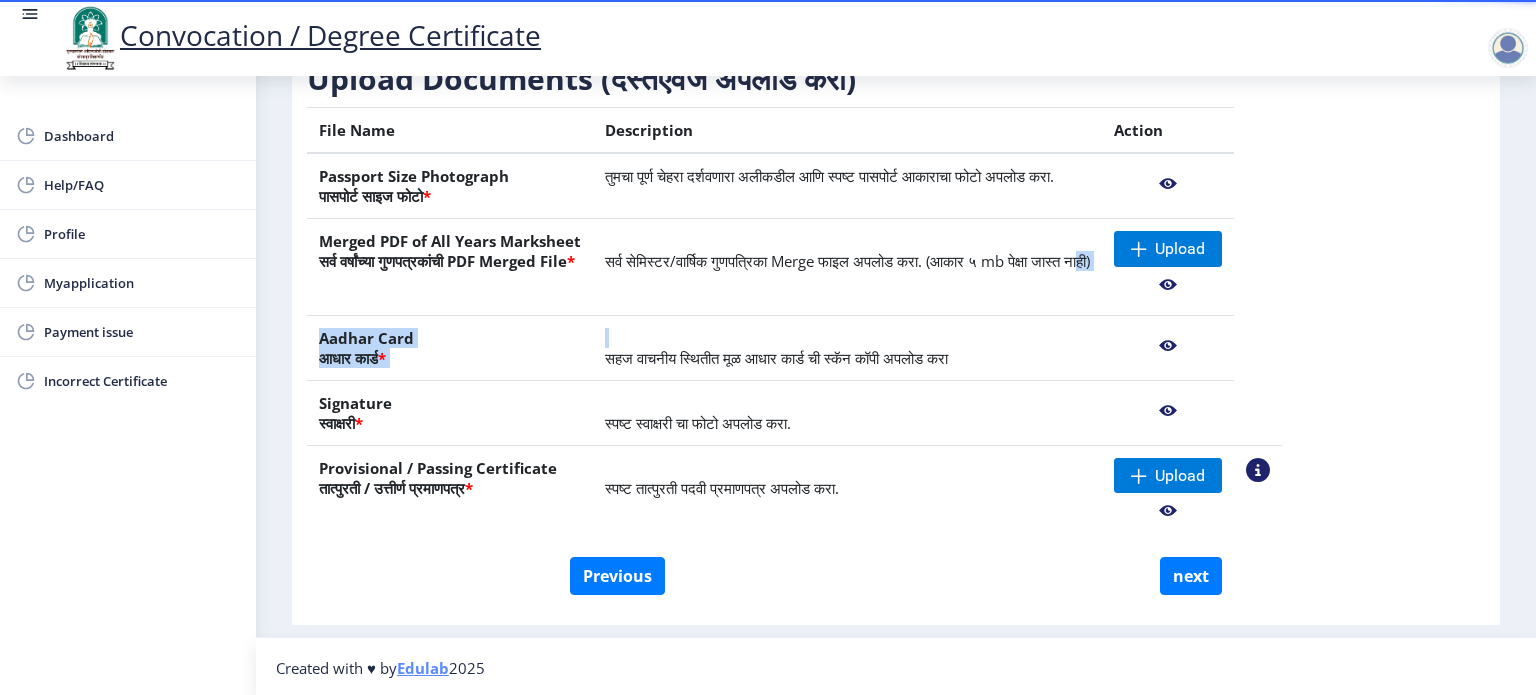 drag, startPoint x: 1148, startPoint y: 324, endPoint x: 1143, endPoint y: 308, distance: 16.763054 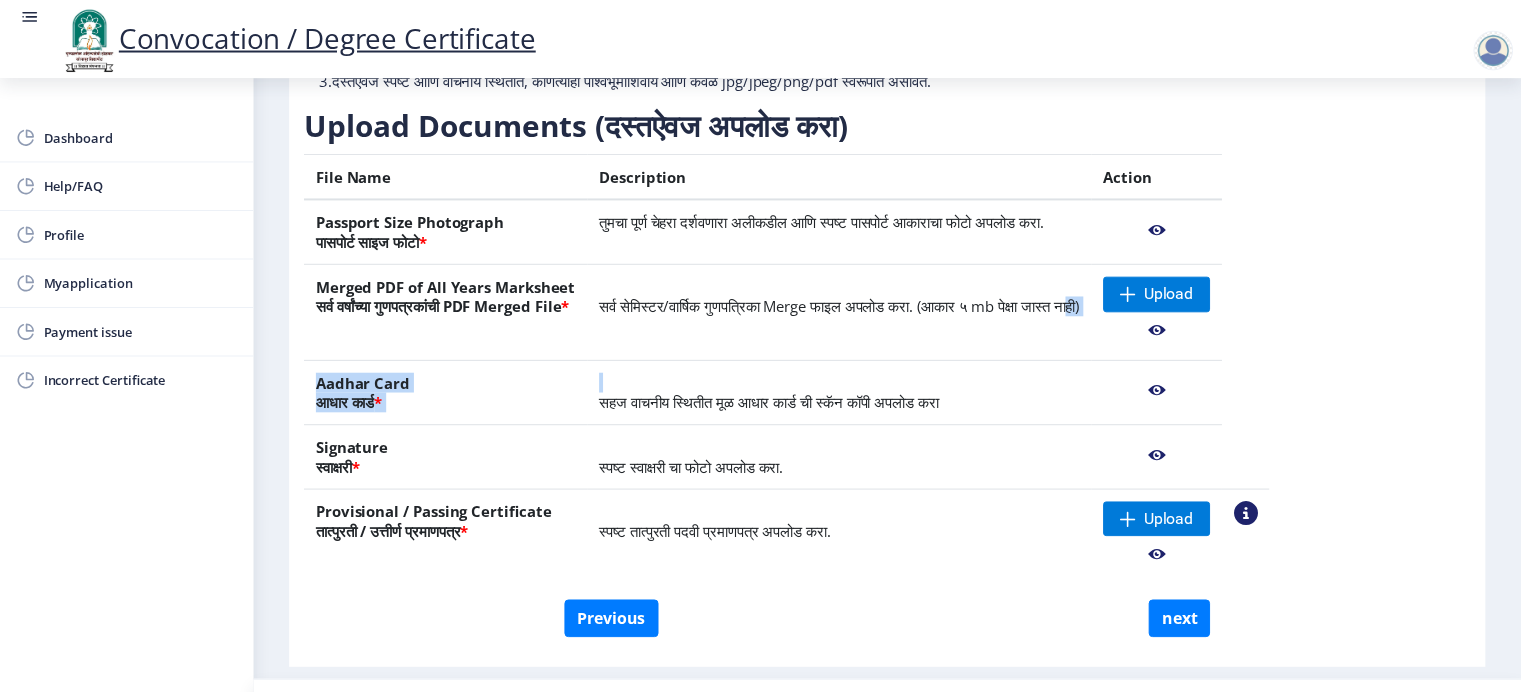 scroll, scrollTop: 266, scrollLeft: 0, axis: vertical 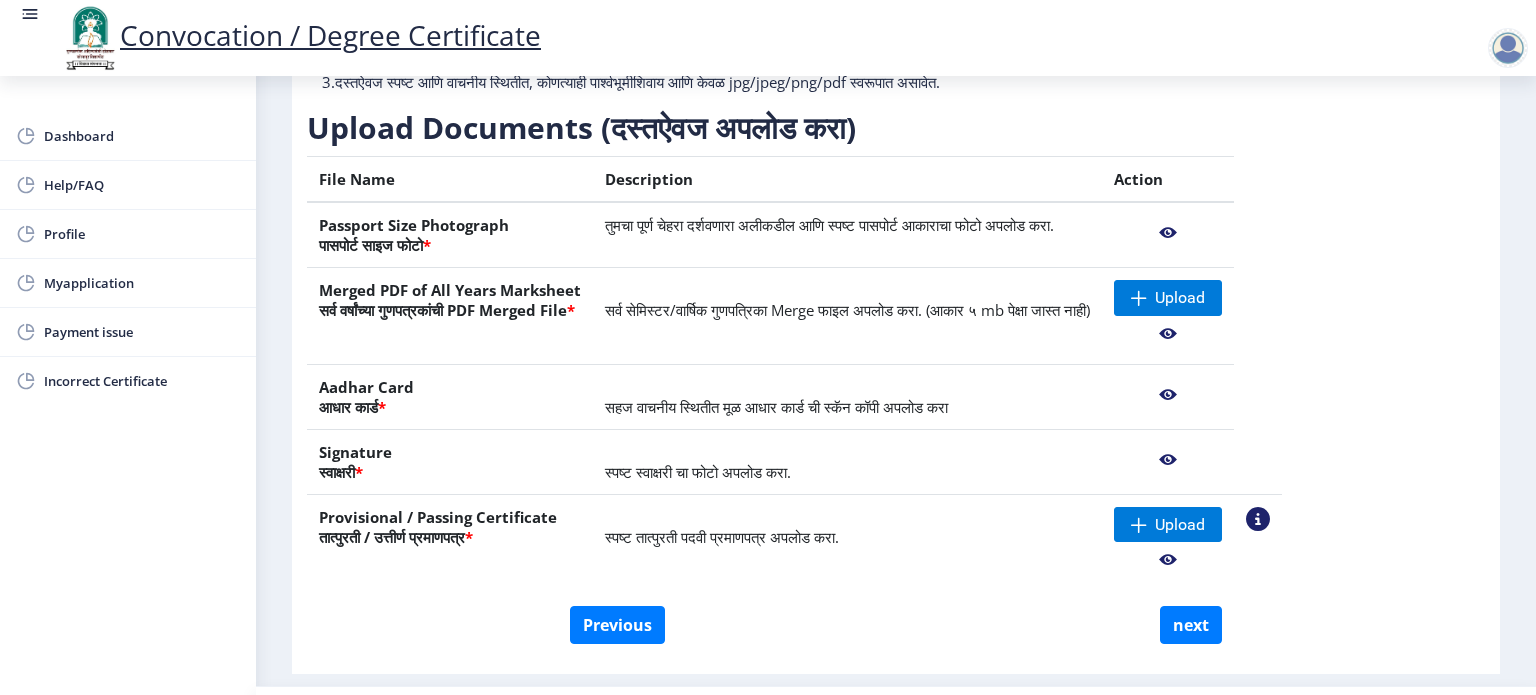 click 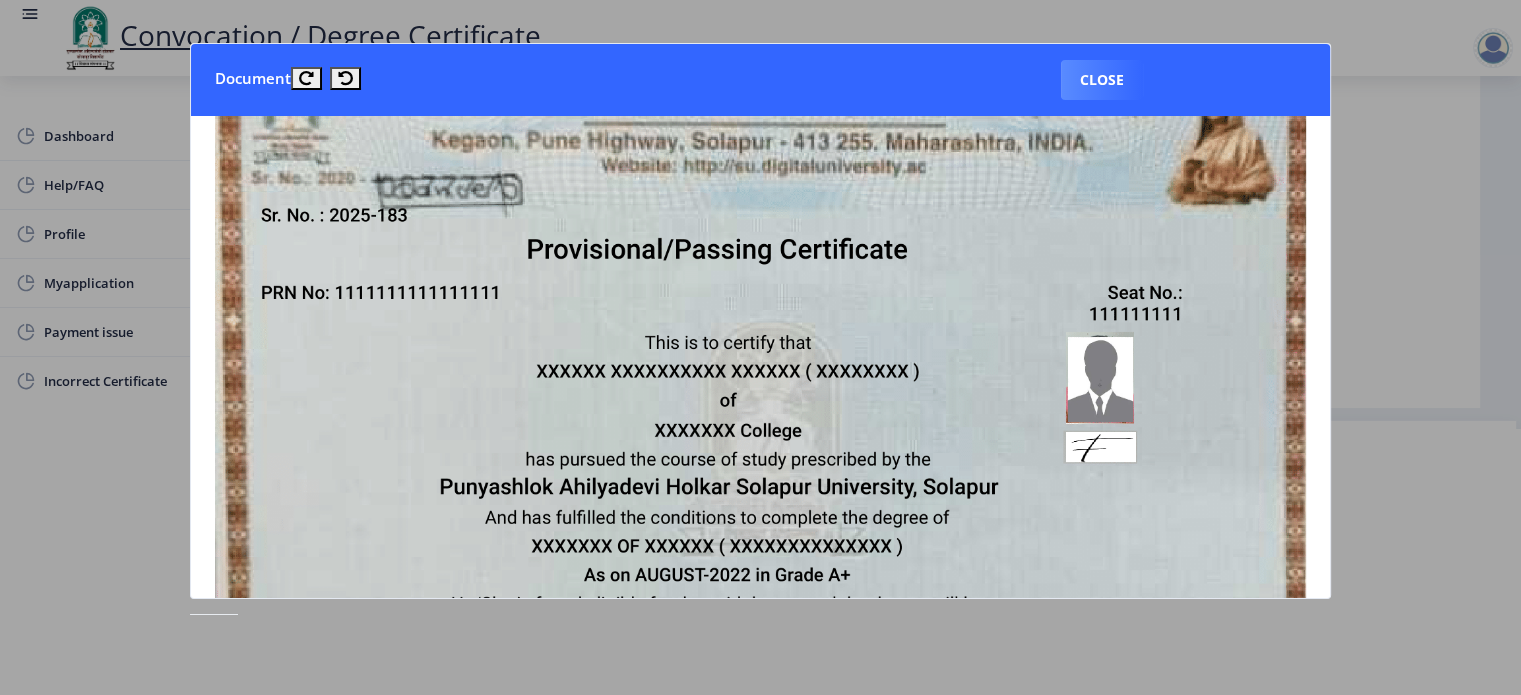 scroll, scrollTop: 0, scrollLeft: 0, axis: both 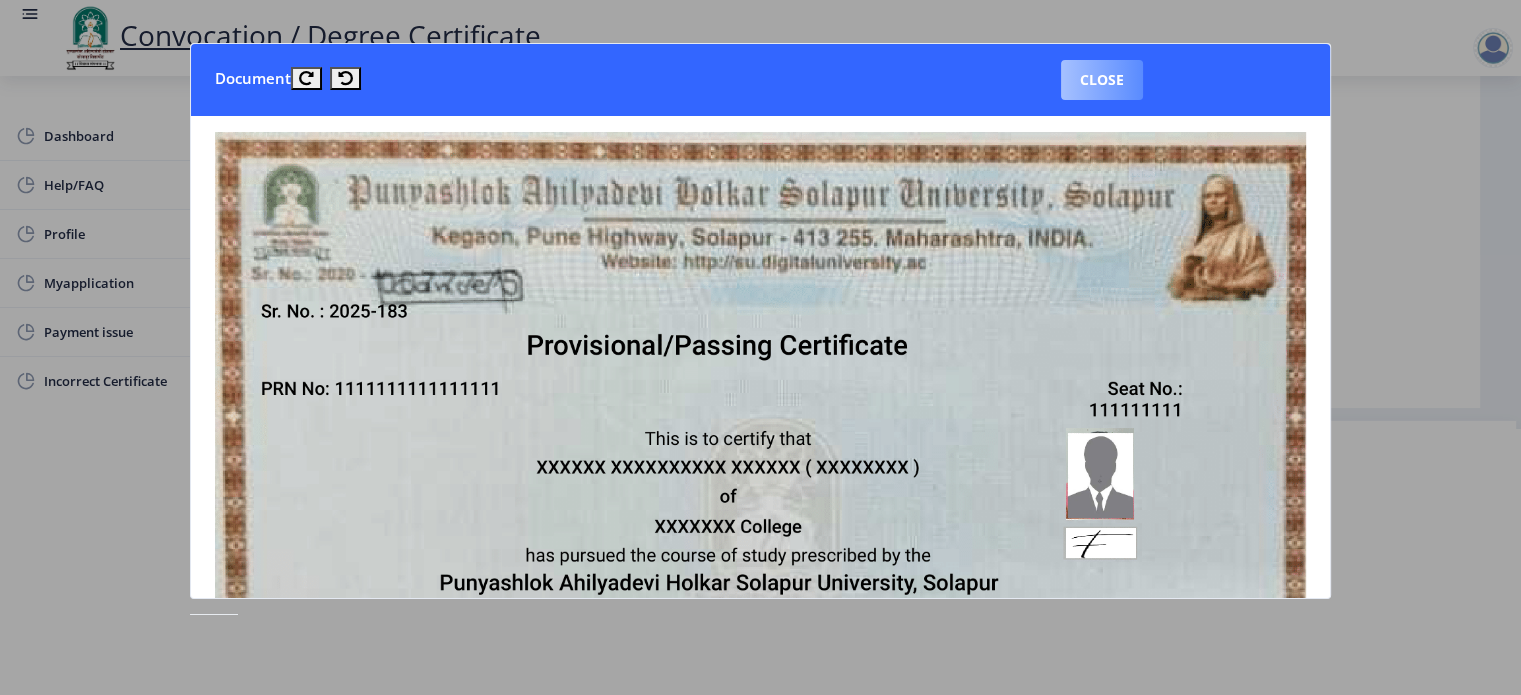 click on "Close" at bounding box center (1102, 80) 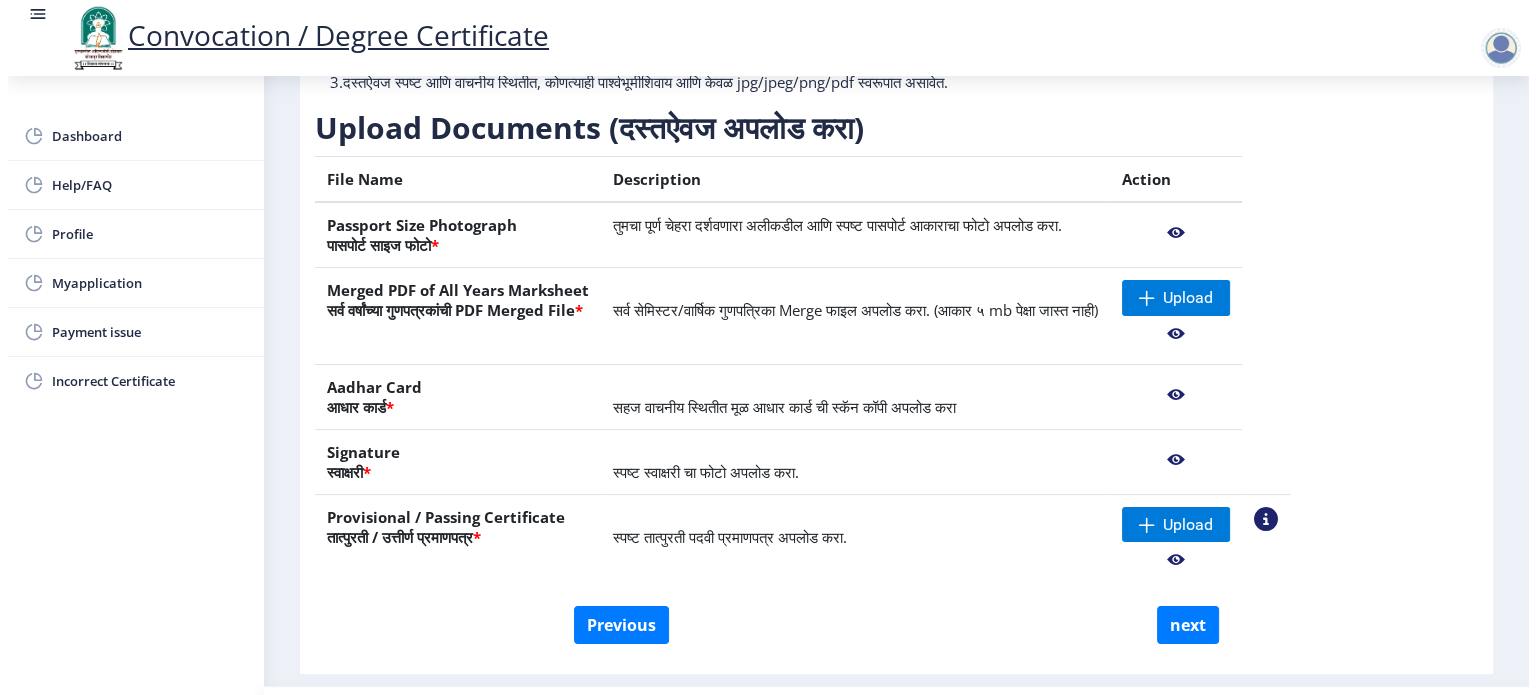 scroll, scrollTop: 88, scrollLeft: 0, axis: vertical 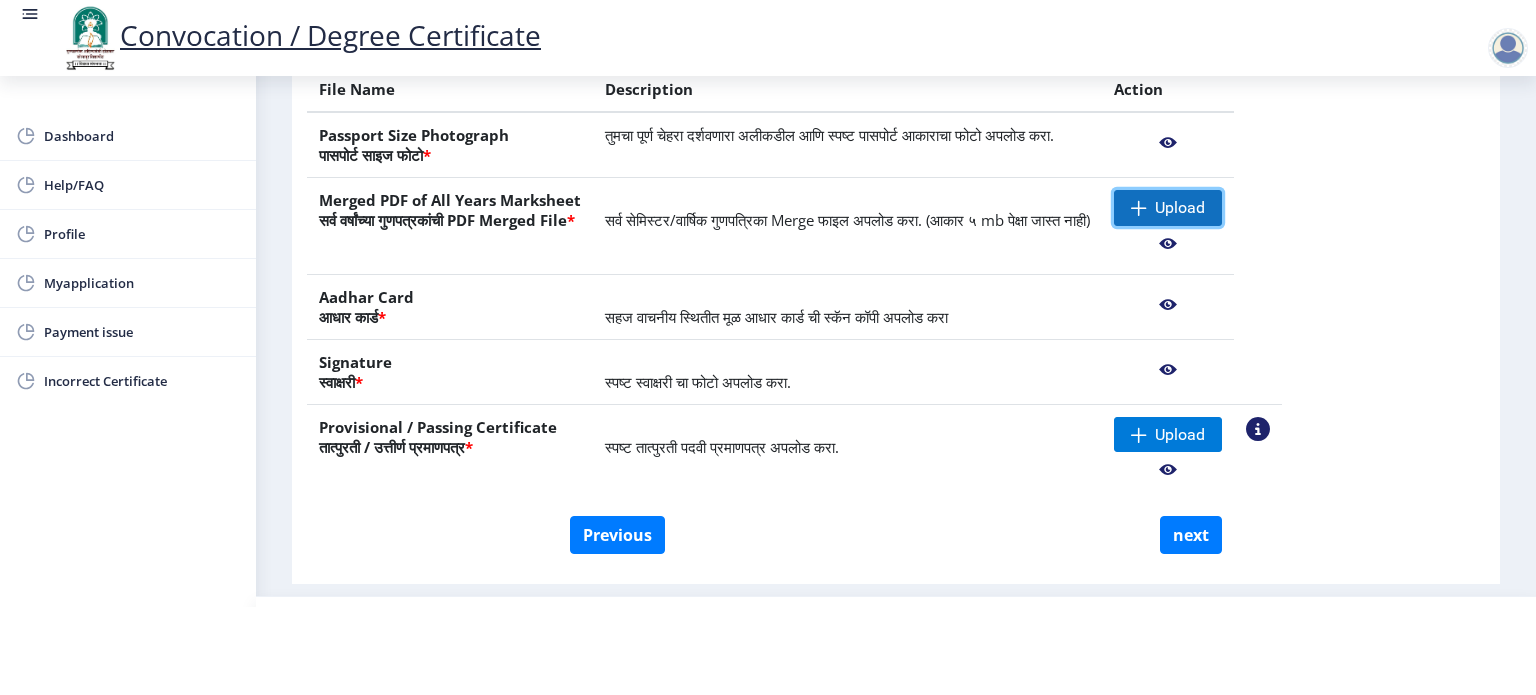 click on "Upload" 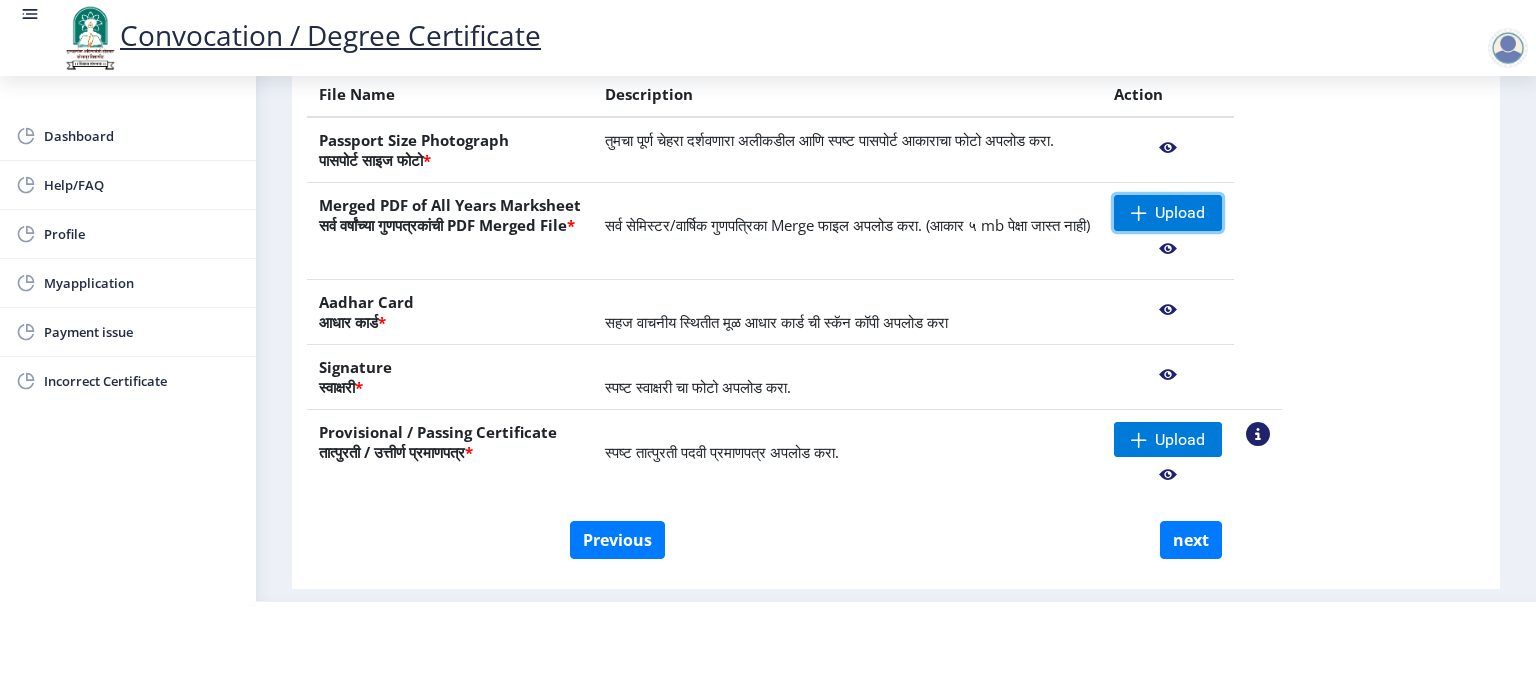 scroll, scrollTop: 237, scrollLeft: 0, axis: vertical 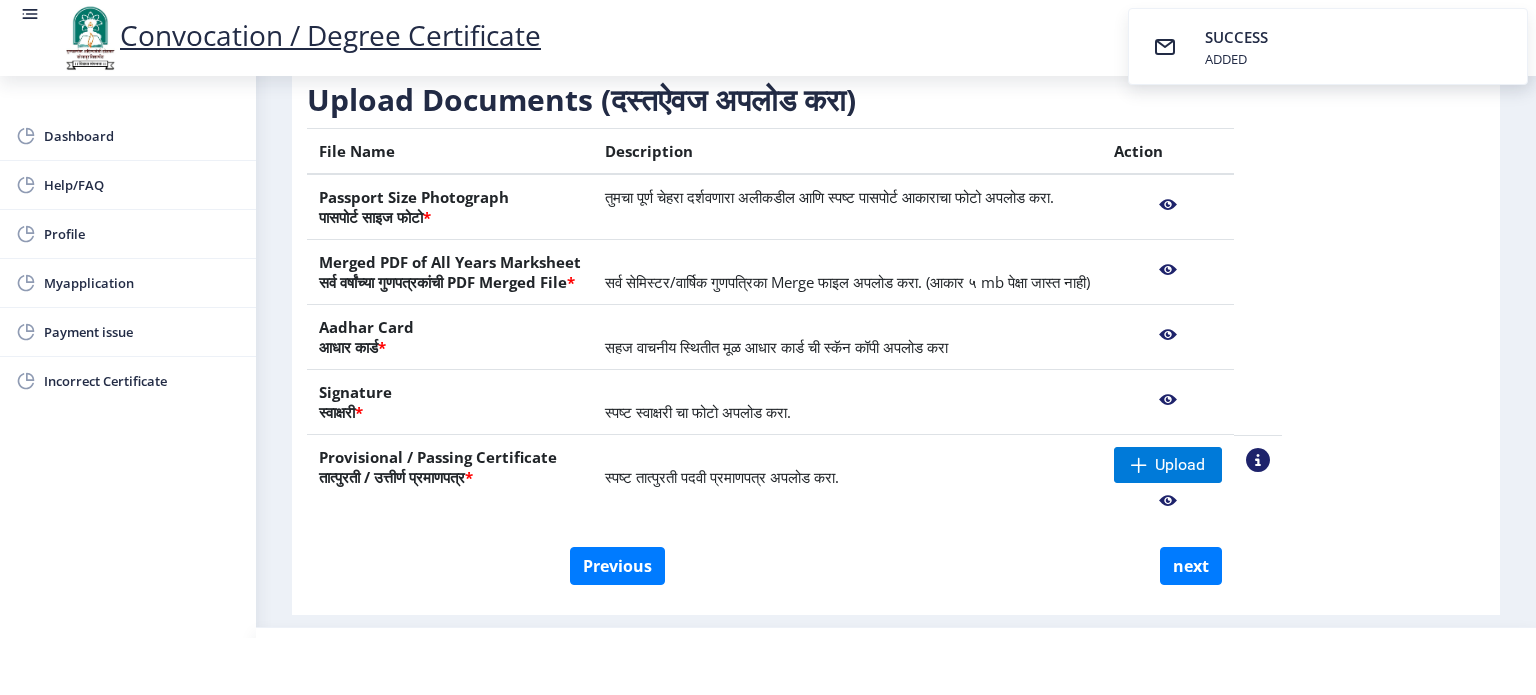 click 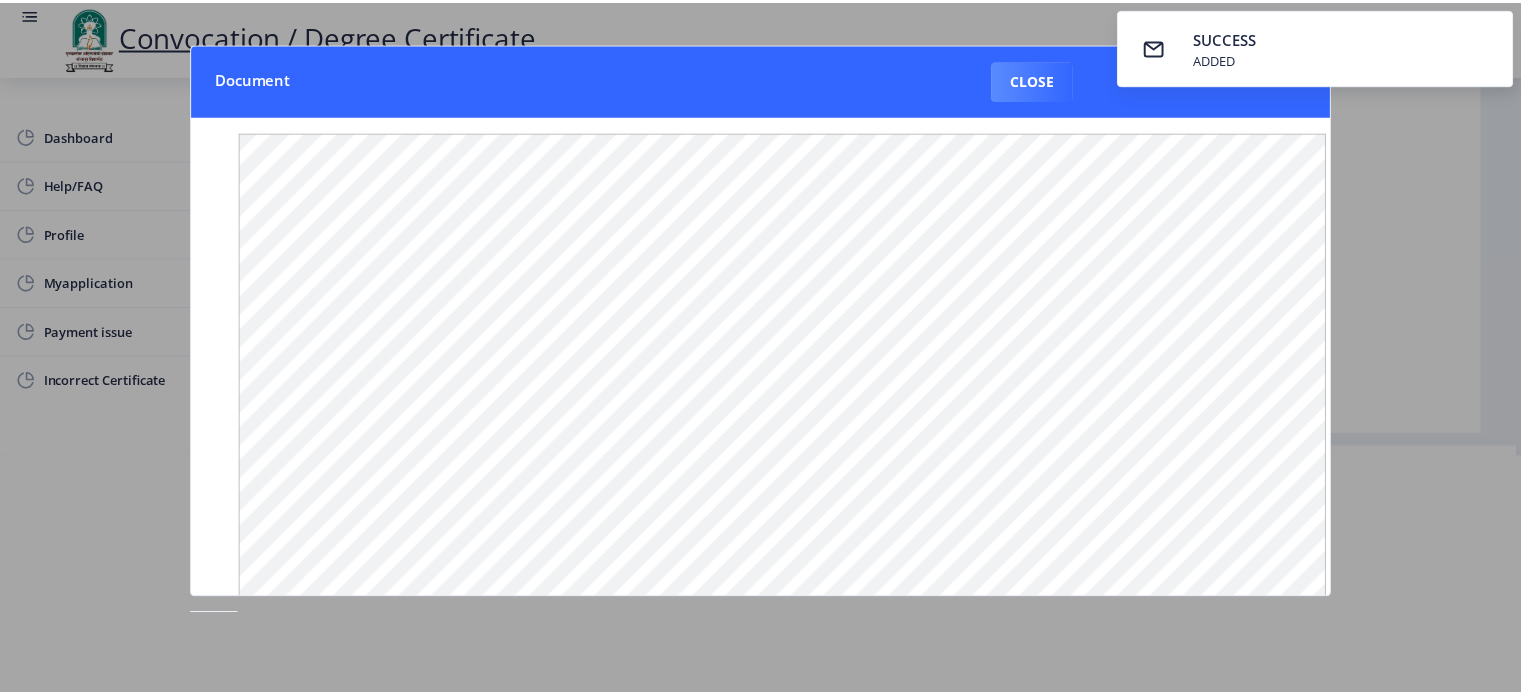 scroll, scrollTop: 0, scrollLeft: 0, axis: both 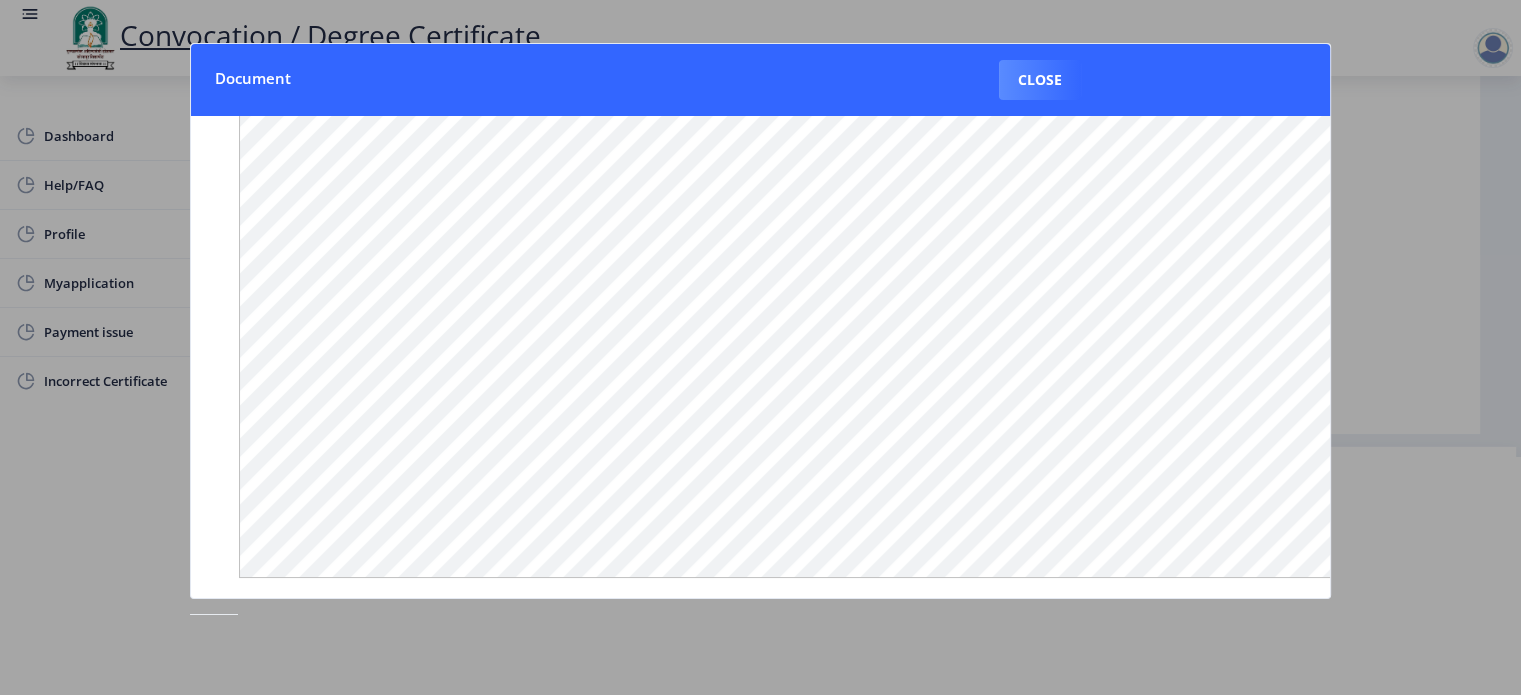 click 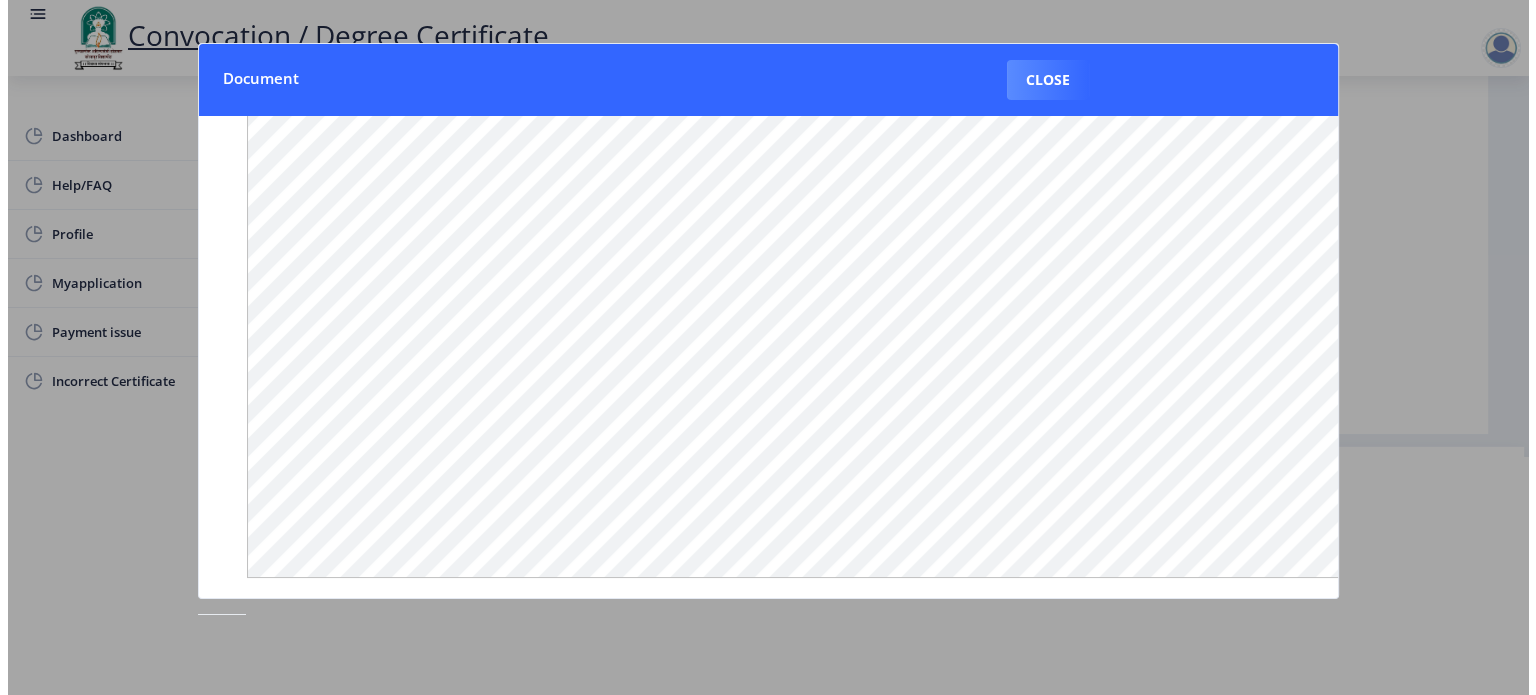 scroll, scrollTop: 57, scrollLeft: 0, axis: vertical 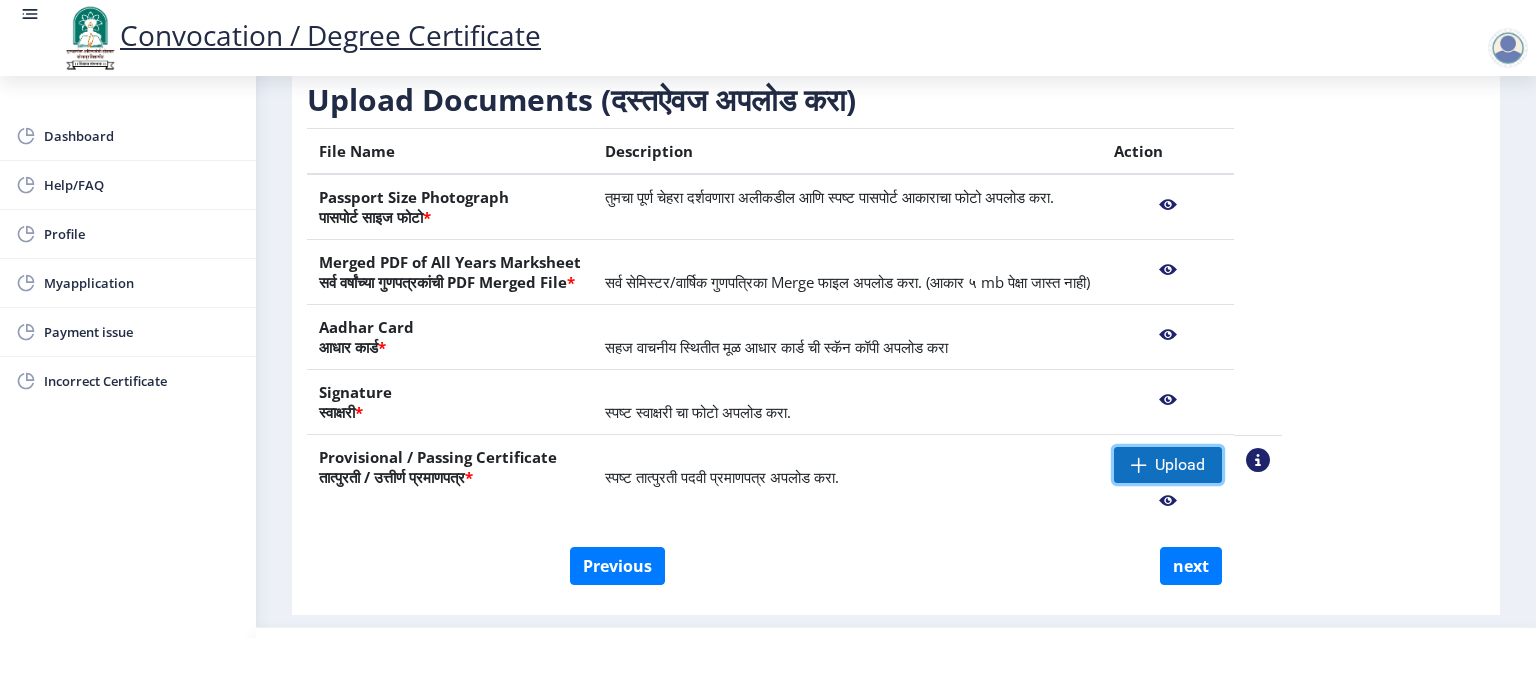 click on "Upload" 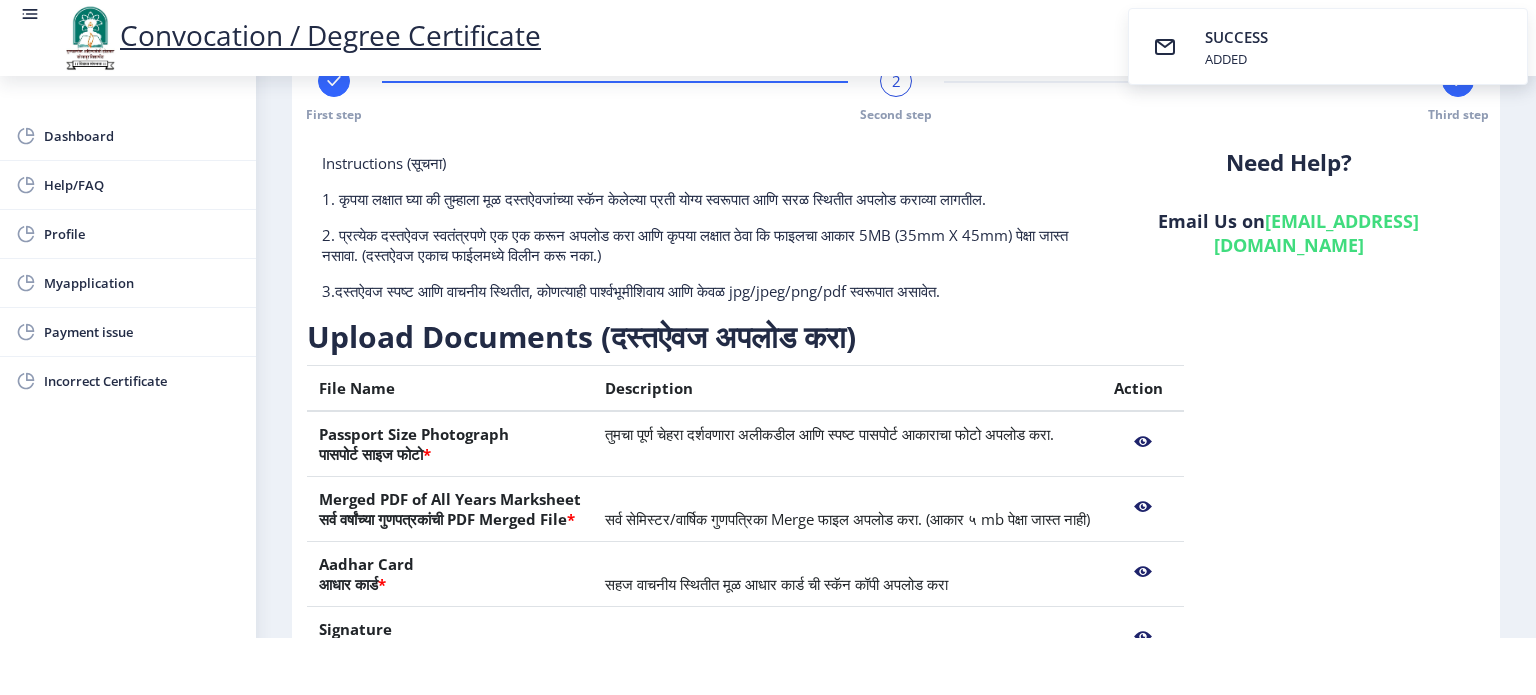 scroll, scrollTop: 252, scrollLeft: 0, axis: vertical 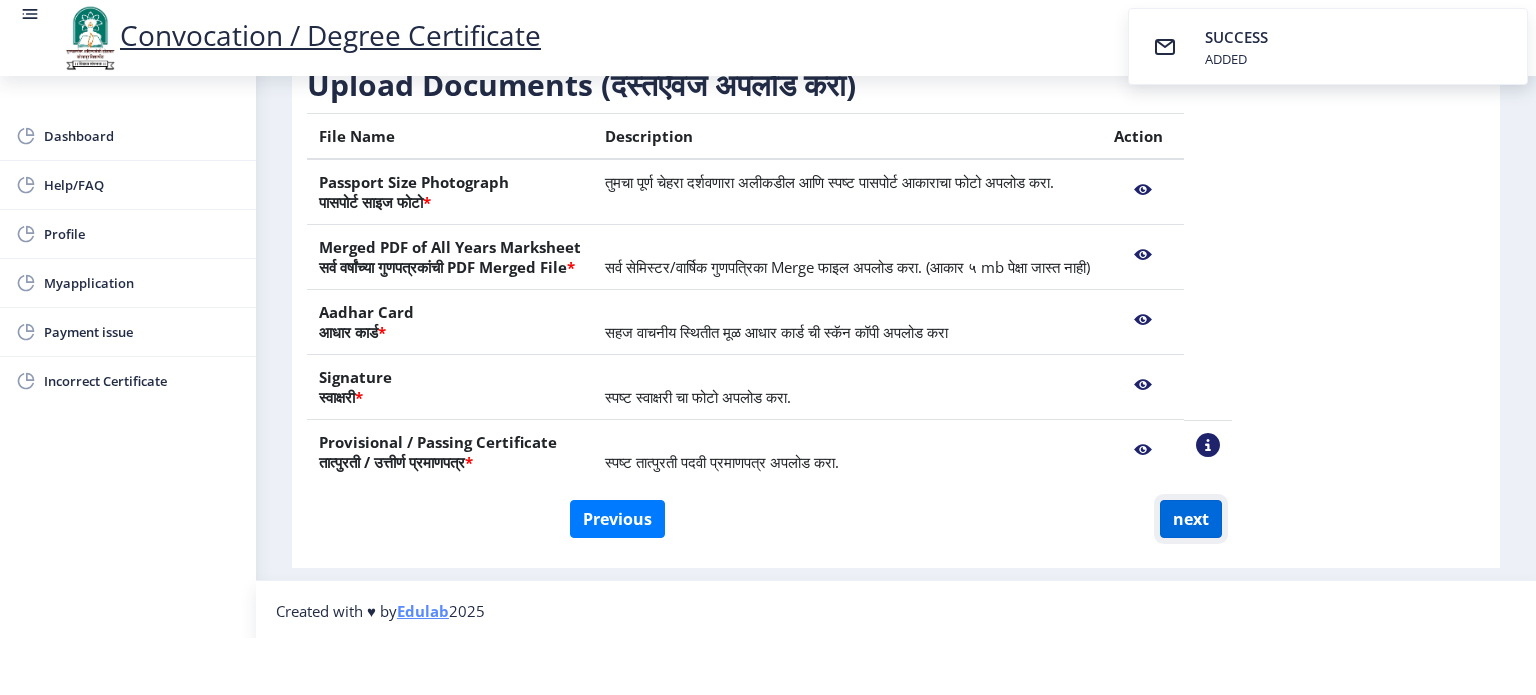 click on "next" 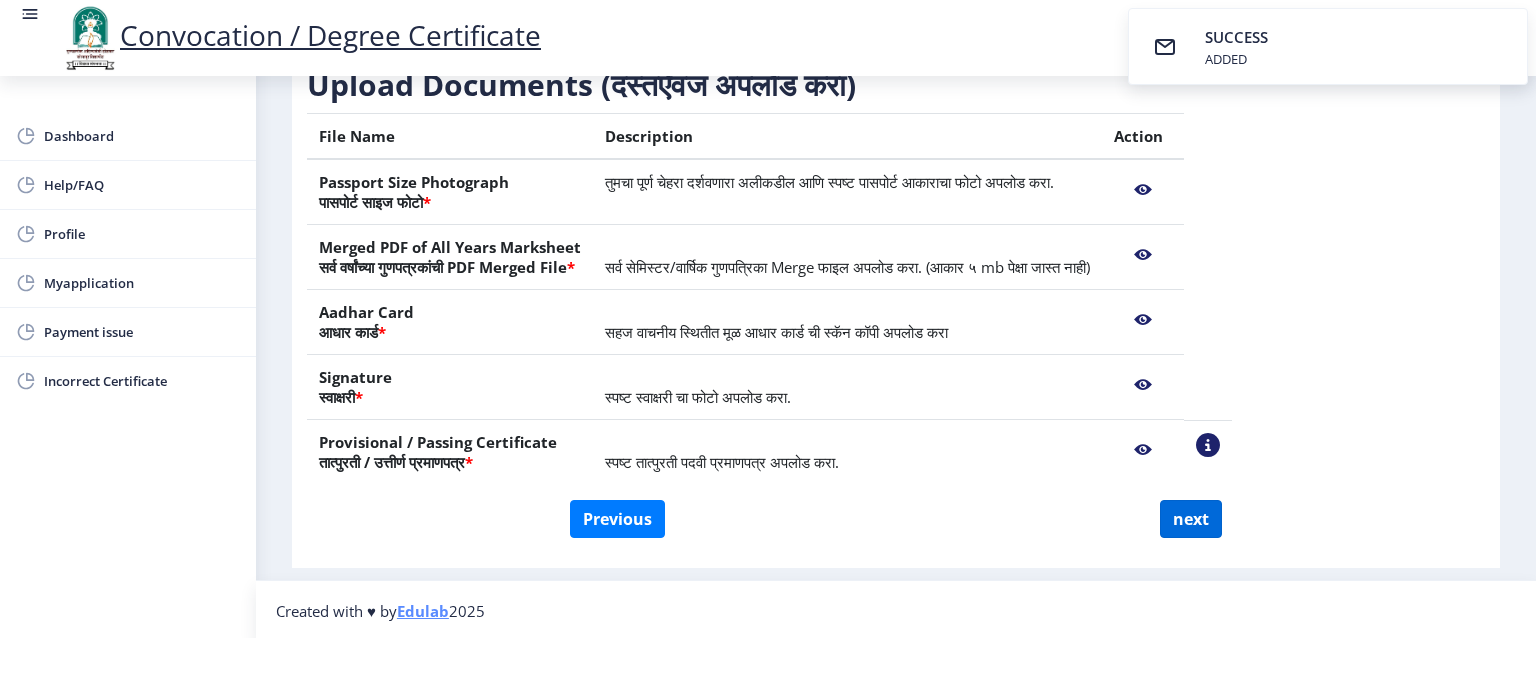select 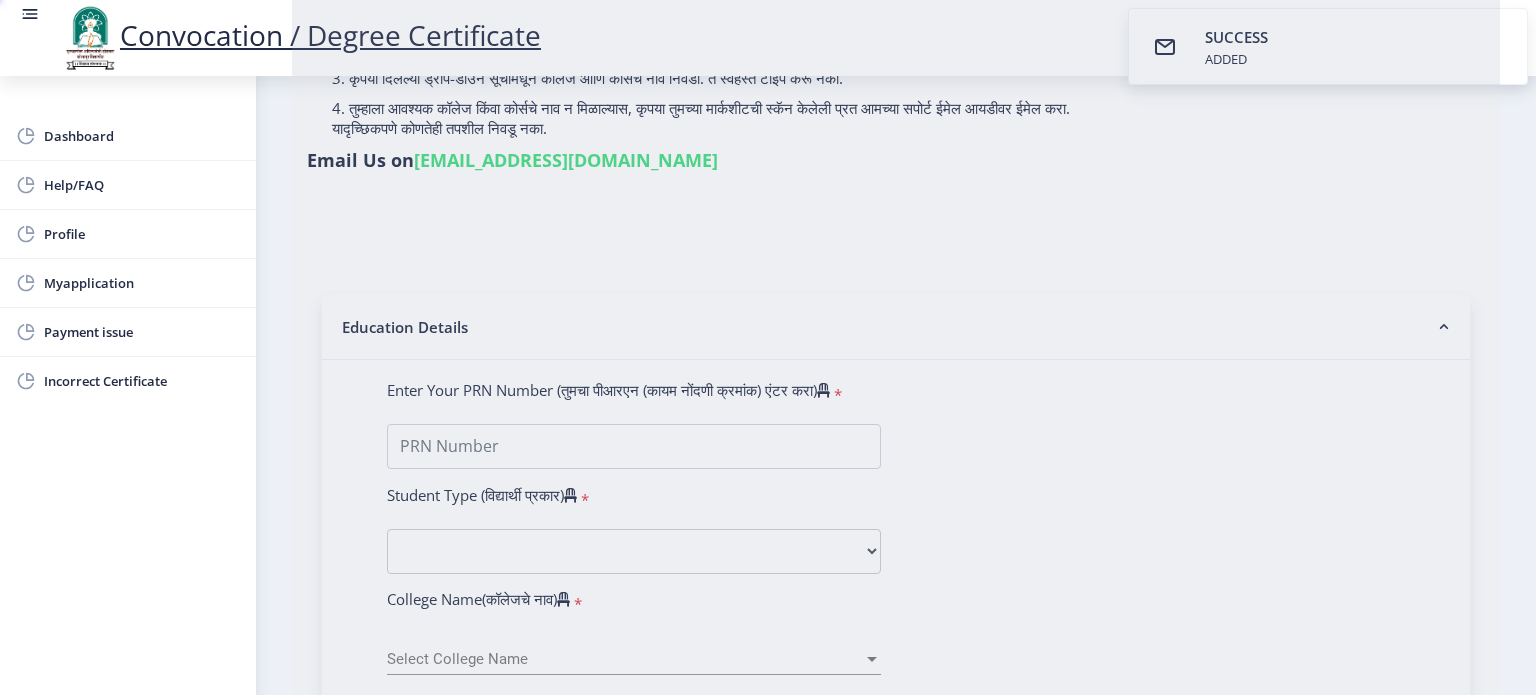 scroll, scrollTop: 0, scrollLeft: 0, axis: both 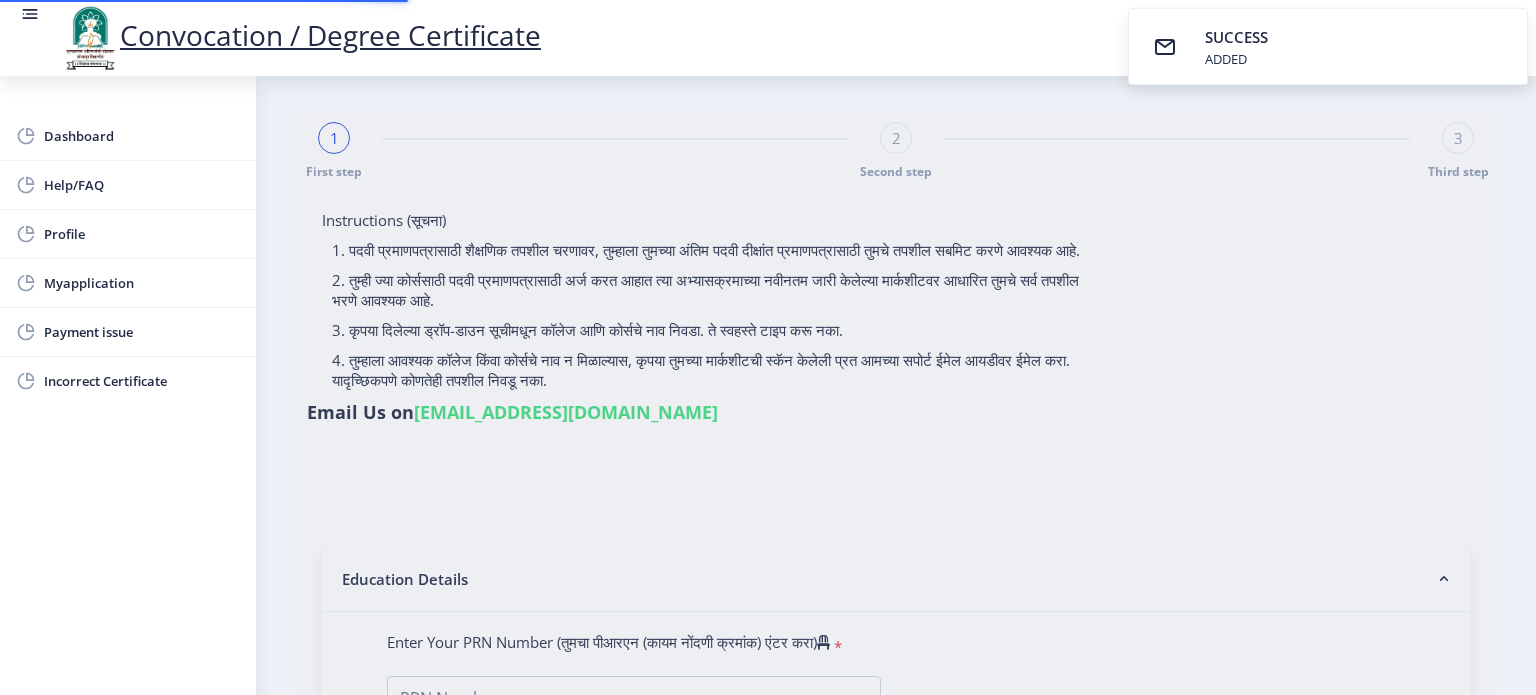 select 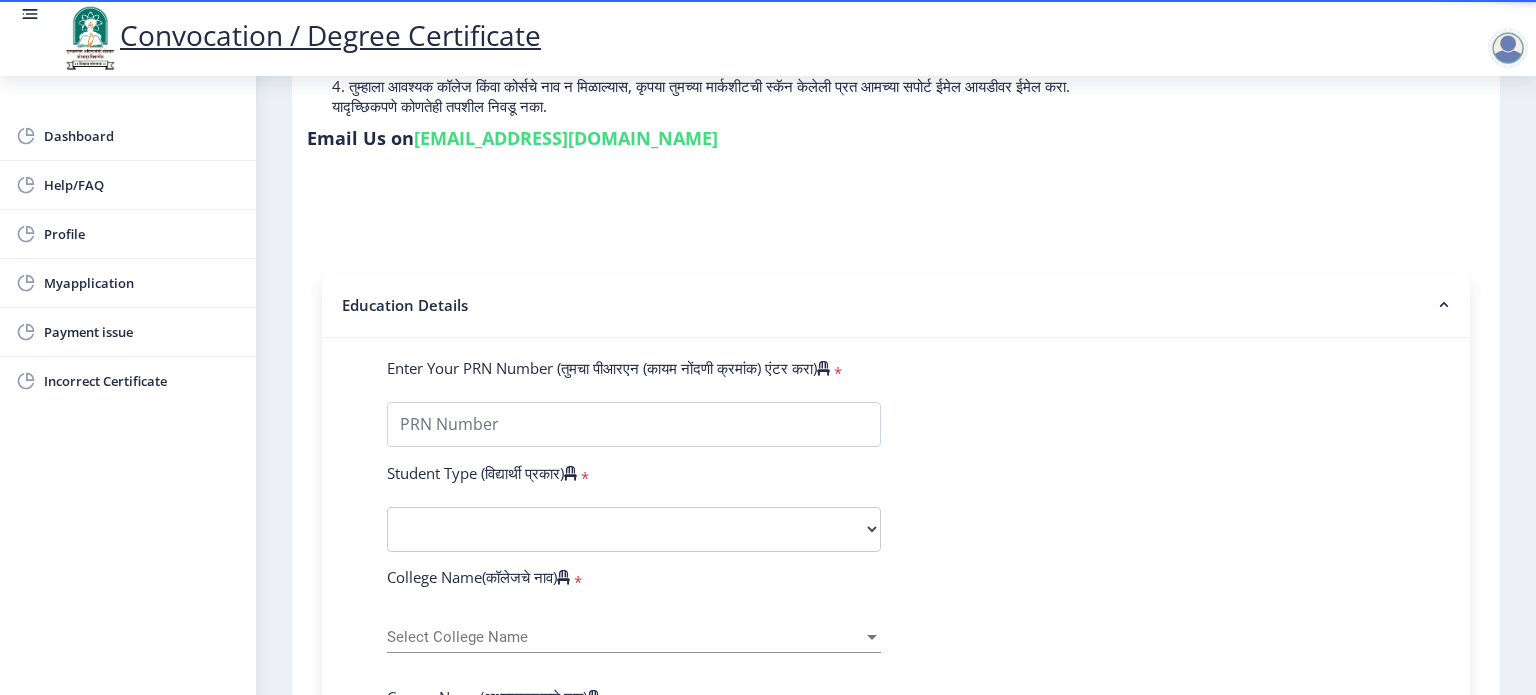 scroll, scrollTop: 272, scrollLeft: 0, axis: vertical 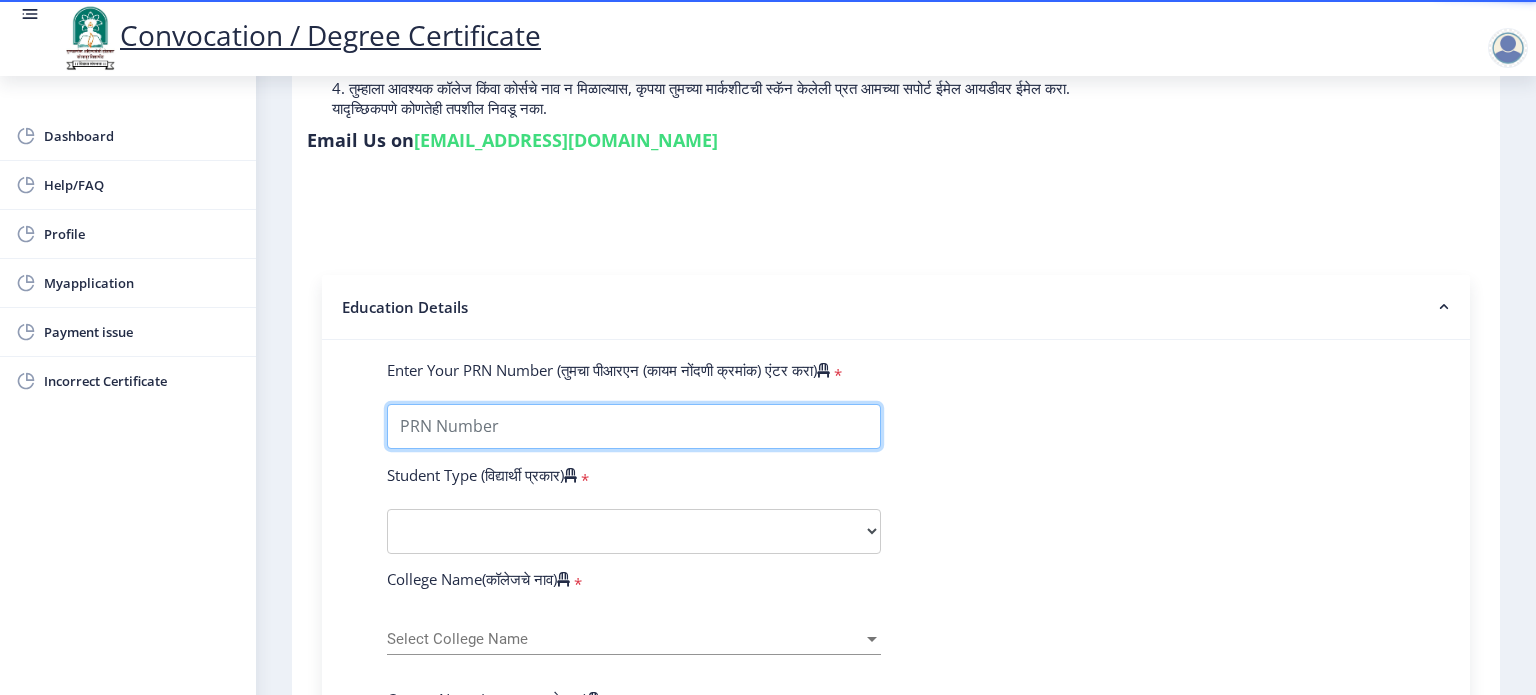 click on "Enter Your PRN Number (तुमचा पीआरएन (कायम नोंदणी क्रमांक) एंटर करा)" at bounding box center [634, 426] 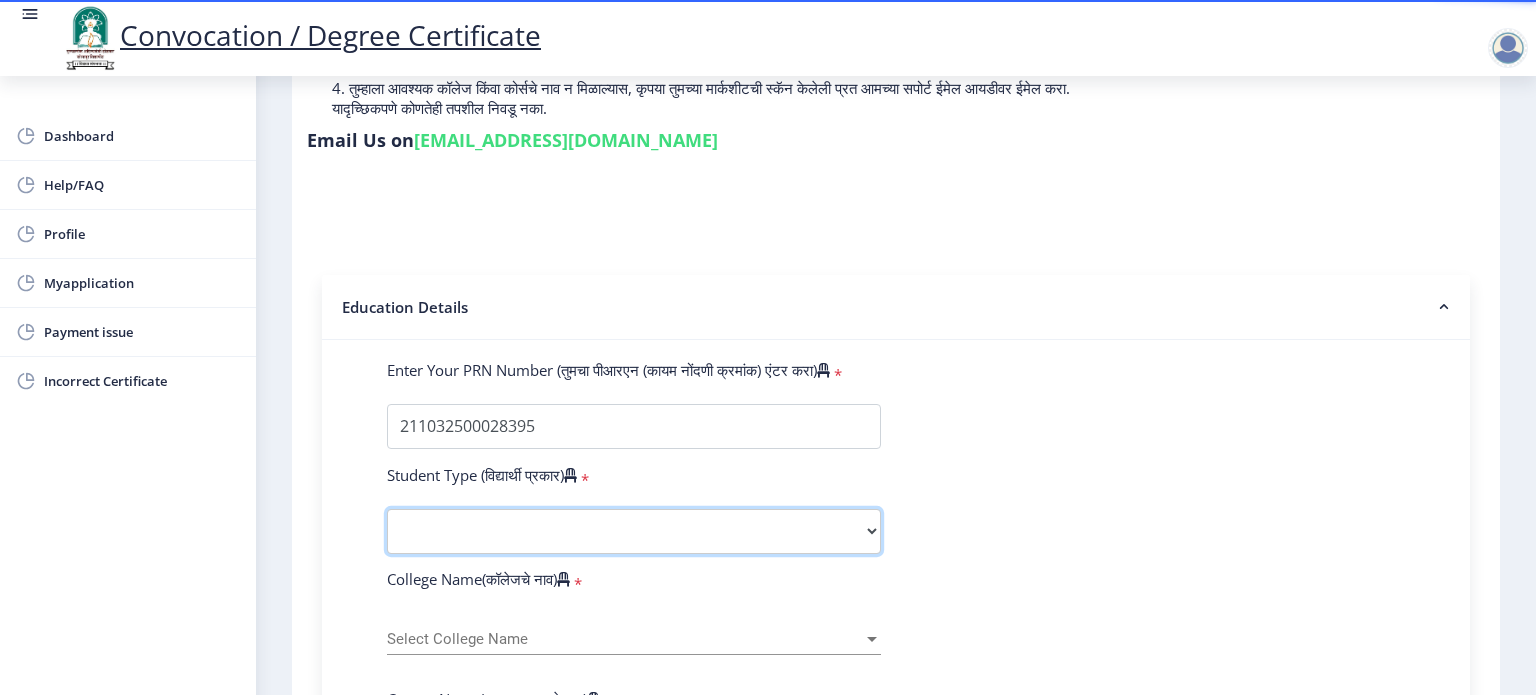 click on "Select Student Type Regular External" at bounding box center [634, 531] 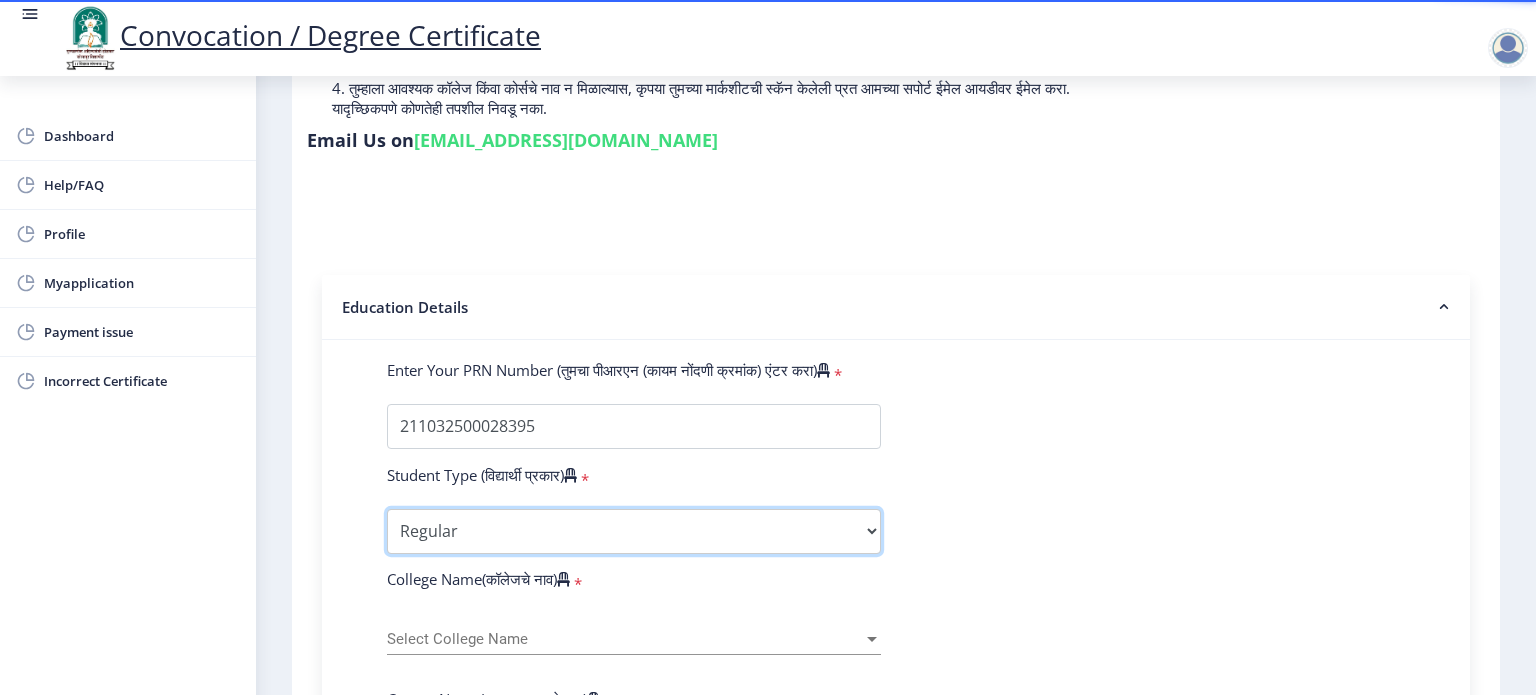 click on "Select Student Type Regular External" at bounding box center (634, 531) 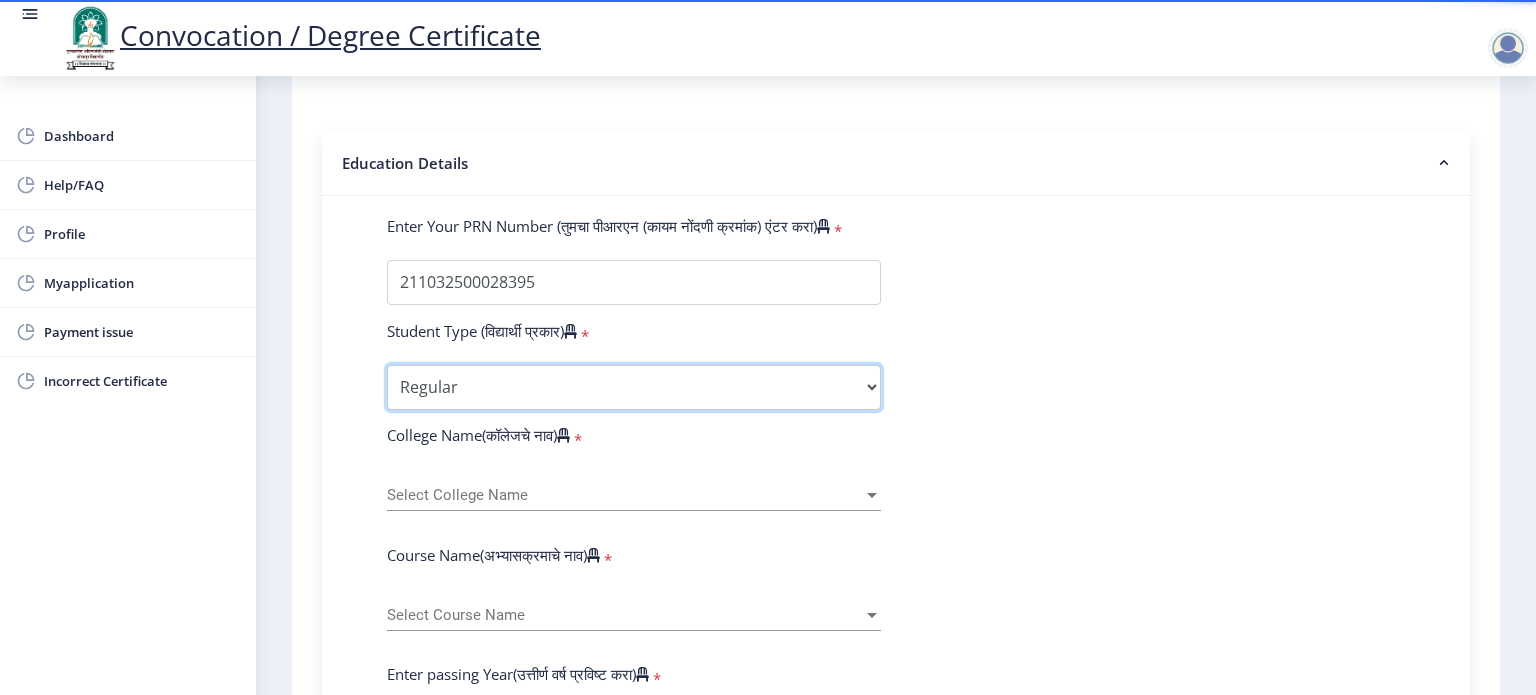 scroll, scrollTop: 419, scrollLeft: 0, axis: vertical 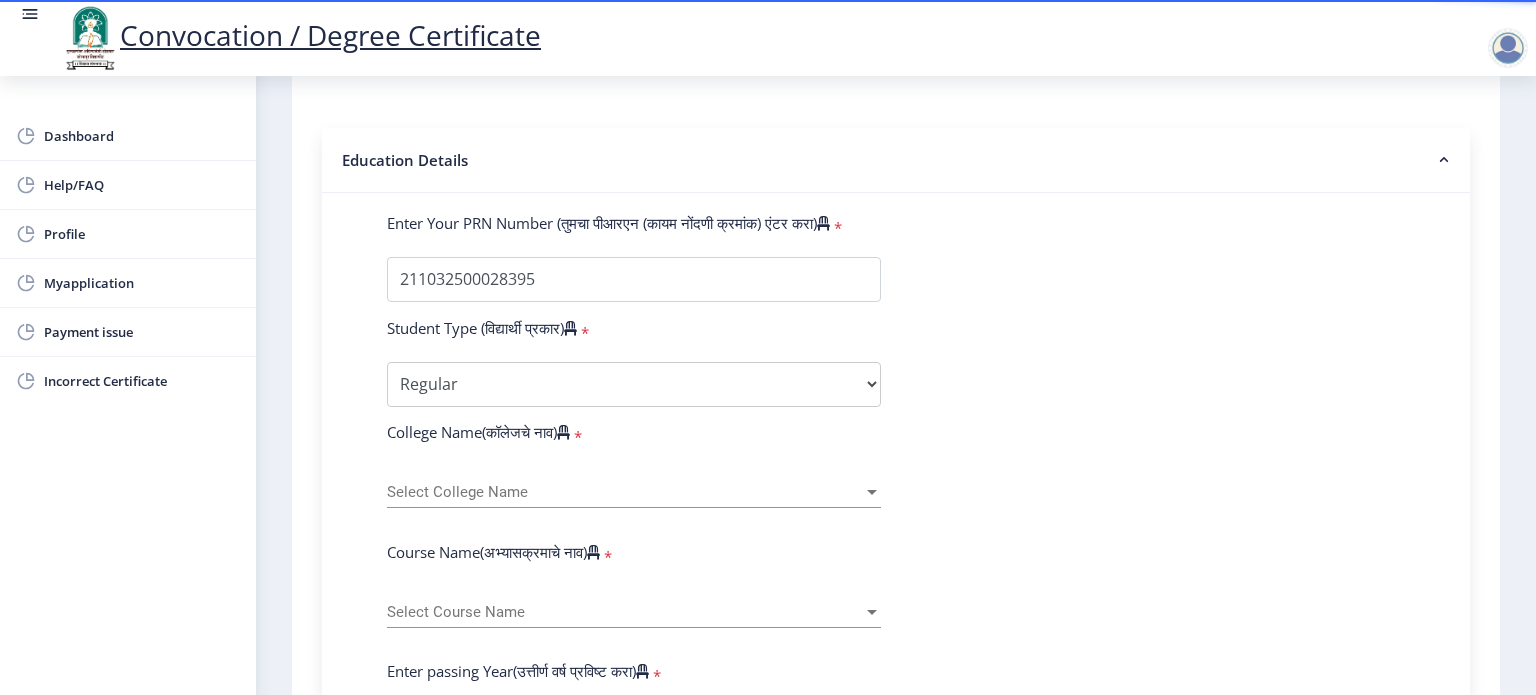 click on "Select College Name Select College Name" 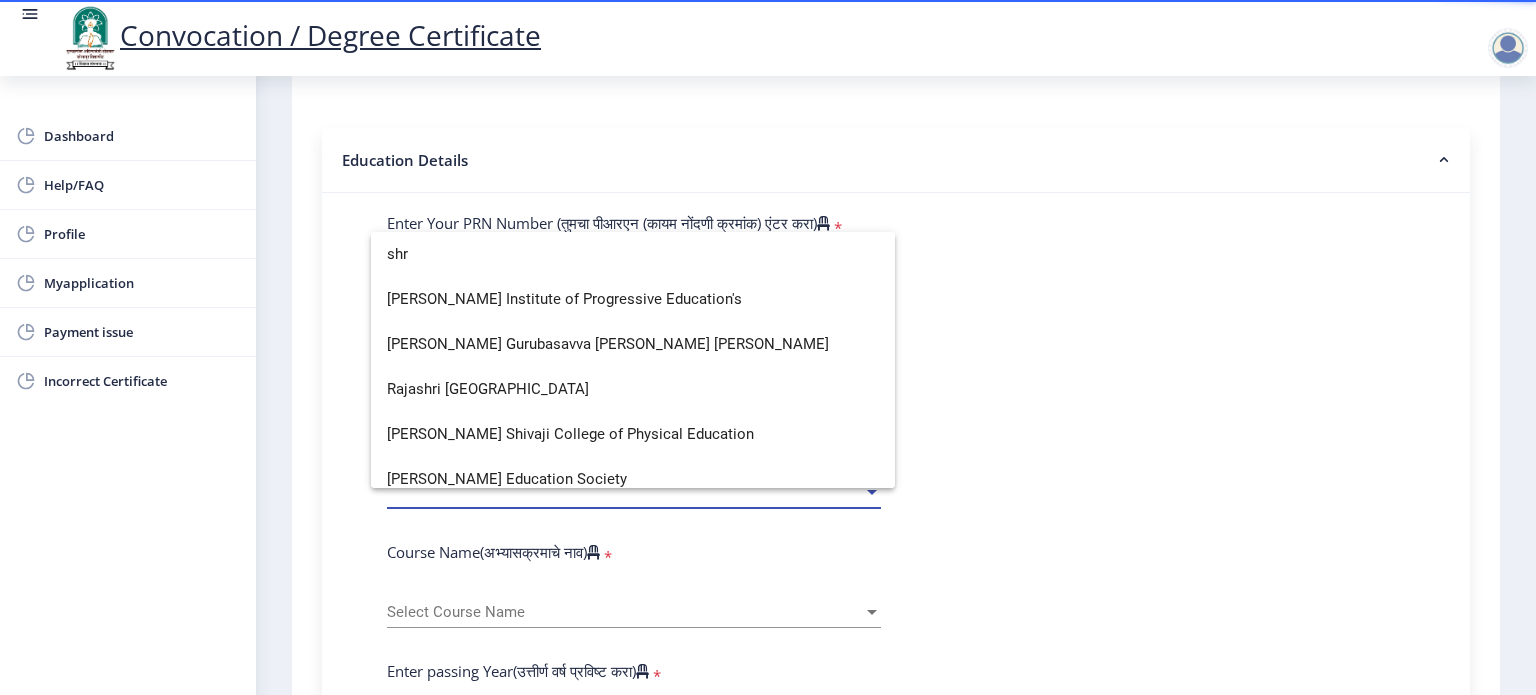 type on "shr" 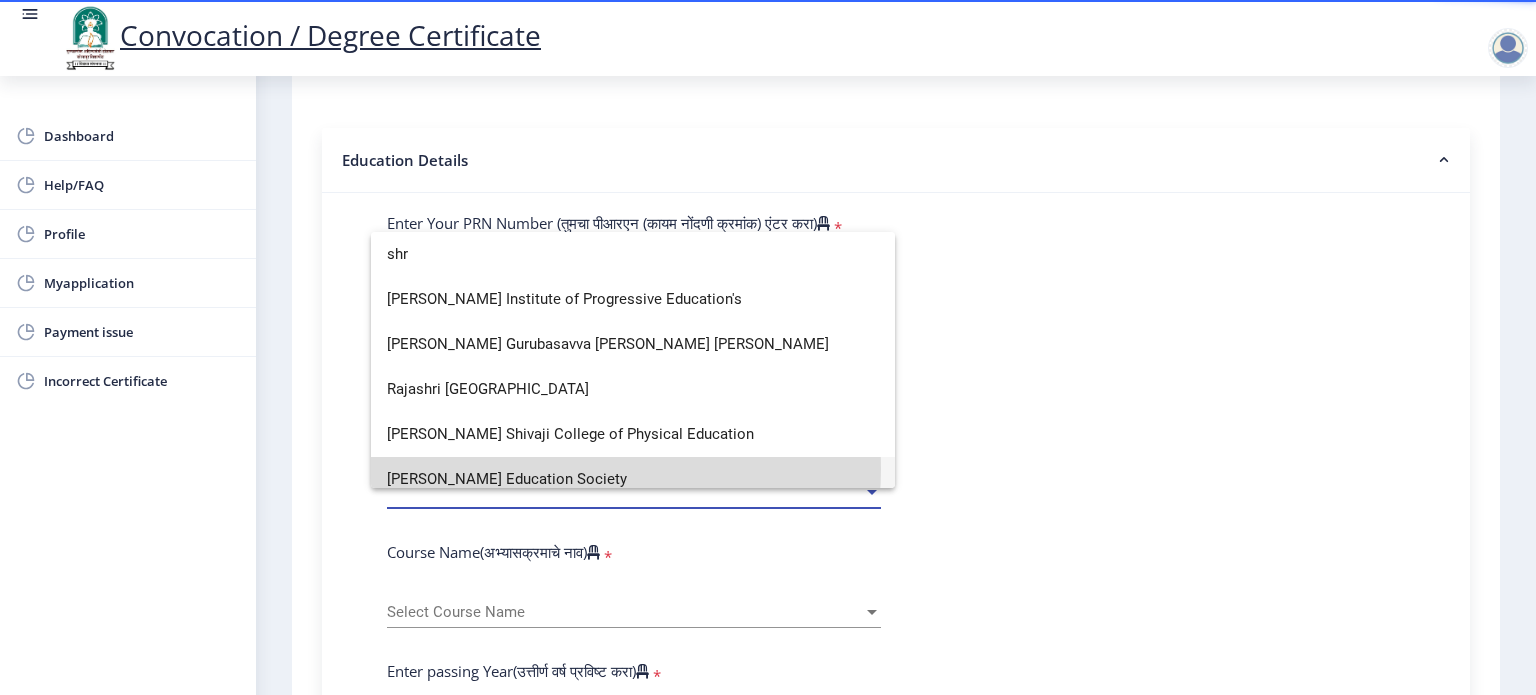 click on "[PERSON_NAME] Education Society" at bounding box center (633, 479) 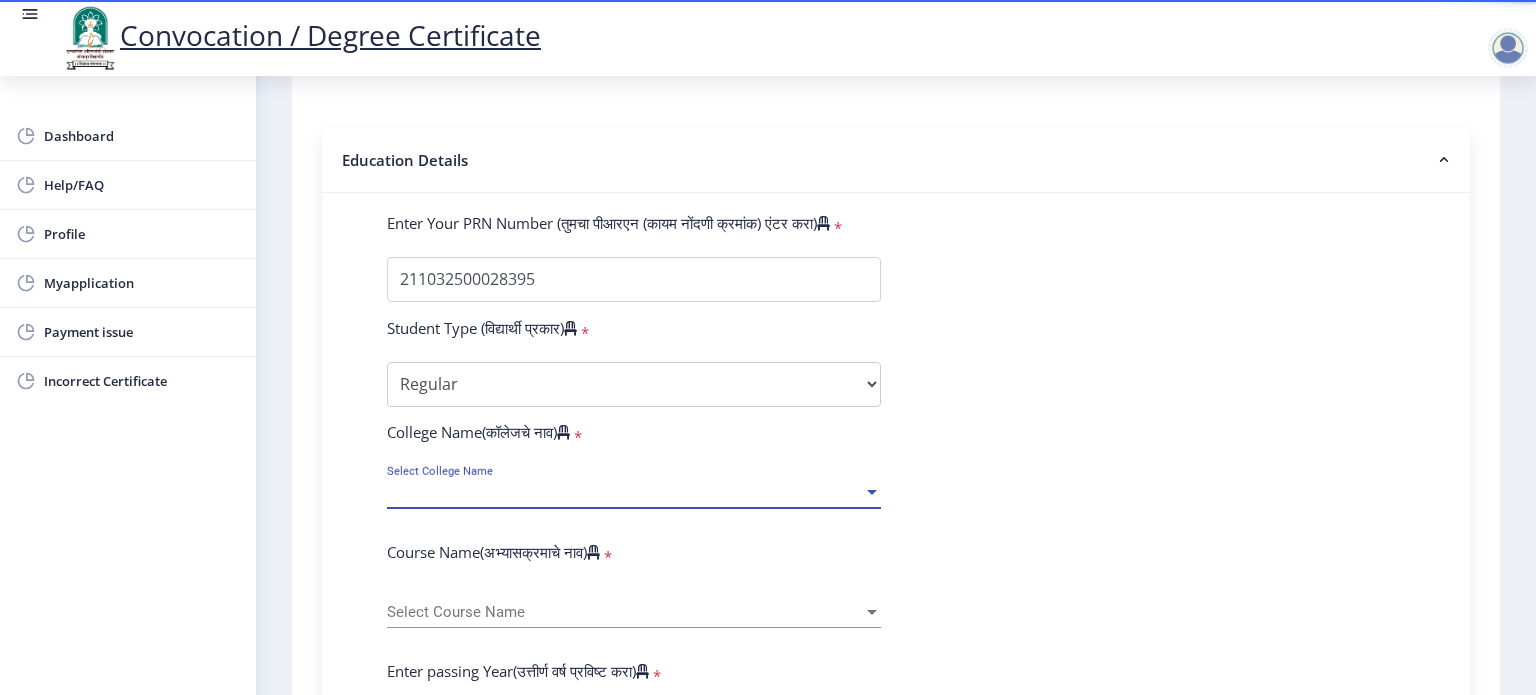 scroll, scrollTop: 14, scrollLeft: 0, axis: vertical 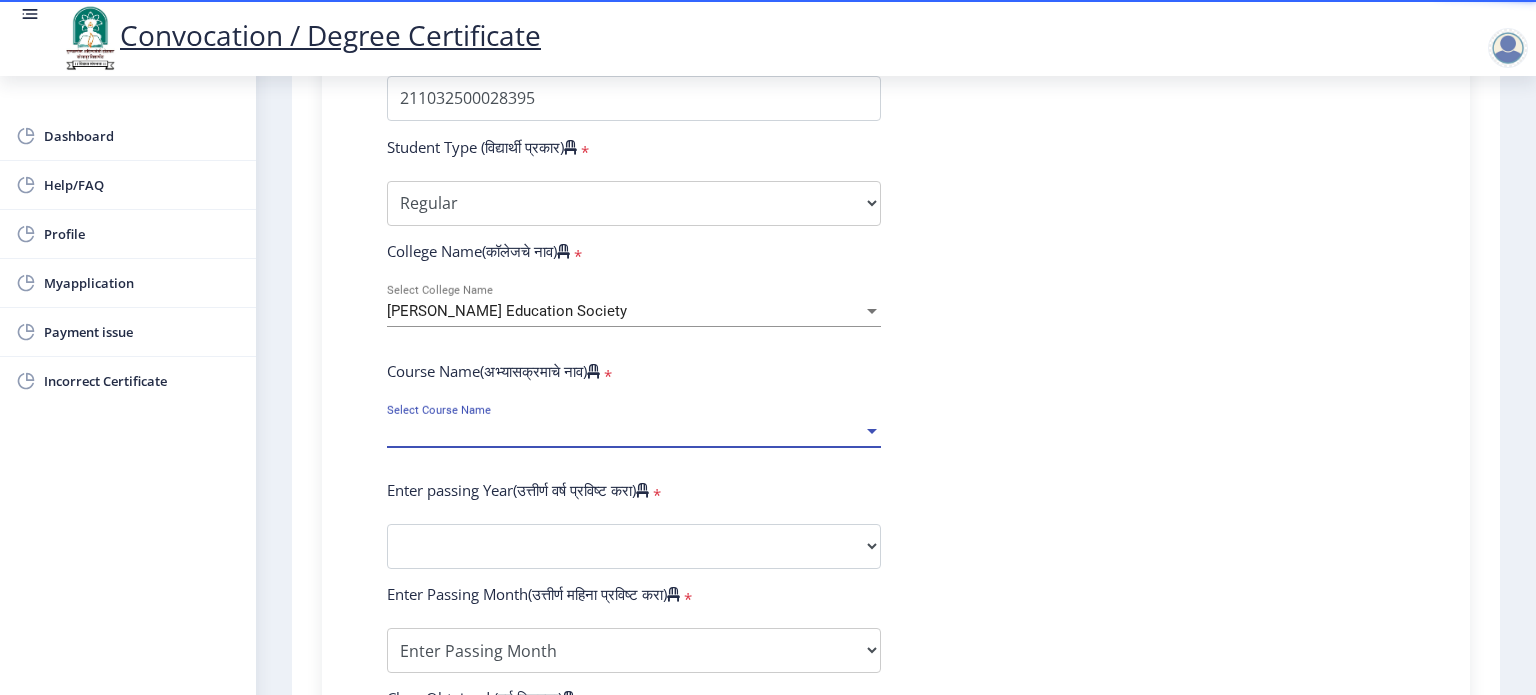 click on "Select Course Name" at bounding box center (625, 431) 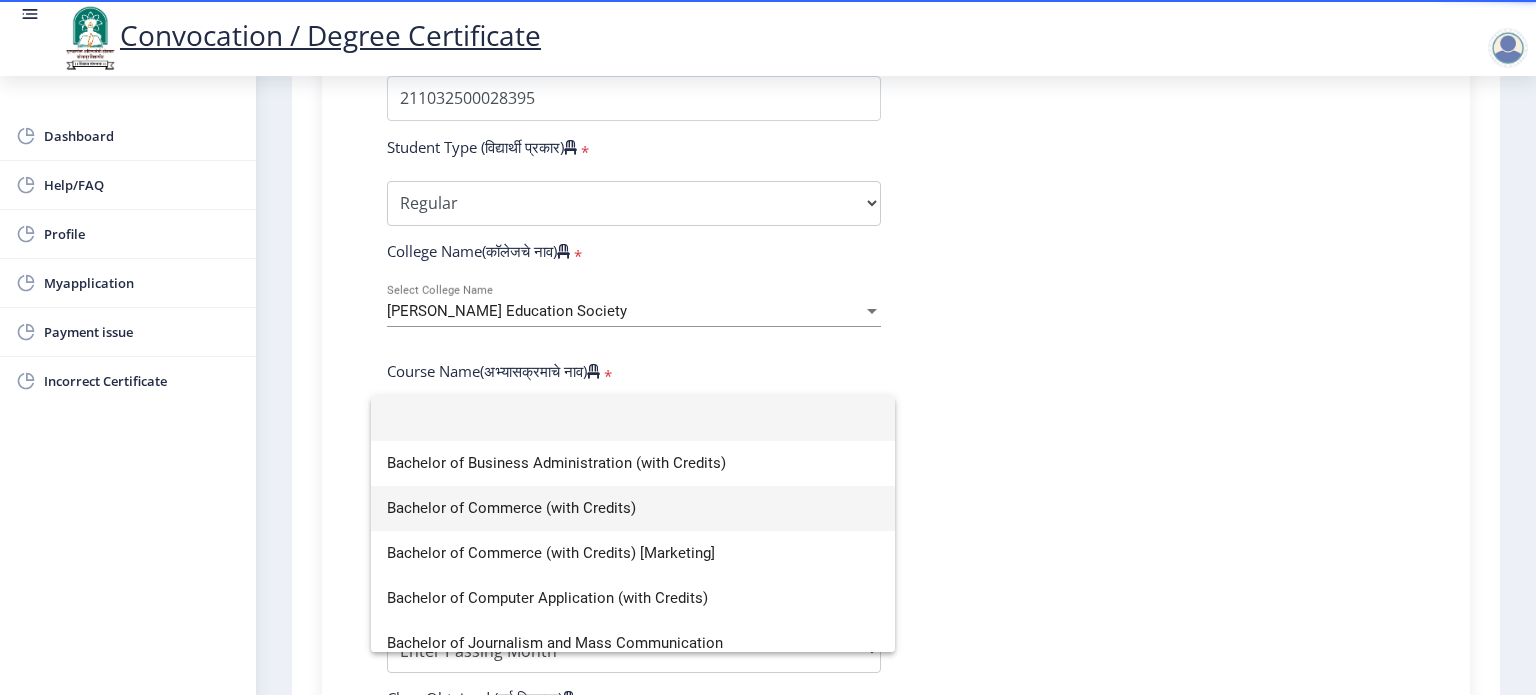 click on "Bachelor of Commerce (with Credits)" at bounding box center [633, 508] 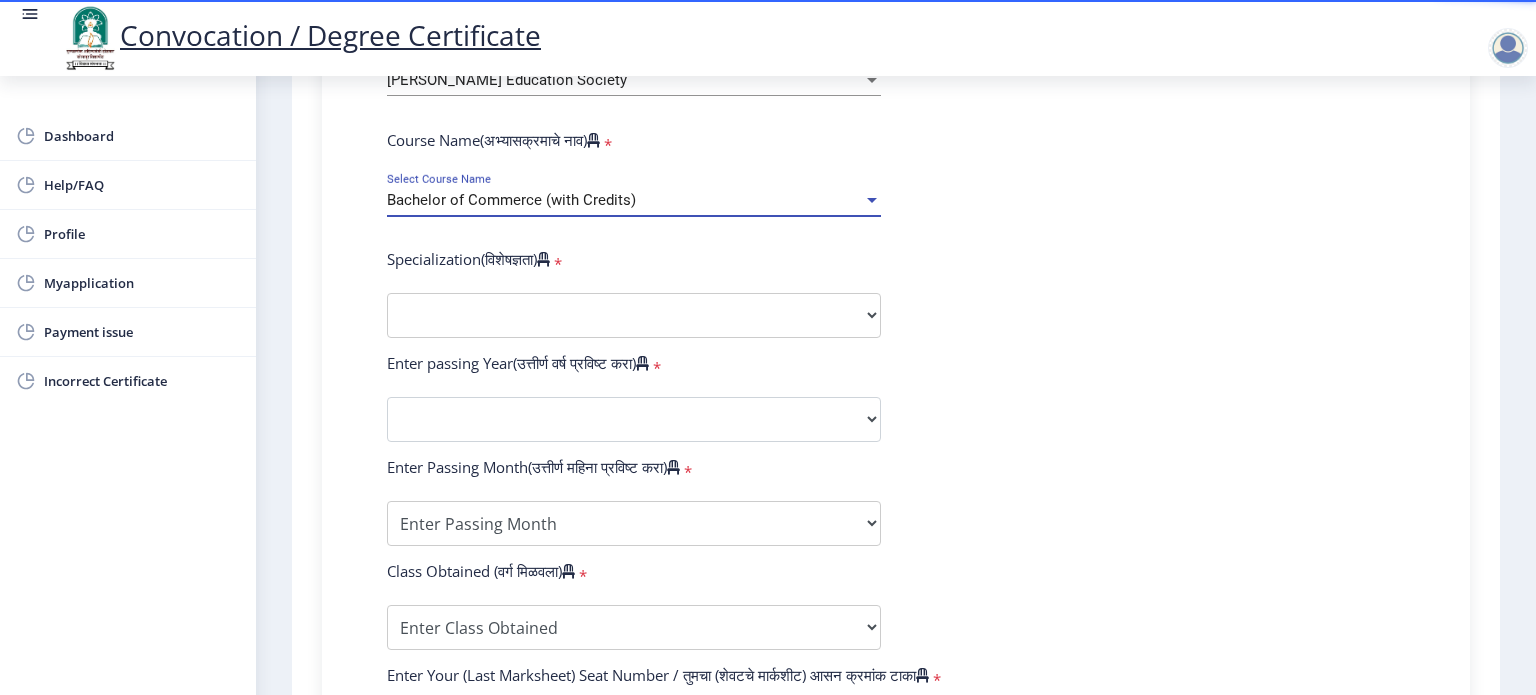 scroll, scrollTop: 835, scrollLeft: 0, axis: vertical 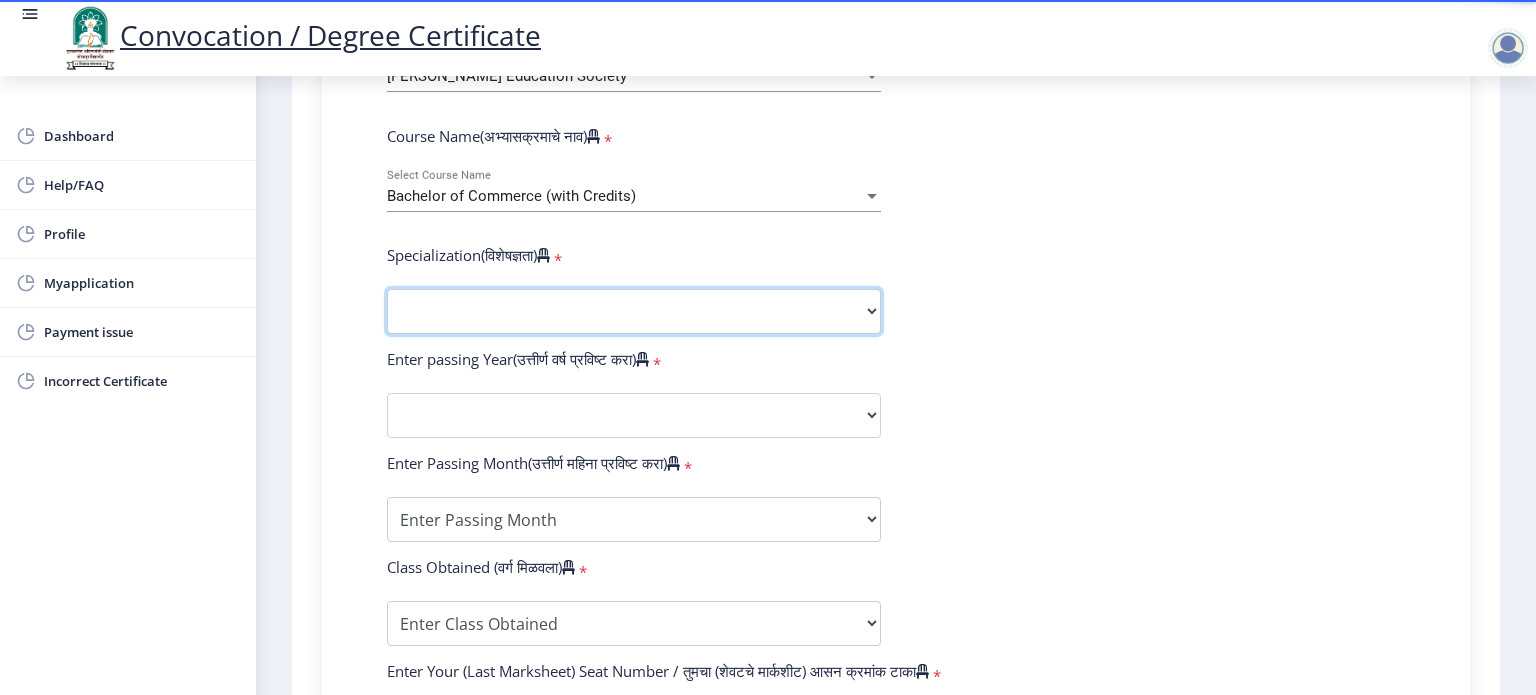 click on "Specialization Banking Advanced Accountancy Advanced Banking Advanced Cost Accounting Advanced Costing Industrial Management Insurance Advanced Insurance Advanced Statistics Other" at bounding box center [634, 311] 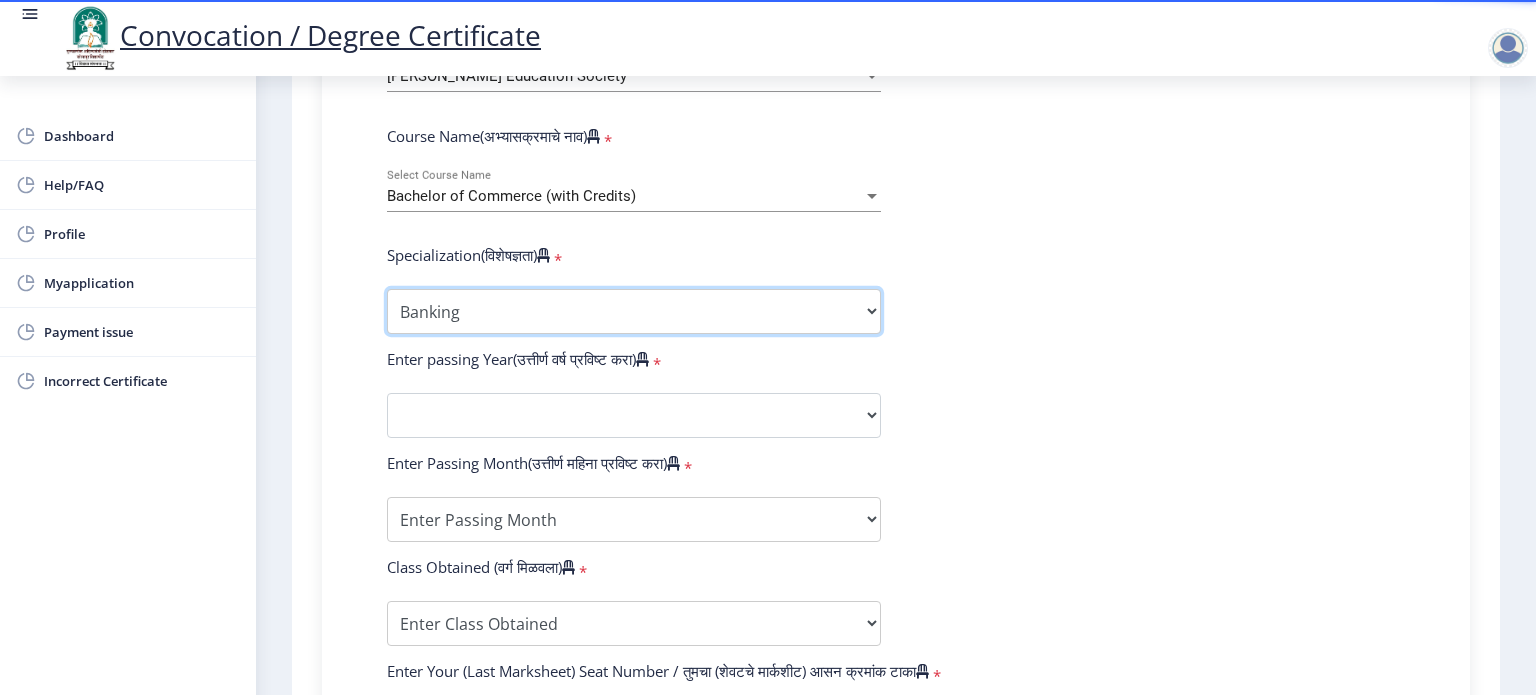 click on "Specialization Banking Advanced Accountancy Advanced Banking Advanced Cost Accounting Advanced Costing Industrial Management Insurance Advanced Insurance Advanced Statistics Other" at bounding box center [634, 311] 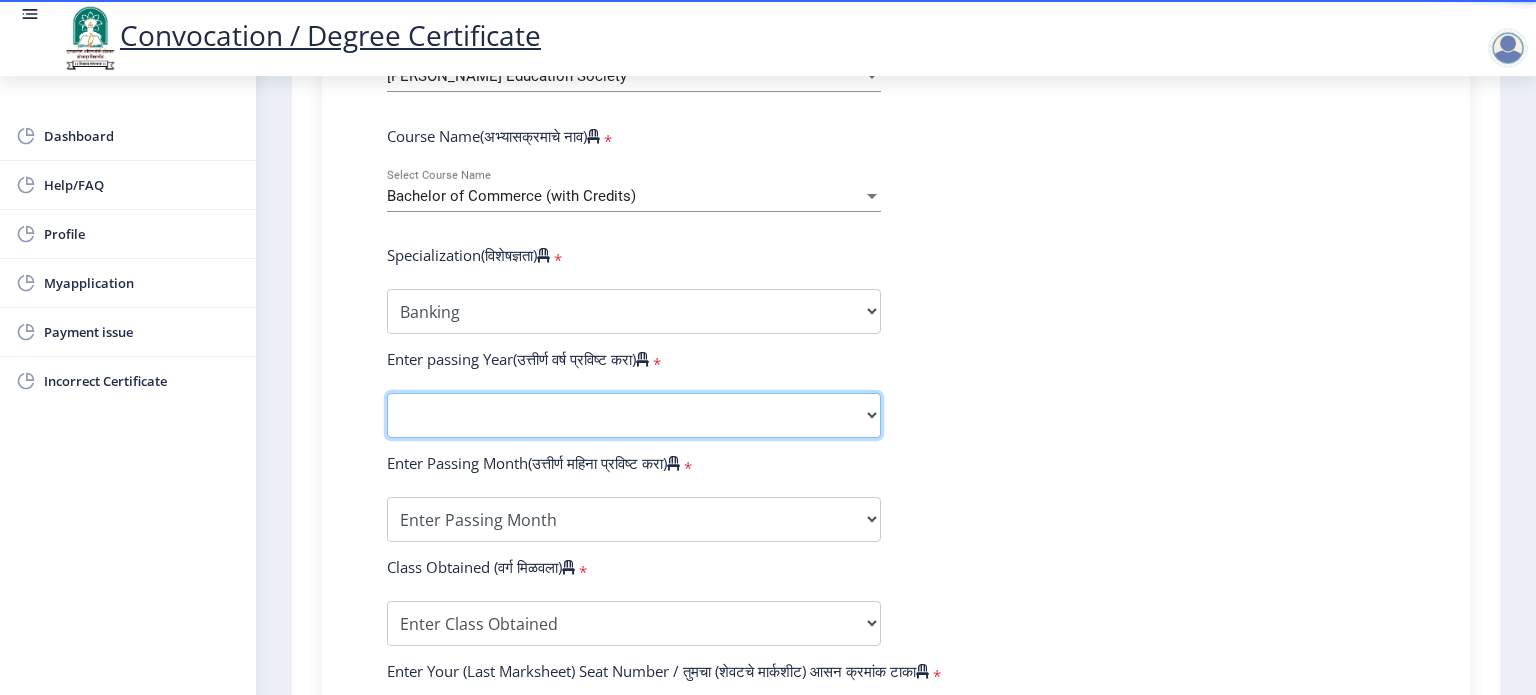 click on "2025   2024   2023   2022   2021   2020   2019   2018   2017   2016   2015   2014   2013   2012   2011   2010   2009   2008   2007   2006   2005   2004   2003   2002   2001   2000   1999   1998   1997   1996   1995   1994   1993   1992   1991   1990   1989   1988   1987   1986   1985   1984   1983   1982   1981   1980   1979   1978   1977   1976" 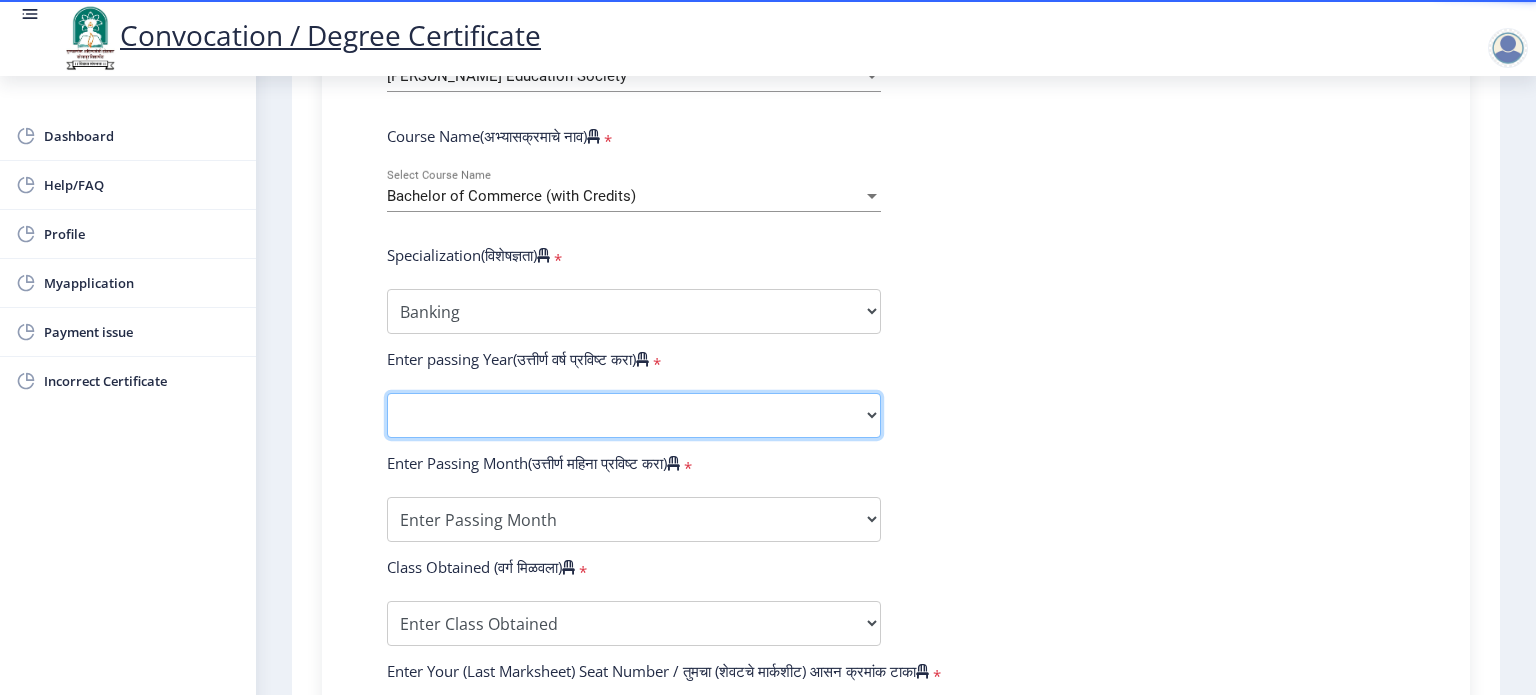 select on "2014" 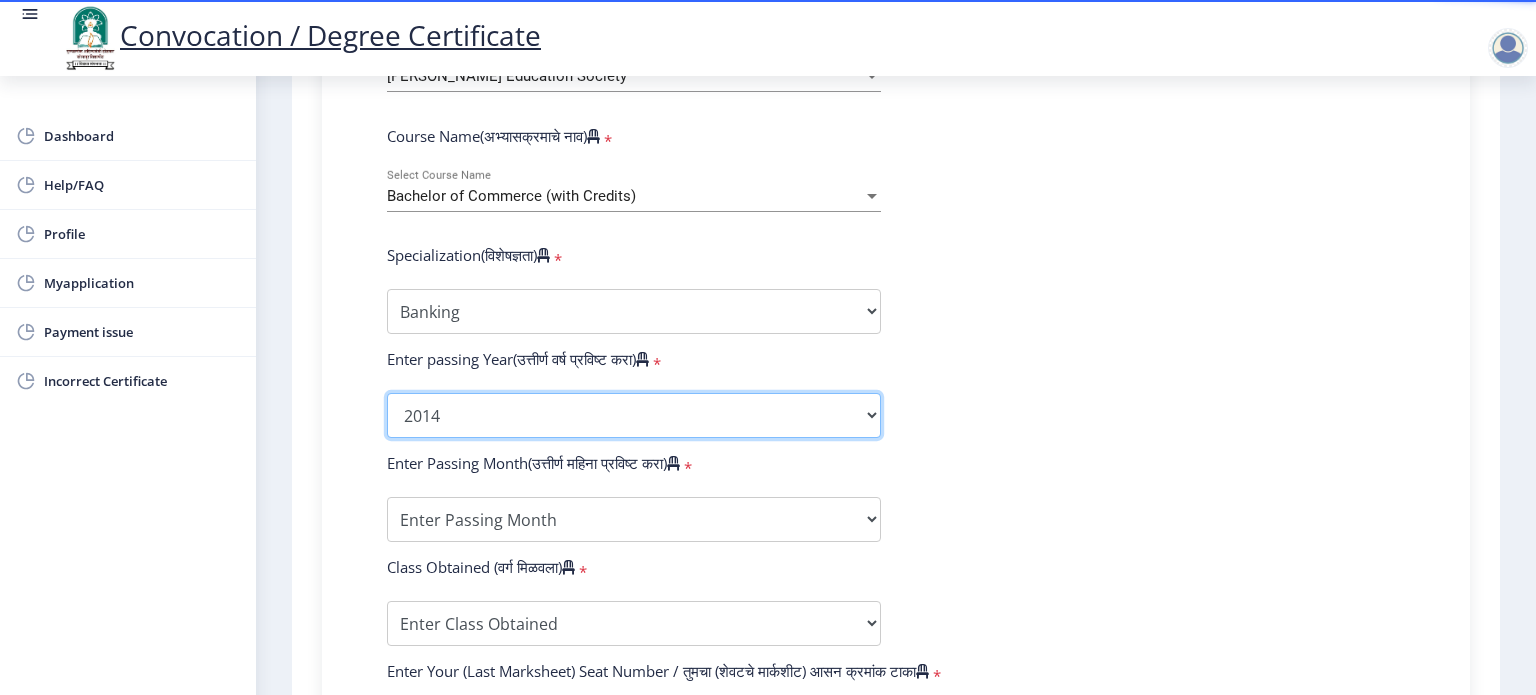 click on "2025   2024   2023   2022   2021   2020   2019   2018   2017   2016   2015   2014   2013   2012   2011   2010   2009   2008   2007   2006   2005   2004   2003   2002   2001   2000   1999   1998   1997   1996   1995   1994   1993   1992   1991   1990   1989   1988   1987   1986   1985   1984   1983   1982   1981   1980   1979   1978   1977   1976" 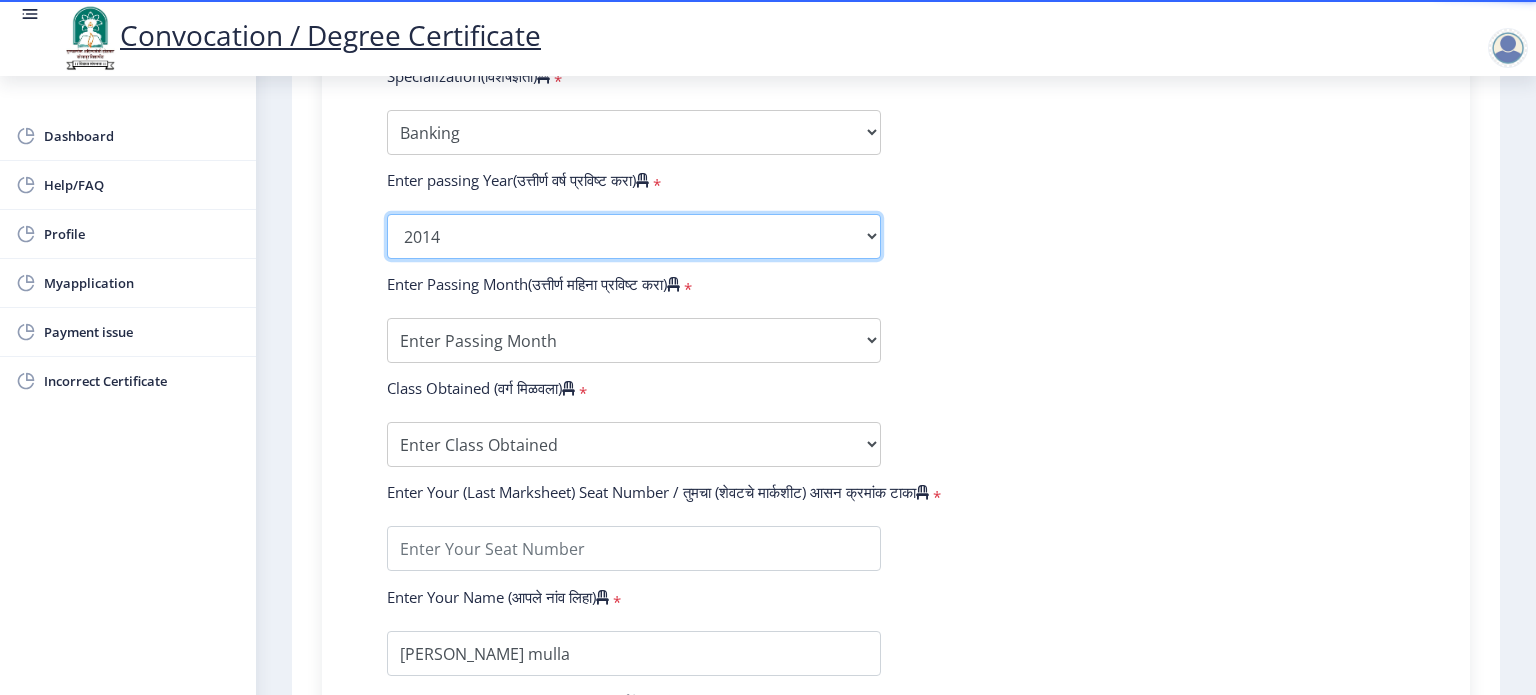 scroll, scrollTop: 1018, scrollLeft: 0, axis: vertical 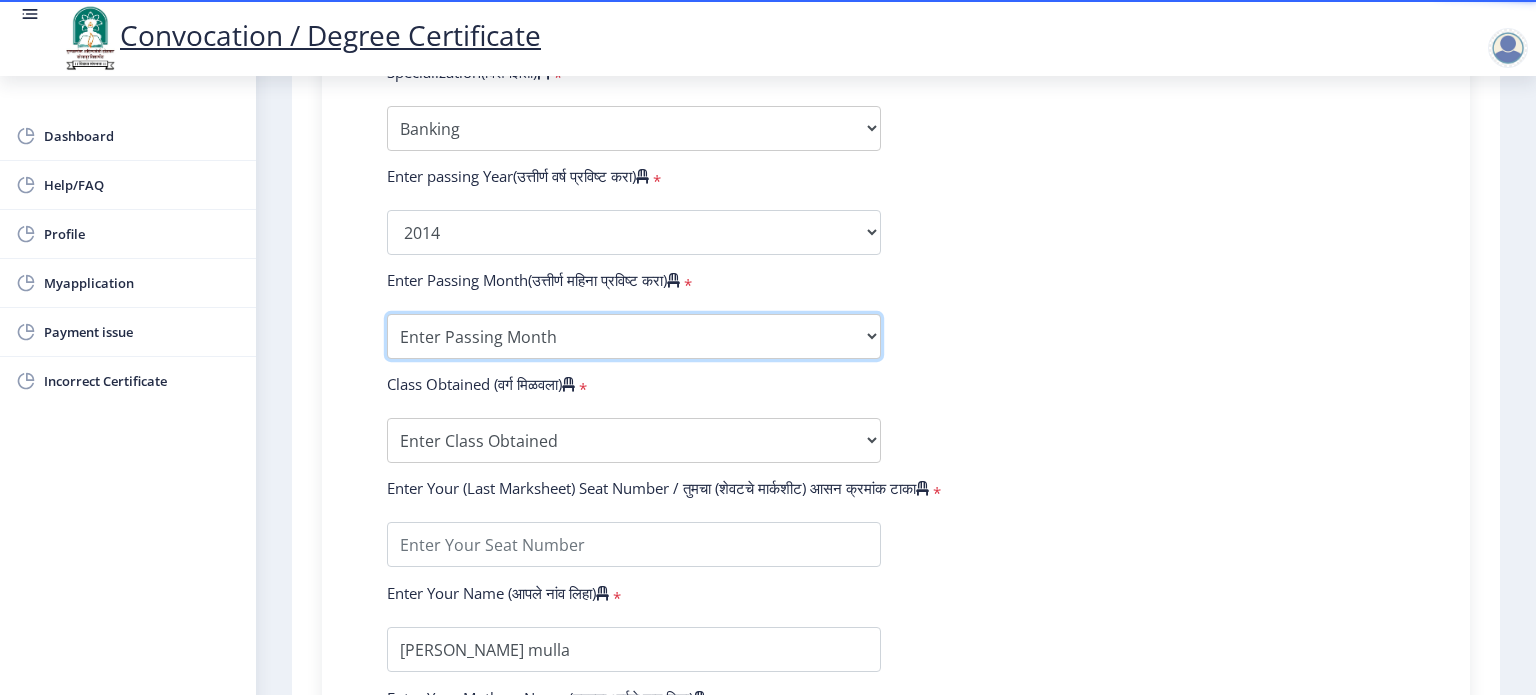 click on "Enter Passing Month March April May October November December" at bounding box center [634, 336] 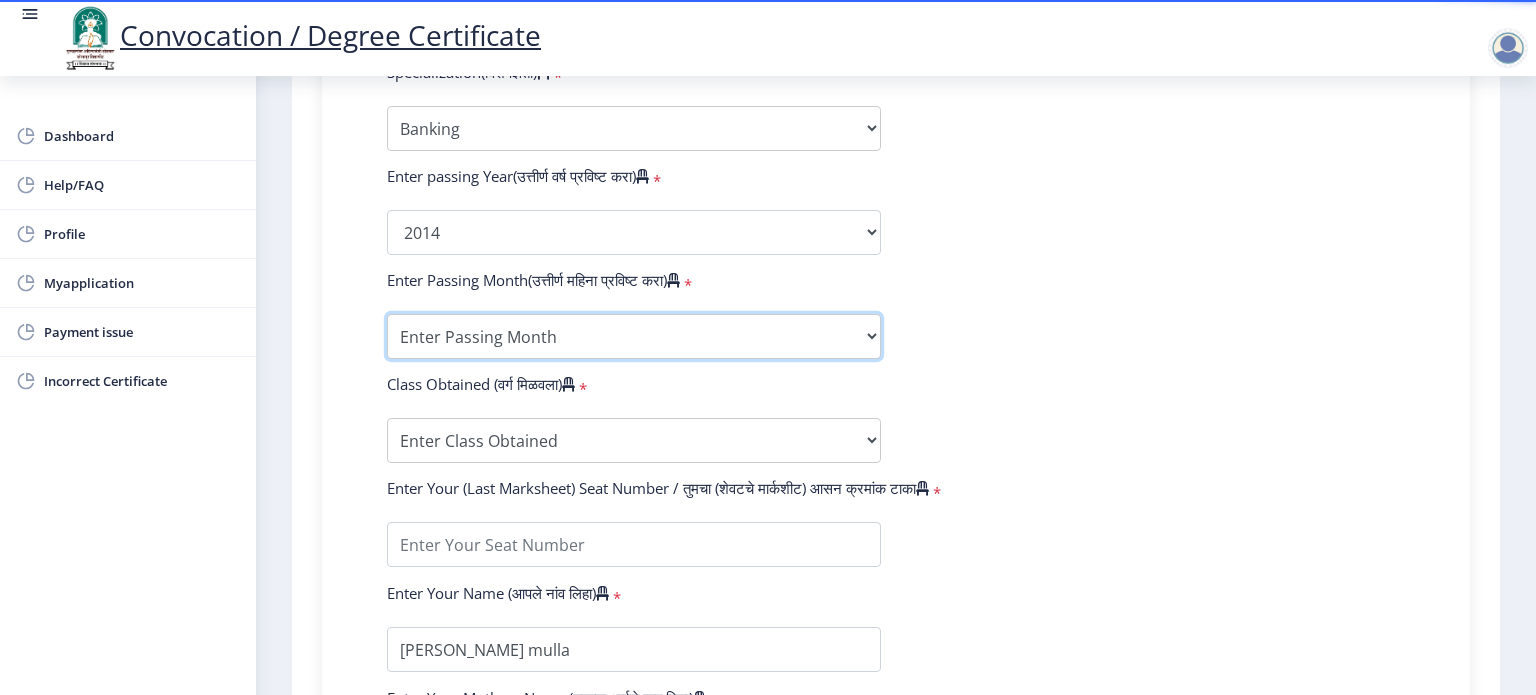 select on "March" 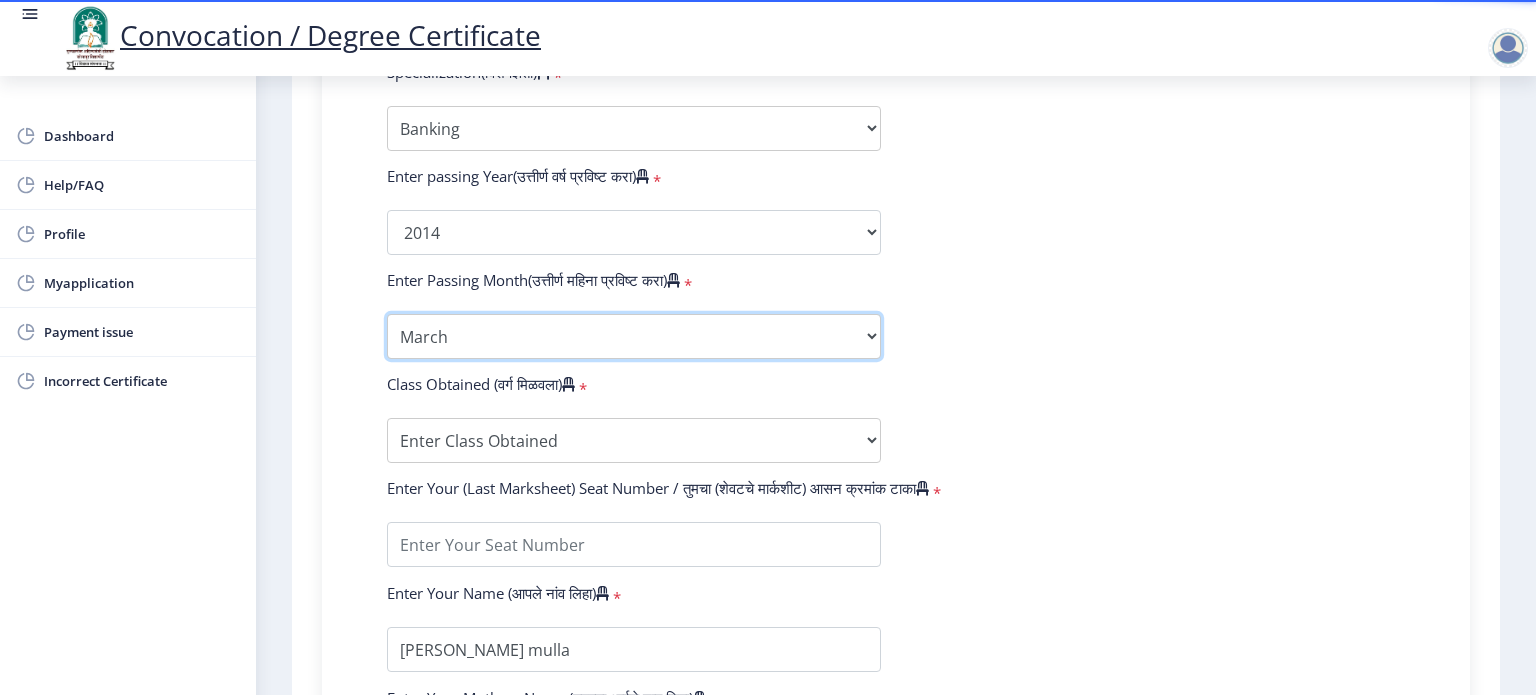 click on "Enter Passing Month March April May October November December" at bounding box center (634, 336) 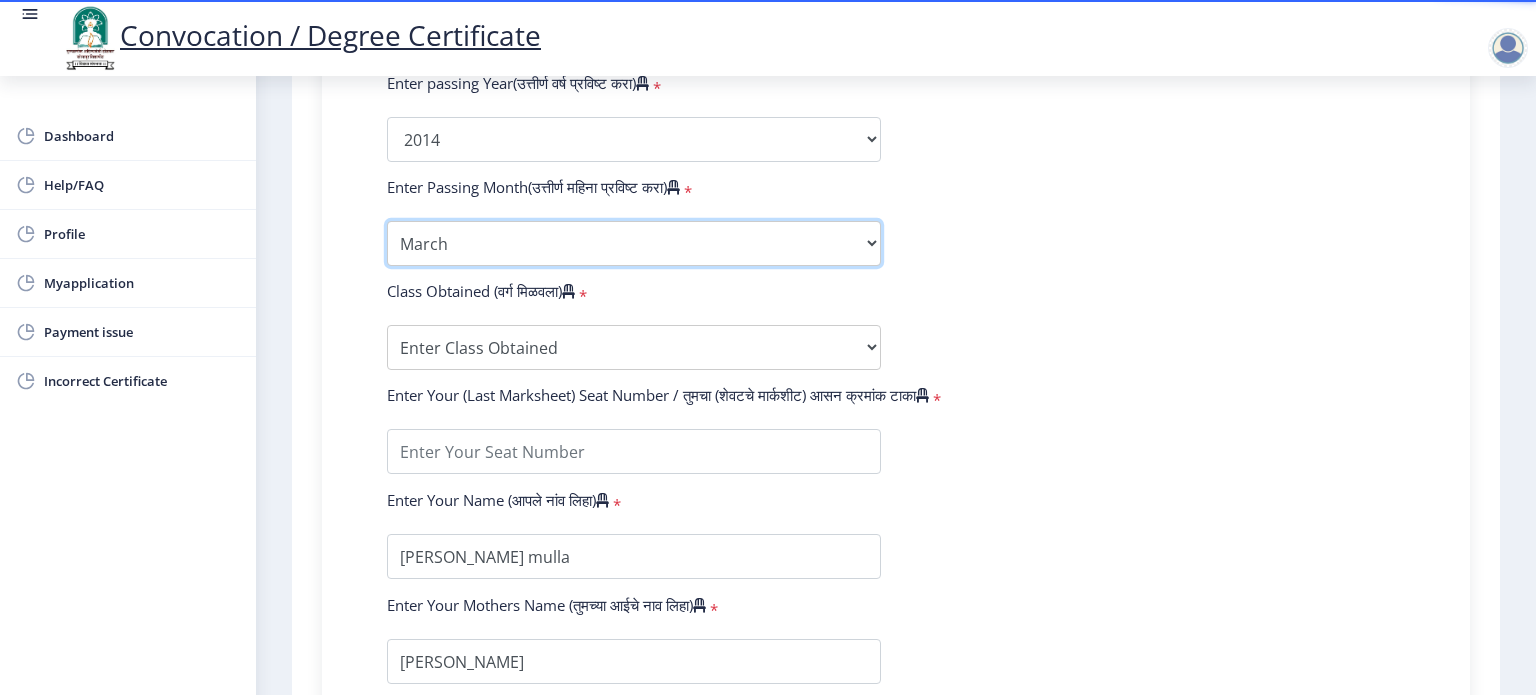 scroll, scrollTop: 1112, scrollLeft: 0, axis: vertical 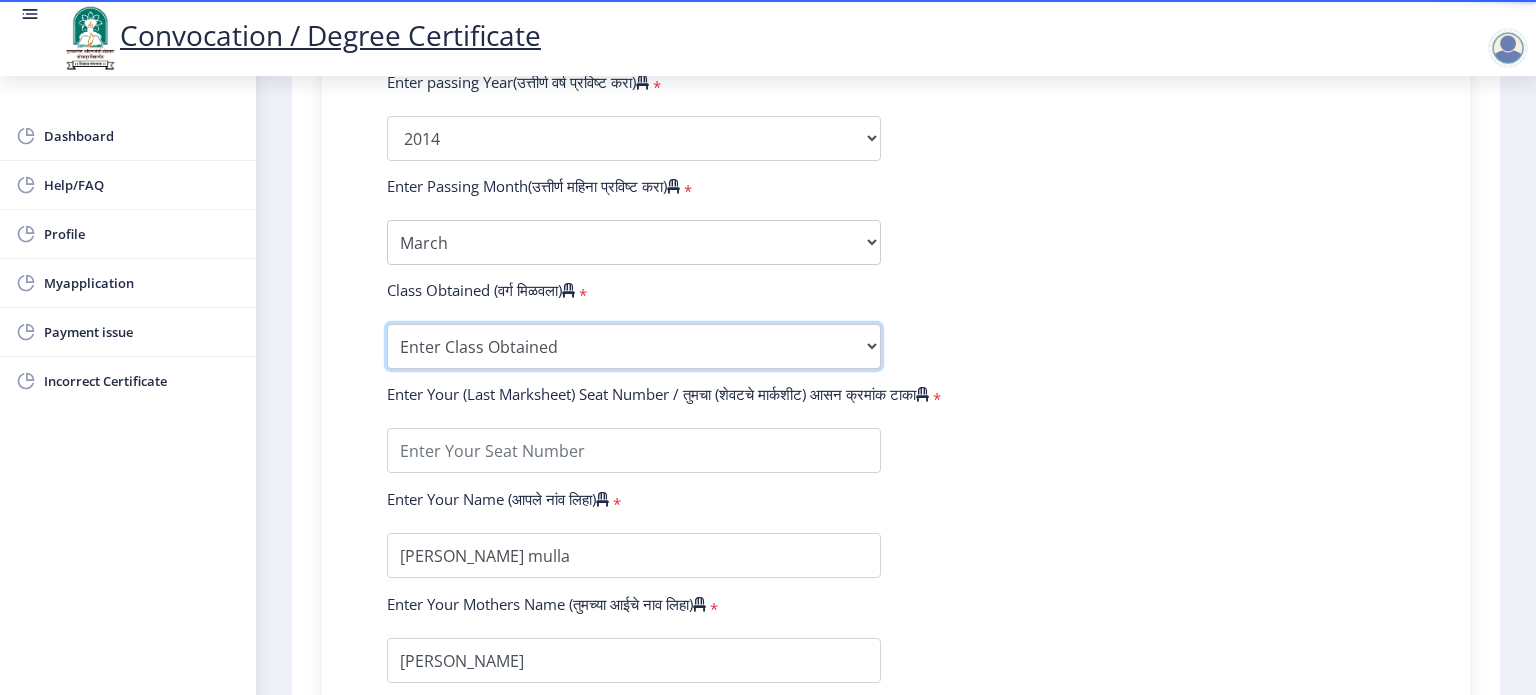 click on "Enter Class Obtained FIRST CLASS WITH DISTINCTION FIRST CLASS HIGHER SECOND CLASS SECOND CLASS PASS CLASS Grade O Grade A+ Grade A Grade B+ Grade B Grade C+ Grade C Grade D Grade E" at bounding box center [634, 346] 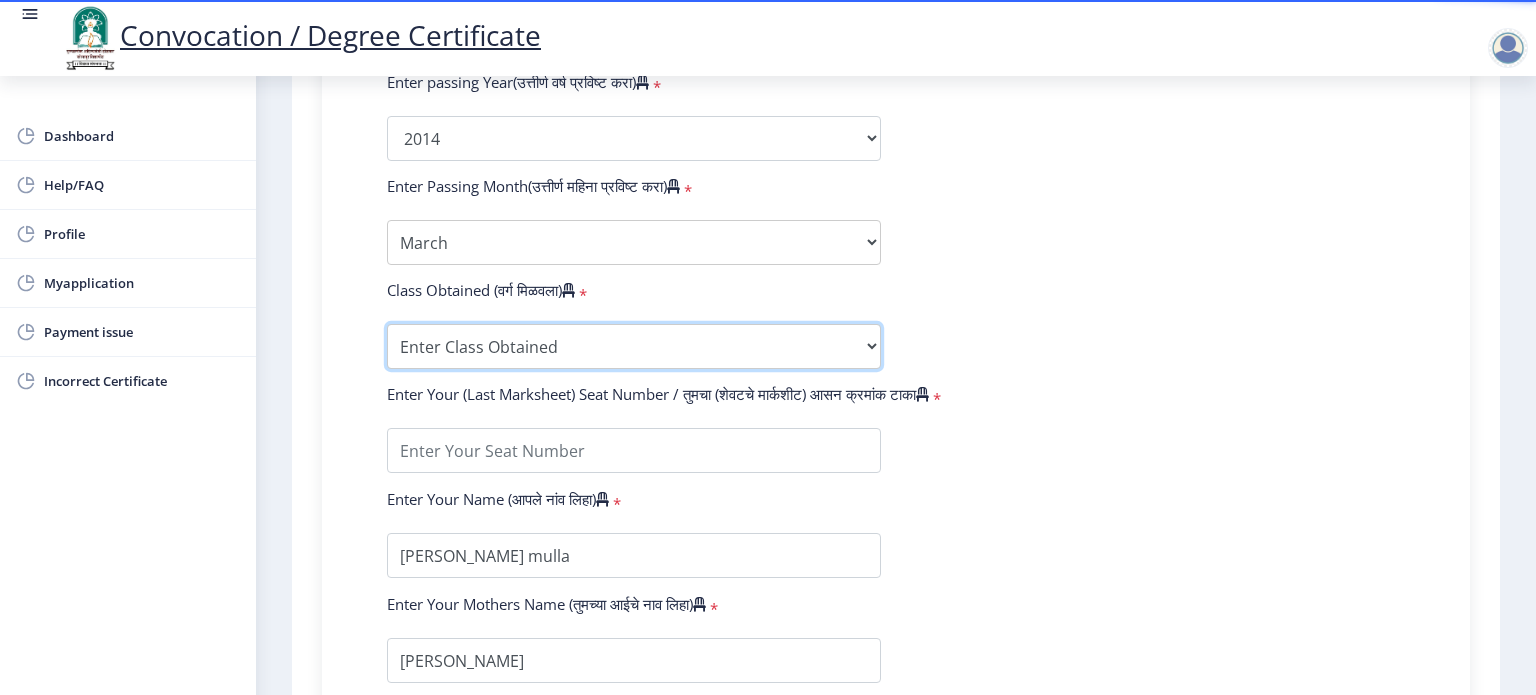 select on "SECOND CLASS" 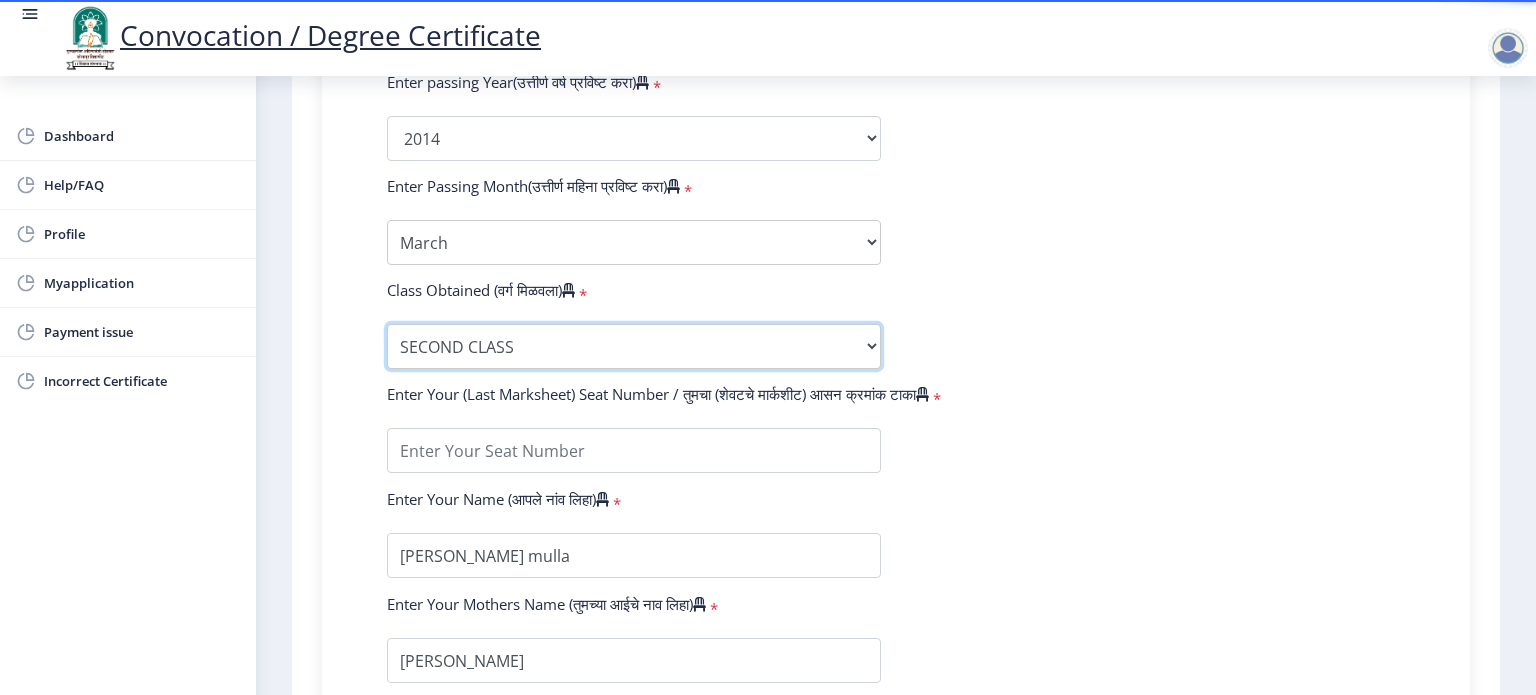 click on "Enter Class Obtained FIRST CLASS WITH DISTINCTION FIRST CLASS HIGHER SECOND CLASS SECOND CLASS PASS CLASS Grade O Grade A+ Grade A Grade B+ Grade B Grade C+ Grade C Grade D Grade E" at bounding box center [634, 346] 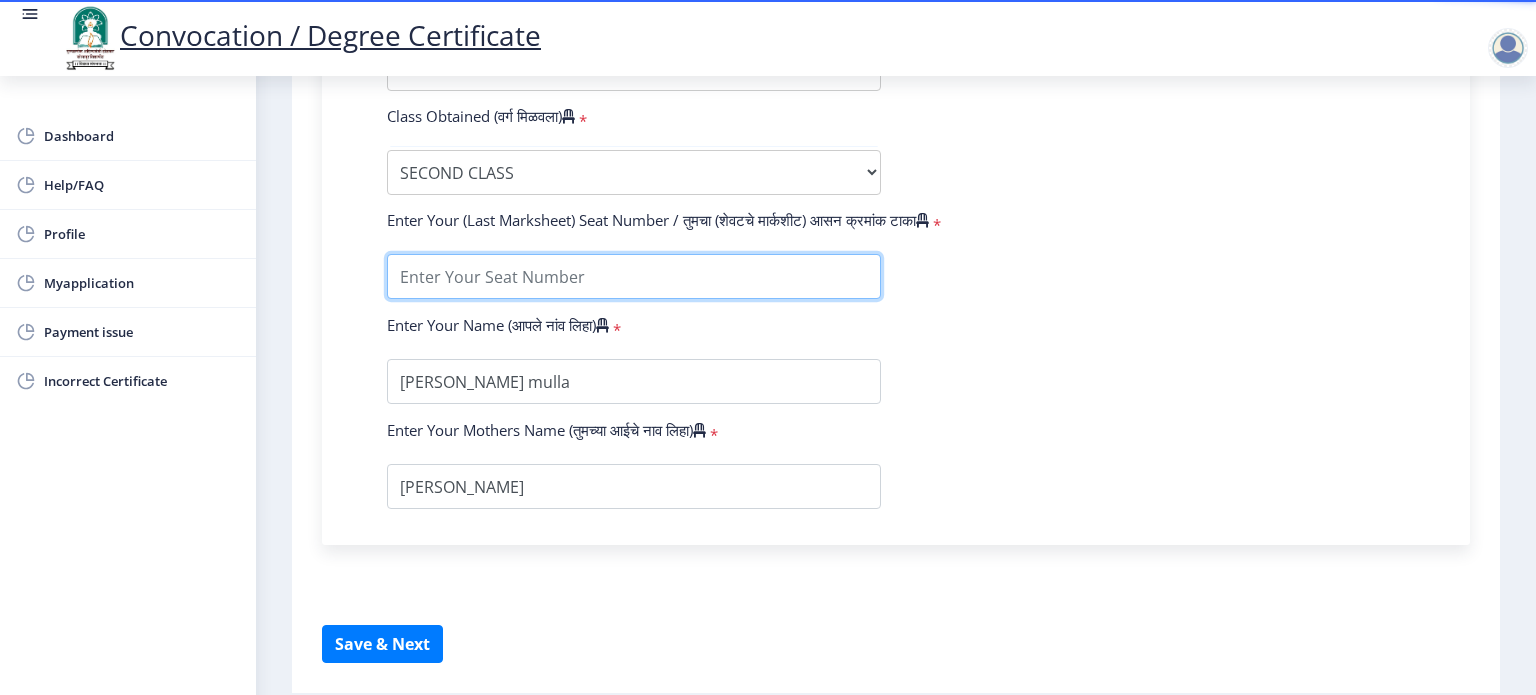 click at bounding box center [634, 276] 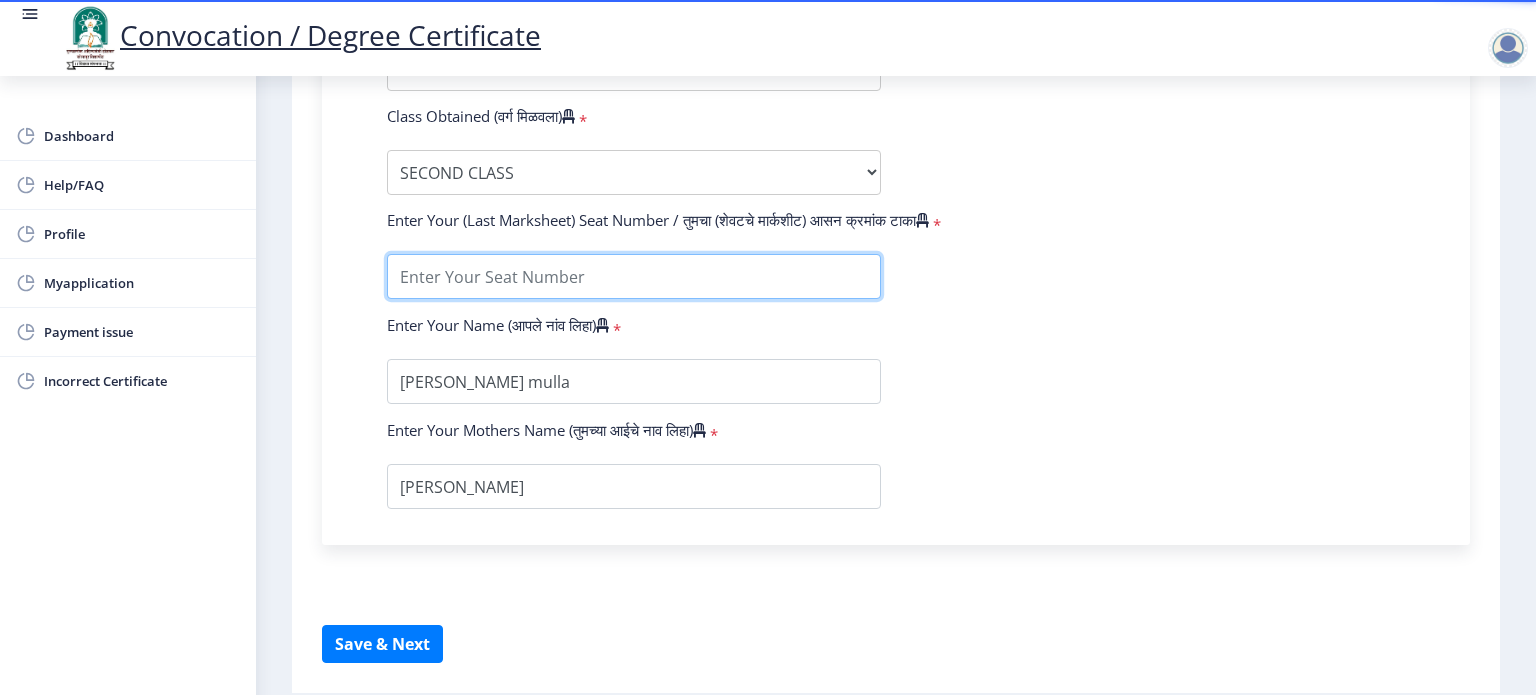 type on "083939" 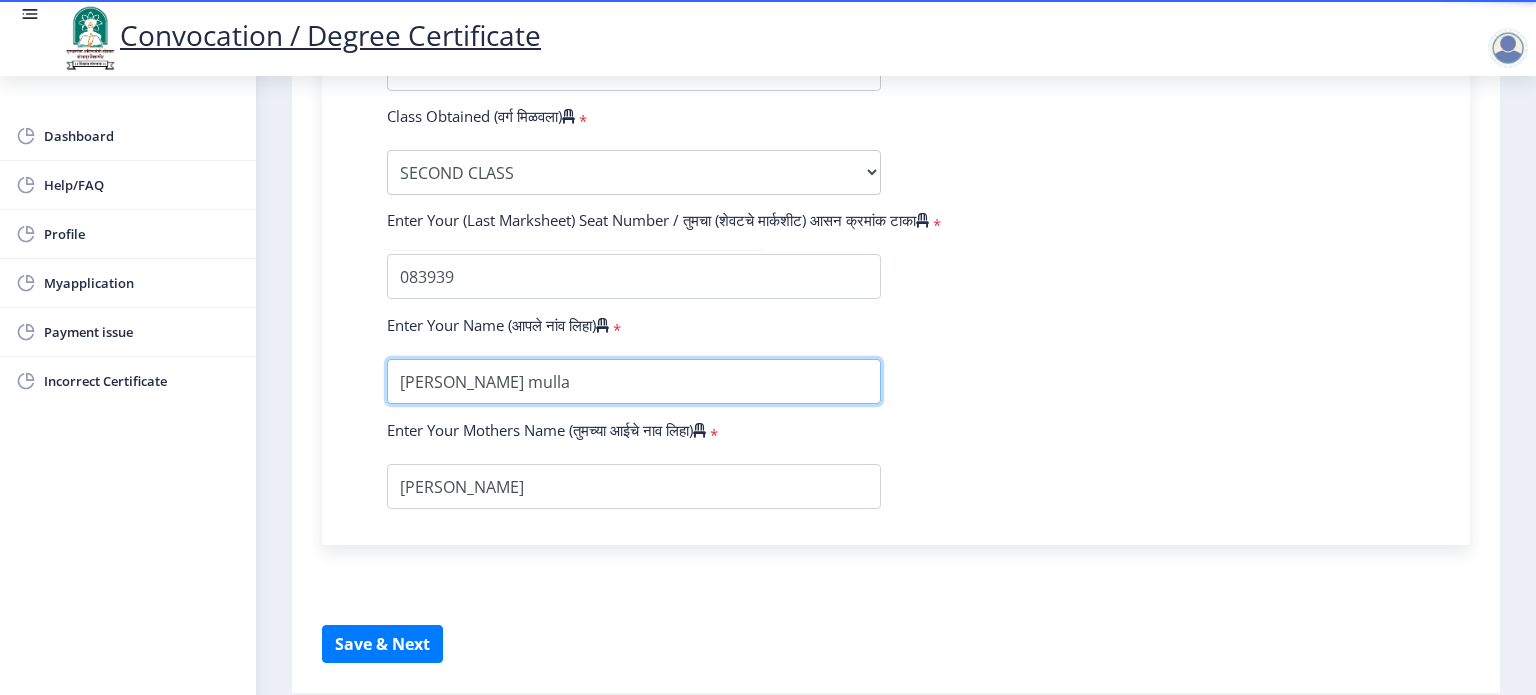 click at bounding box center (634, 381) 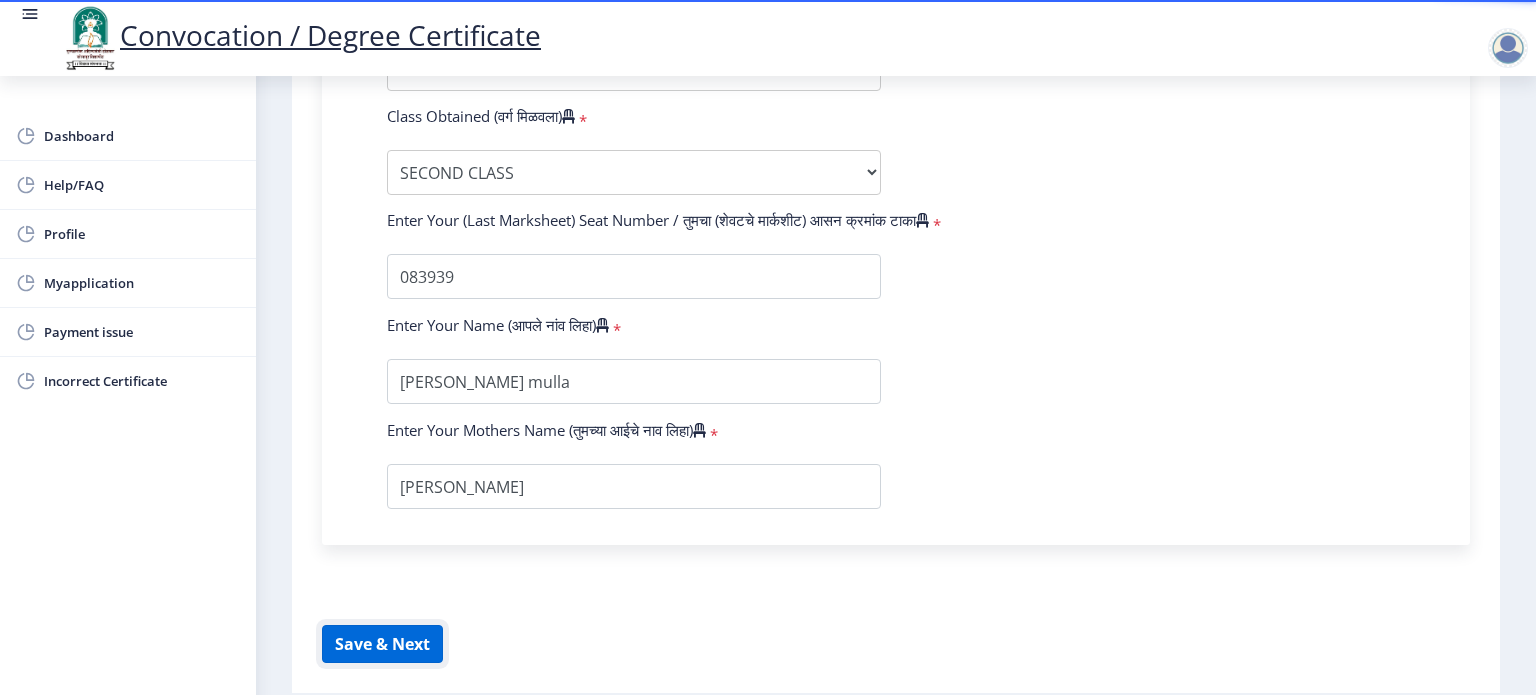 click on "Save & Next" 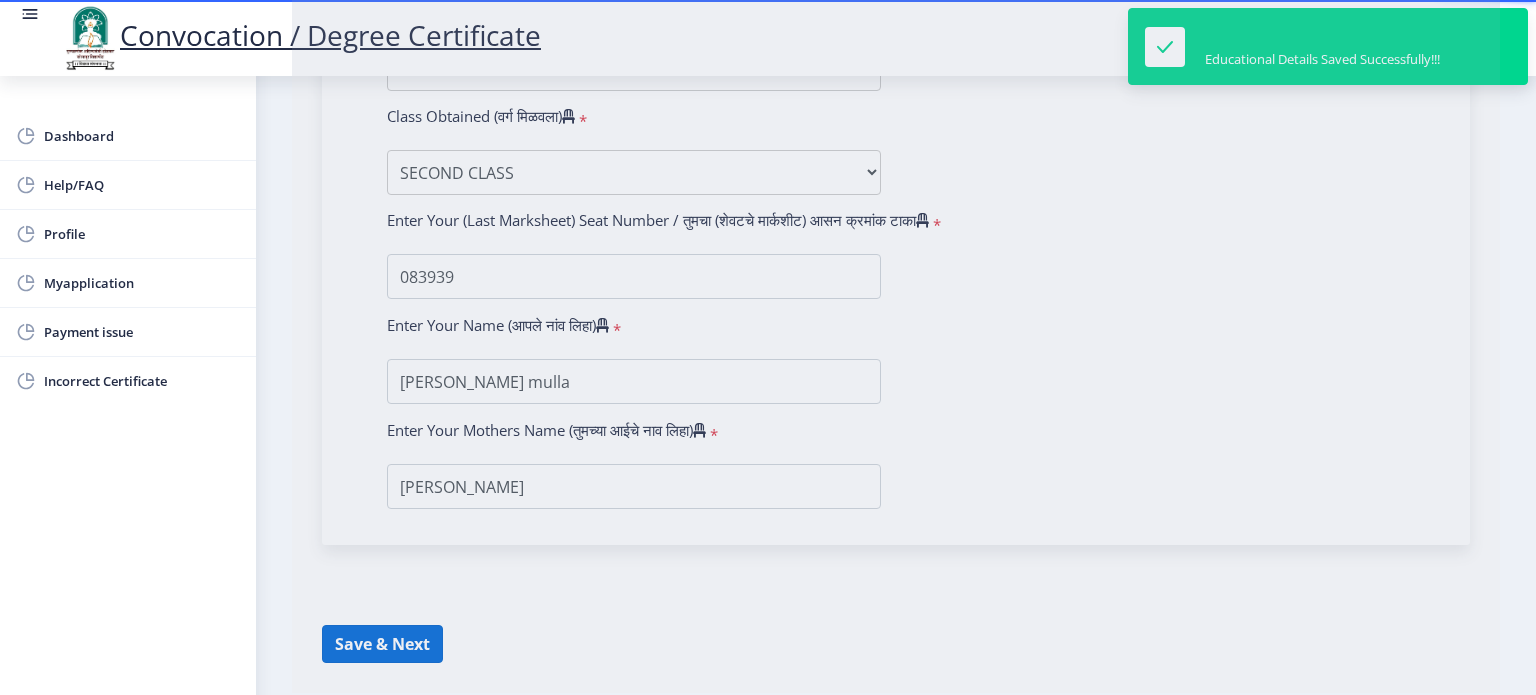 scroll, scrollTop: 0, scrollLeft: 0, axis: both 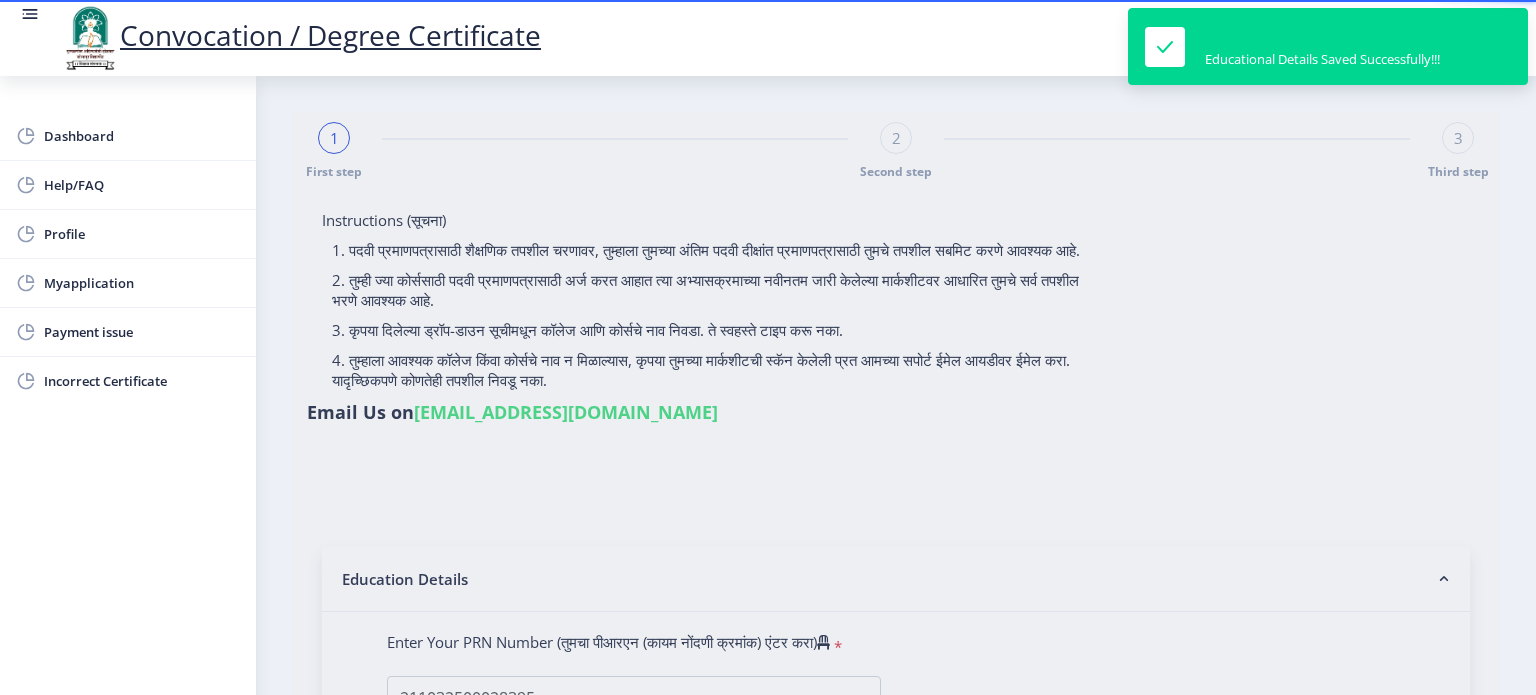 select 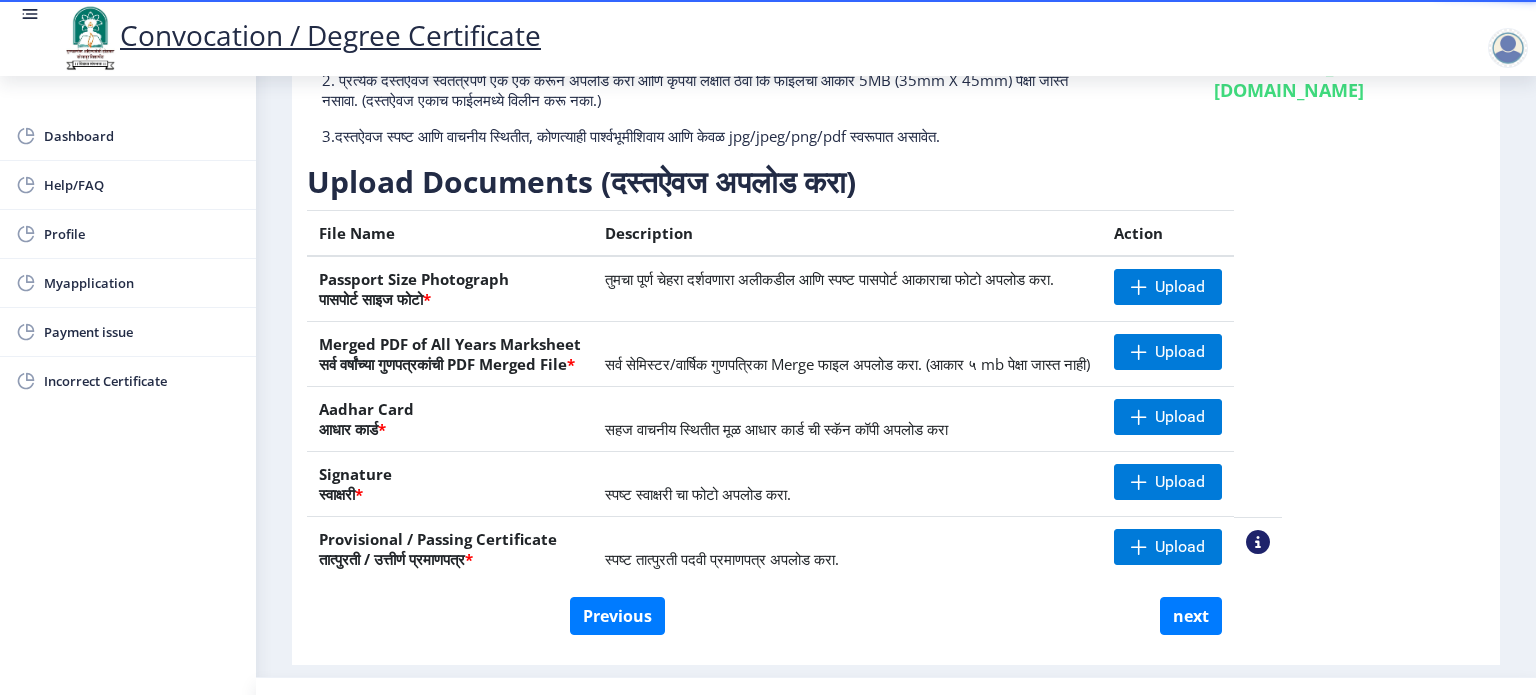 scroll, scrollTop: 211, scrollLeft: 0, axis: vertical 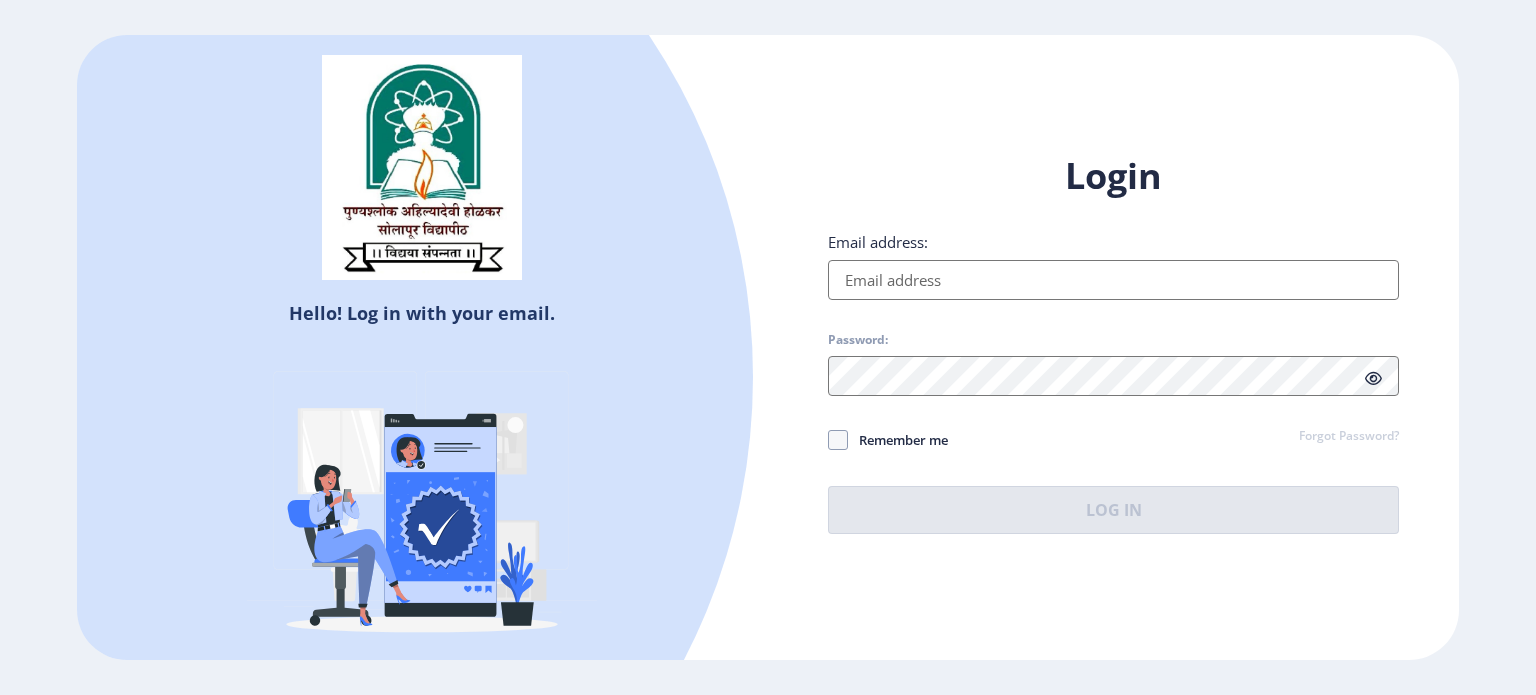 type on "[EMAIL_ADDRESS][DOMAIN_NAME]" 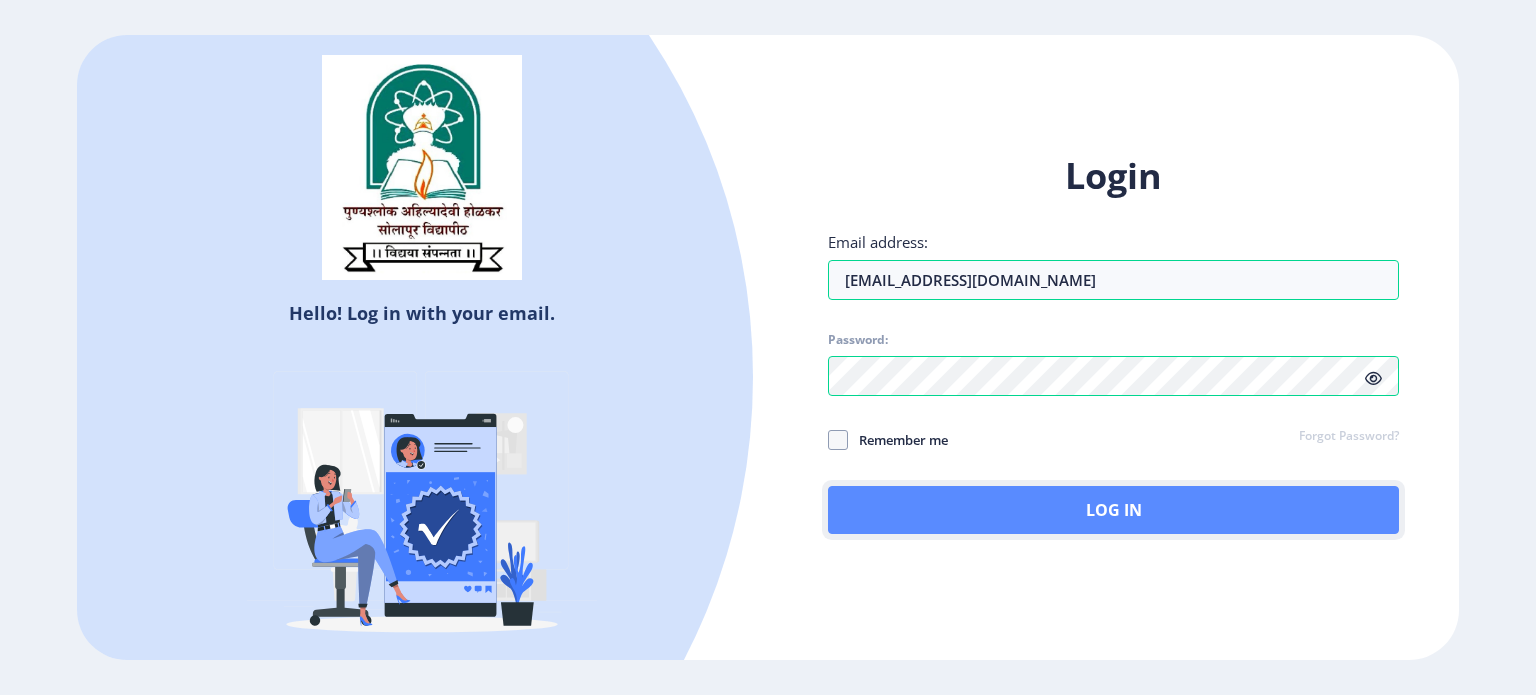 click on "Log In" 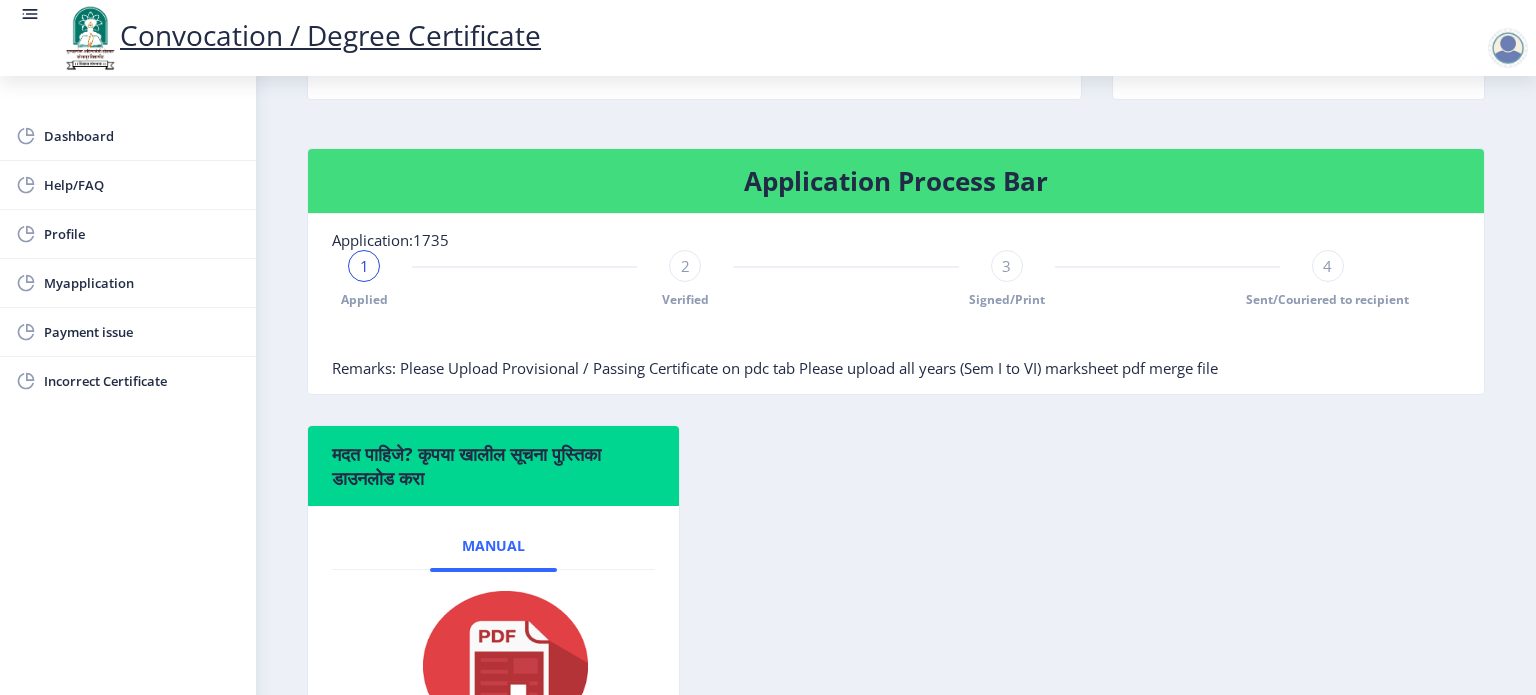 scroll, scrollTop: 332, scrollLeft: 0, axis: vertical 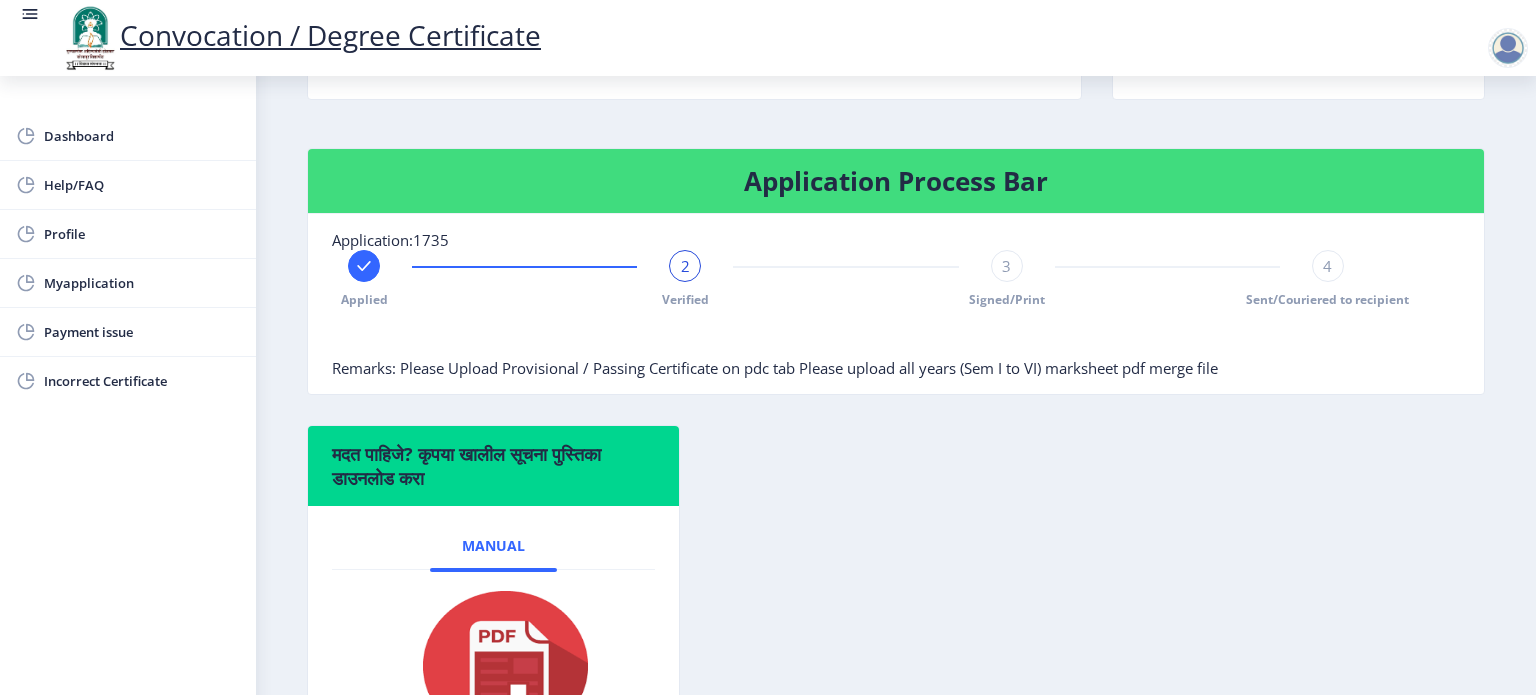 click on "Applied 2 Verified 3 Signed/Print 4 Sent/Couriered to recipient" 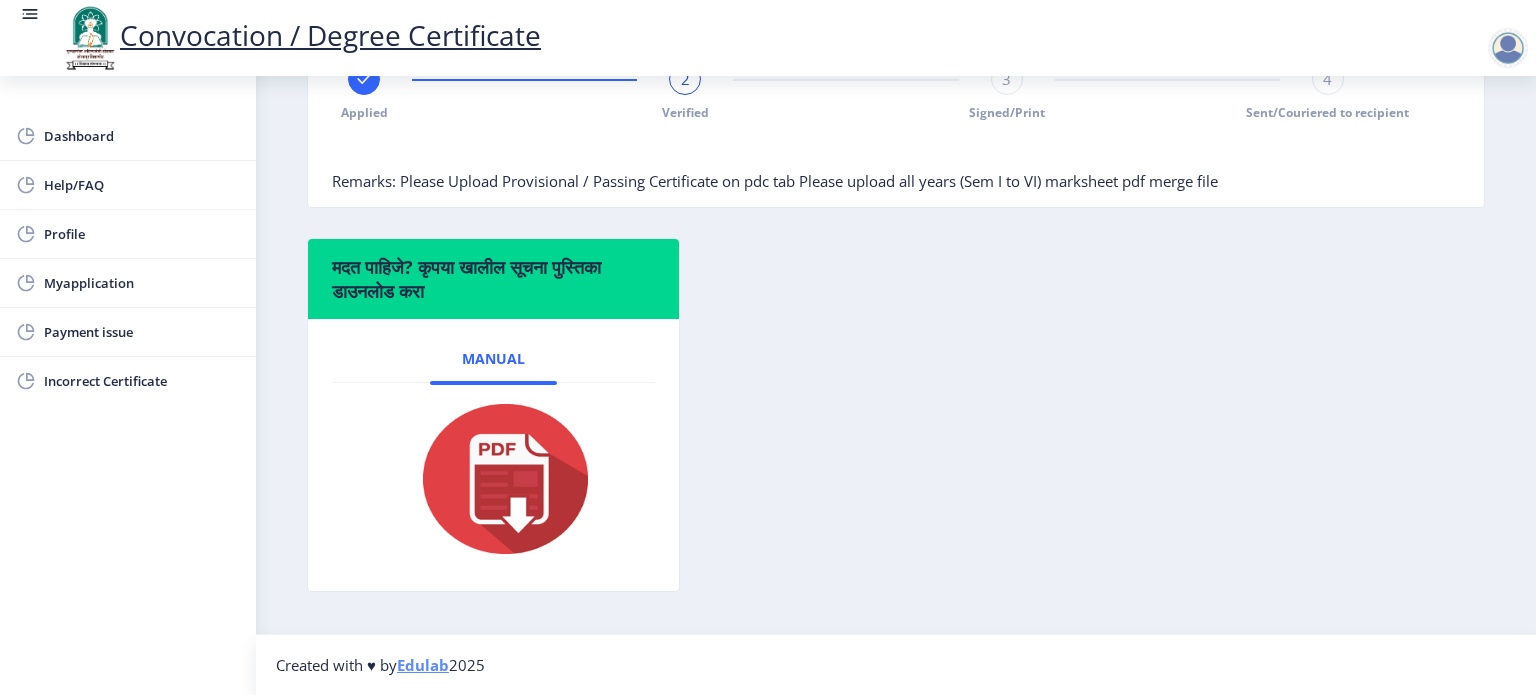 scroll, scrollTop: 444, scrollLeft: 0, axis: vertical 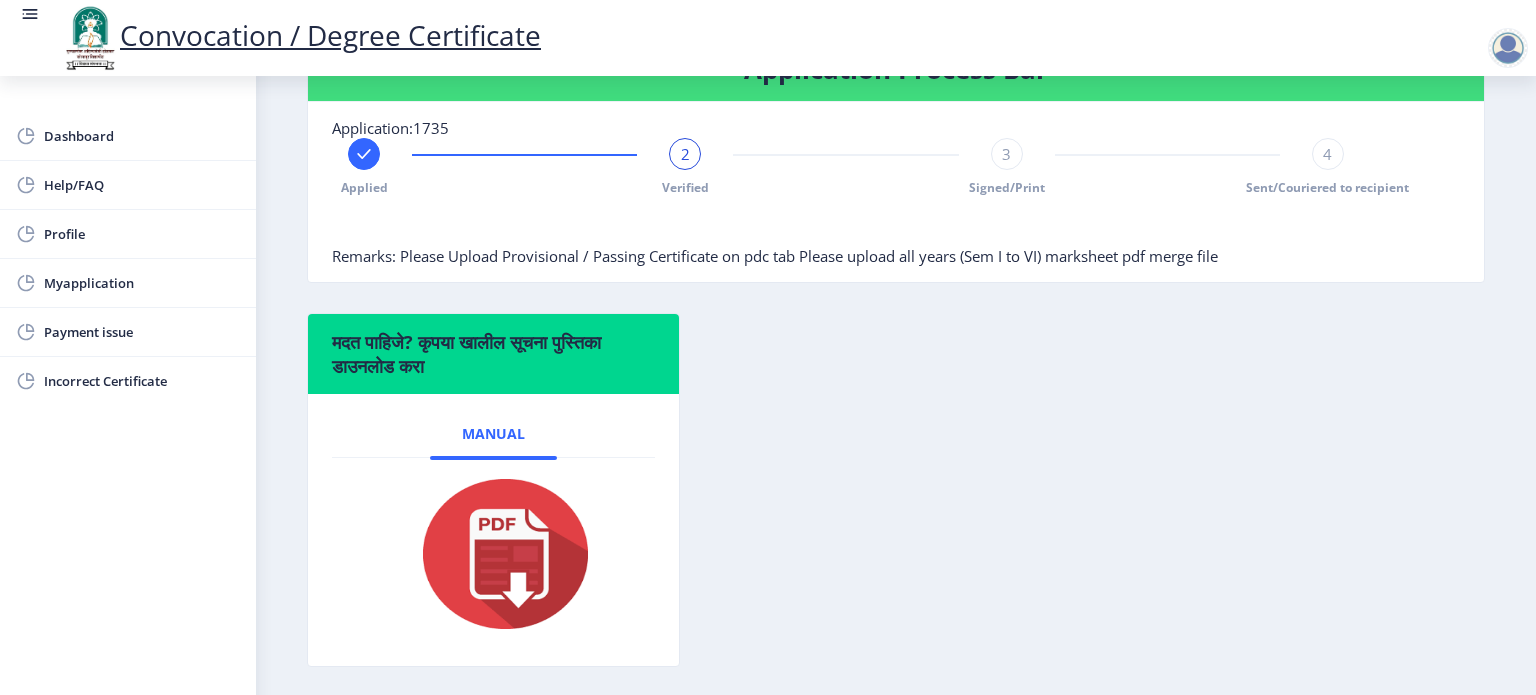 click on "2" 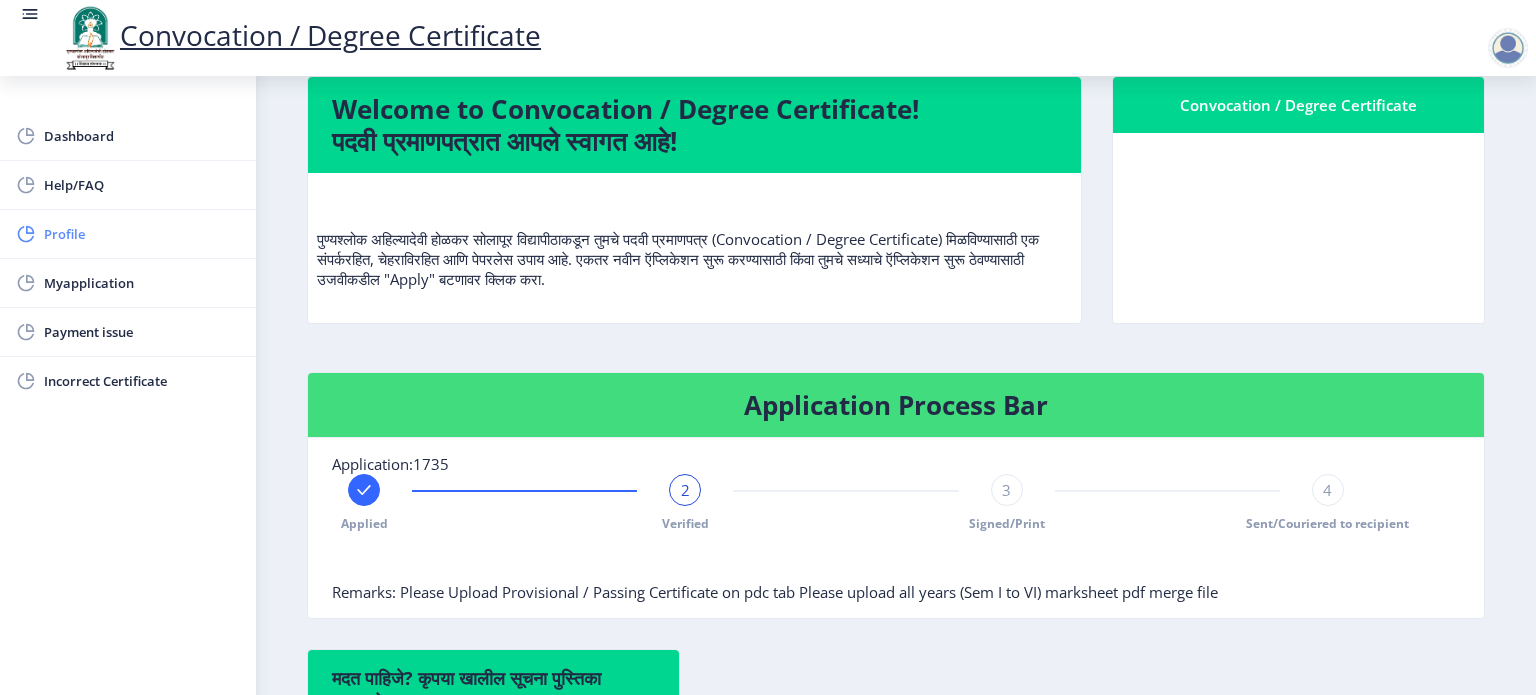 scroll, scrollTop: 107, scrollLeft: 0, axis: vertical 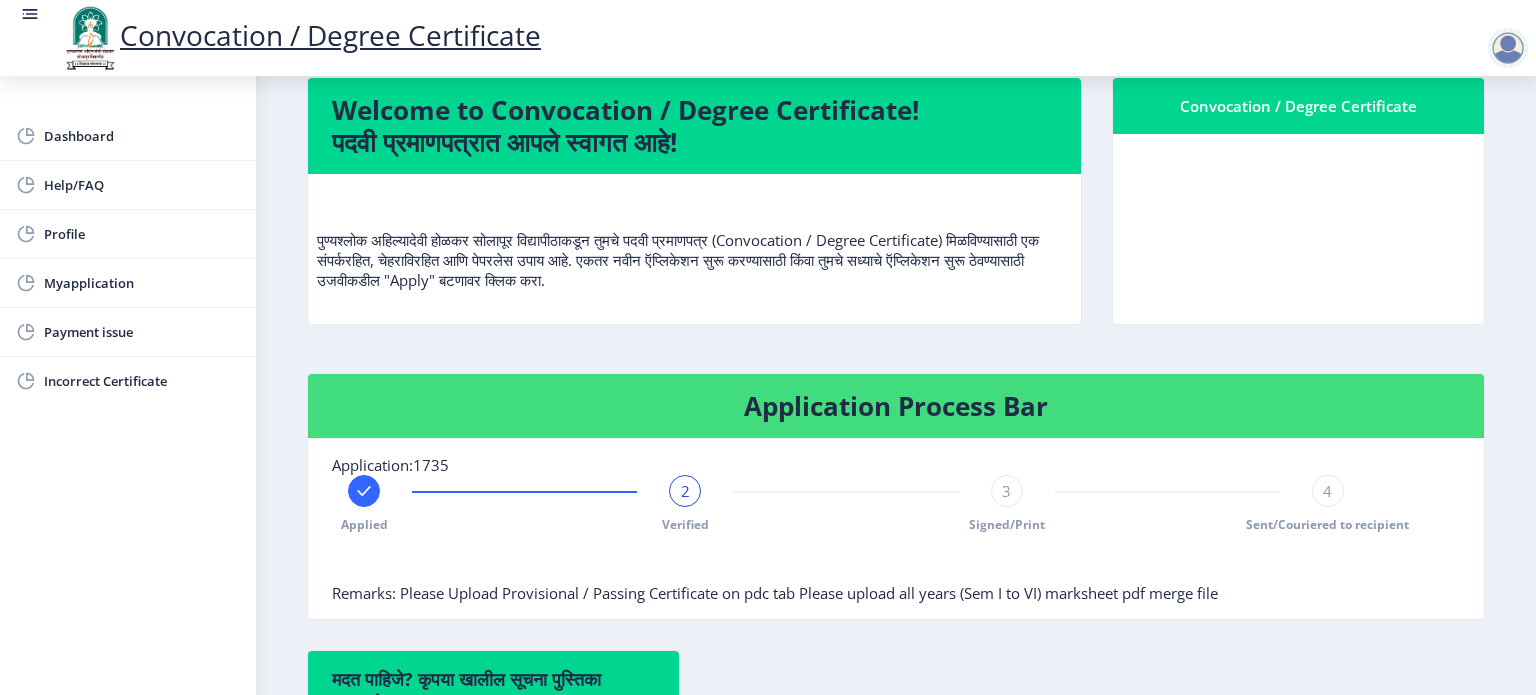 click on "Convocation / Degree Certificate" 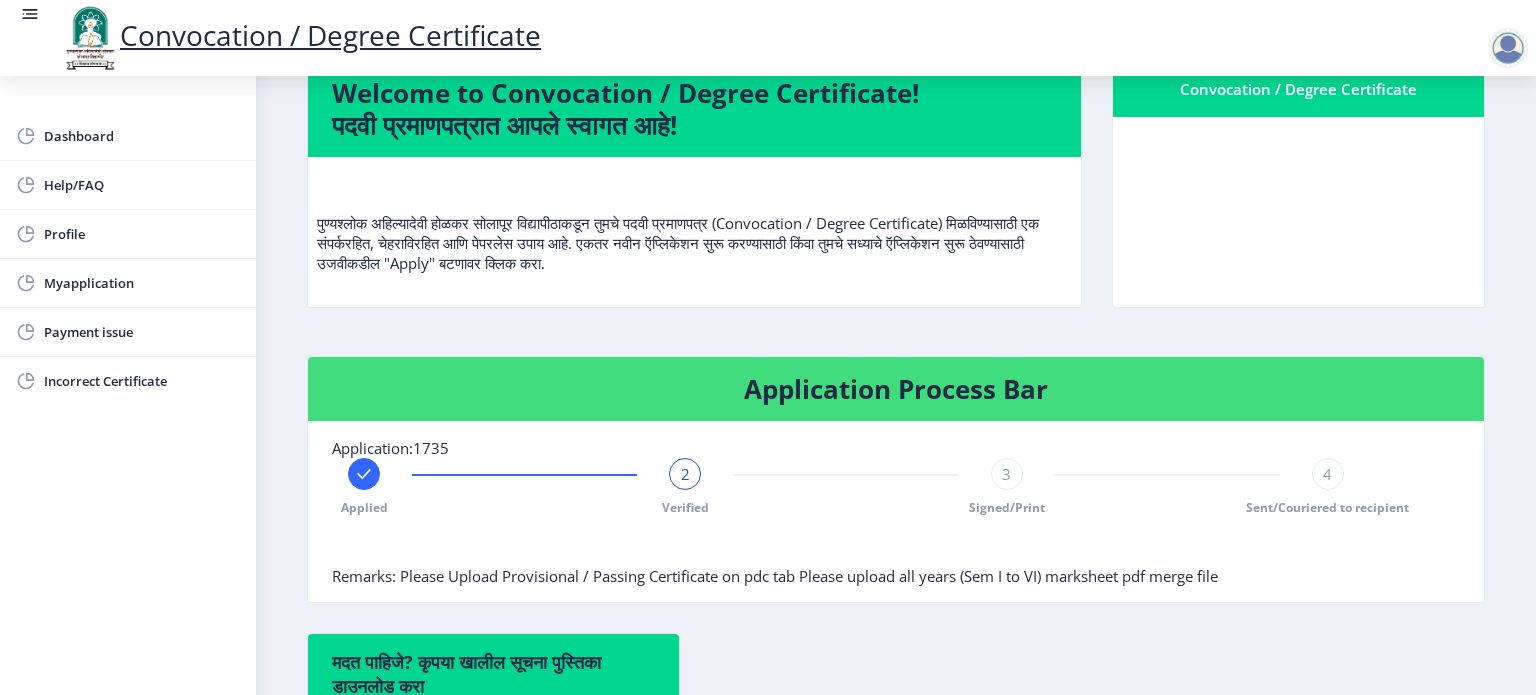 click on "पुण्यश्लोक अहिल्यादेवी होळकर सोलापूर विद्यापीठाकडून तुमचे पदवी प्रमाणपत्र (Convocation / Degree Certificate) मिळविण्यासाठी एक संपर्करहित, चेहराविरहित आणि पेपरलेस उपाय आहे. एकतर नवीन ऍप्लिकेशन सुरू करण्यासाठी किंवा तुमचे सध्याचे ऍप्लिकेशन सुरू ठेवण्यासाठी उजवीकडील "Apply" बटणावर क्लिक करा." 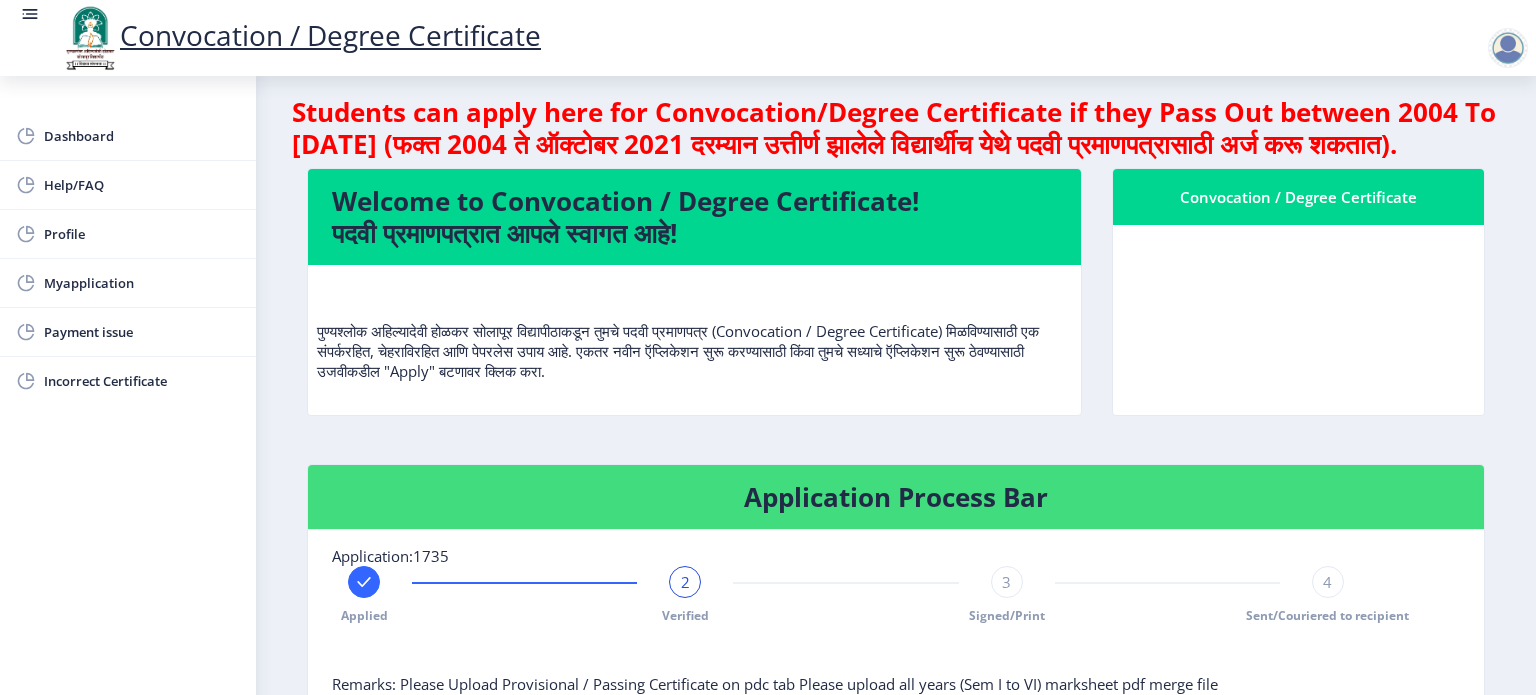scroll, scrollTop: 0, scrollLeft: 0, axis: both 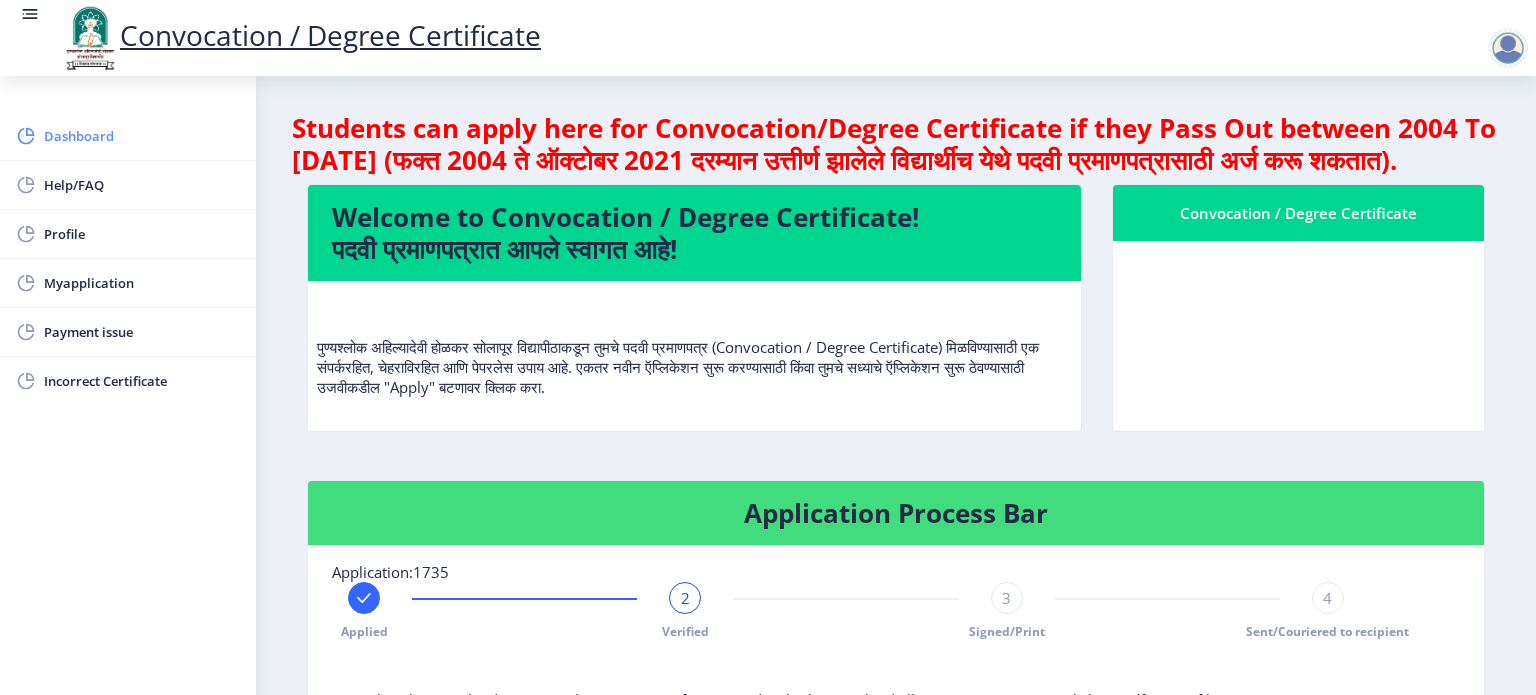 click on "Dashboard" 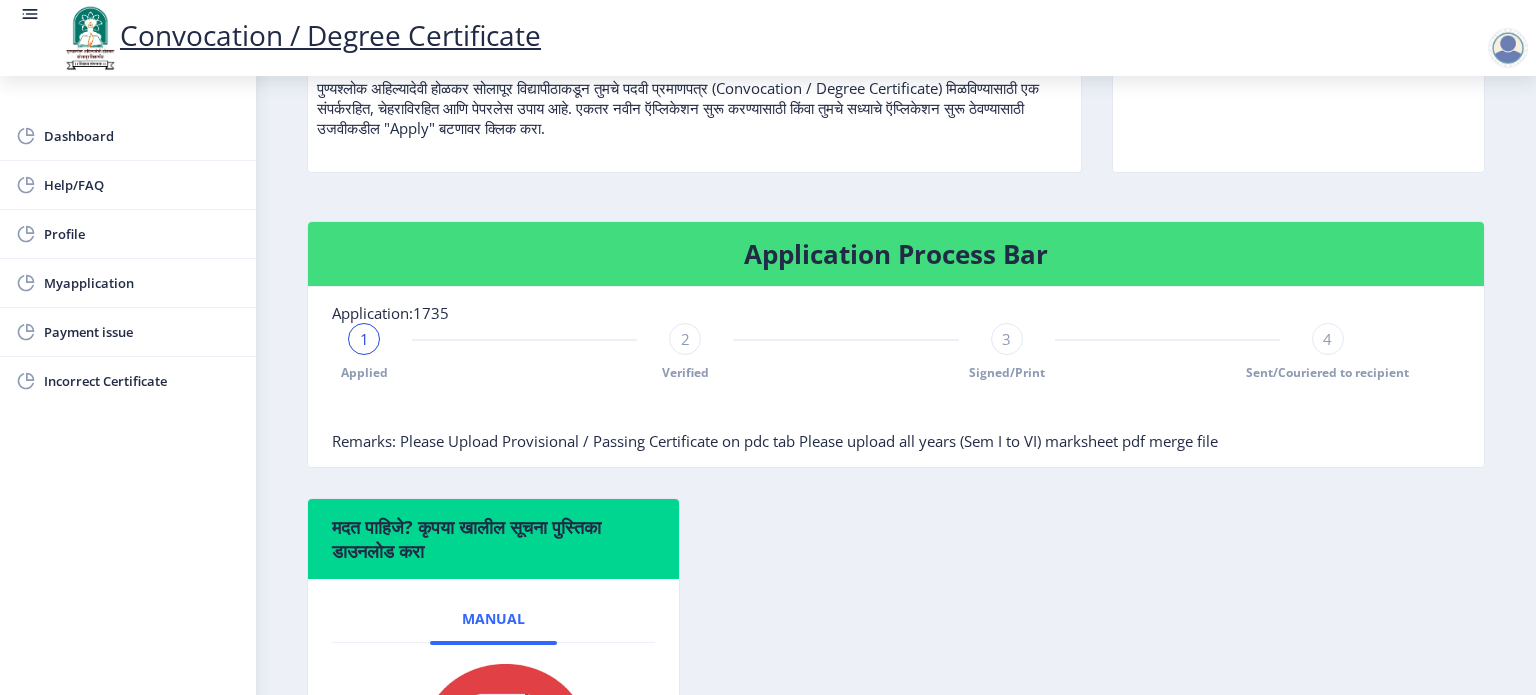 scroll, scrollTop: 260, scrollLeft: 0, axis: vertical 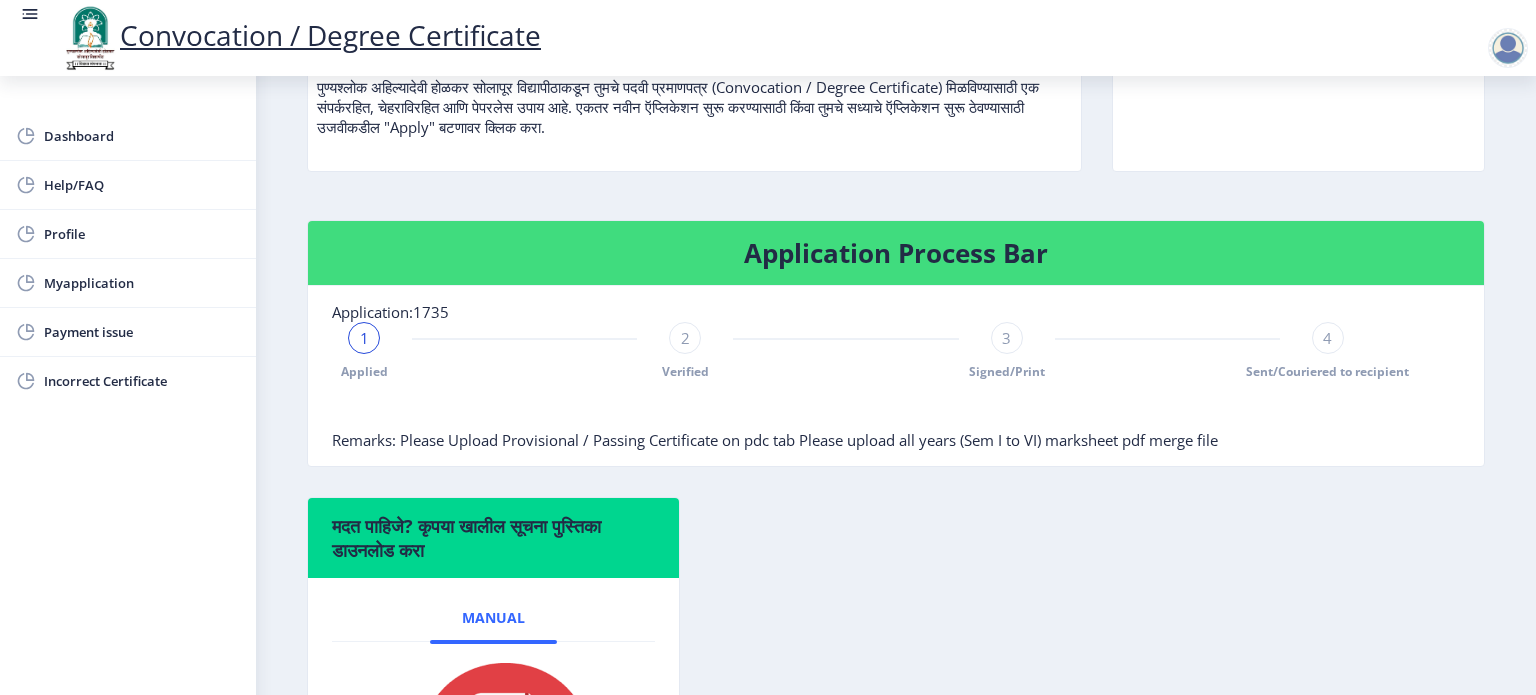 click on "1" 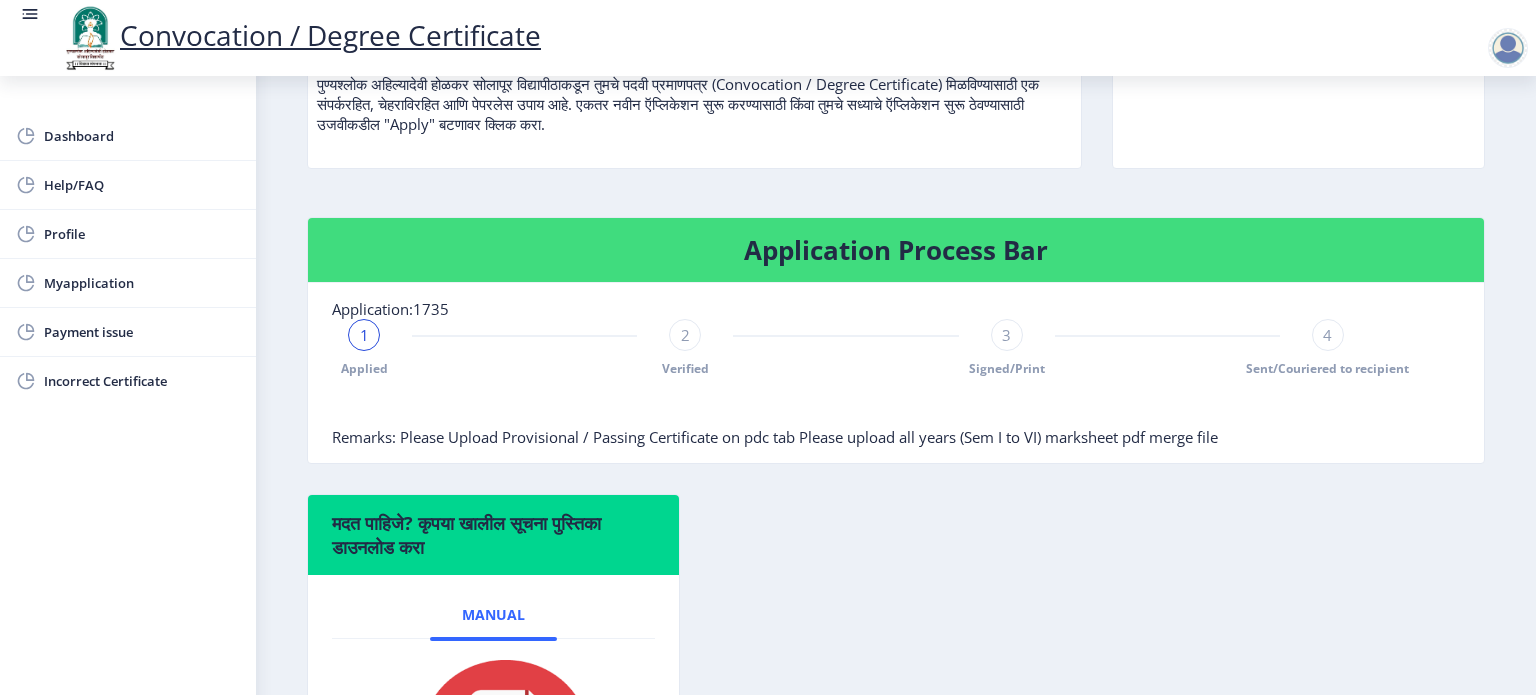 scroll, scrollTop: 267, scrollLeft: 0, axis: vertical 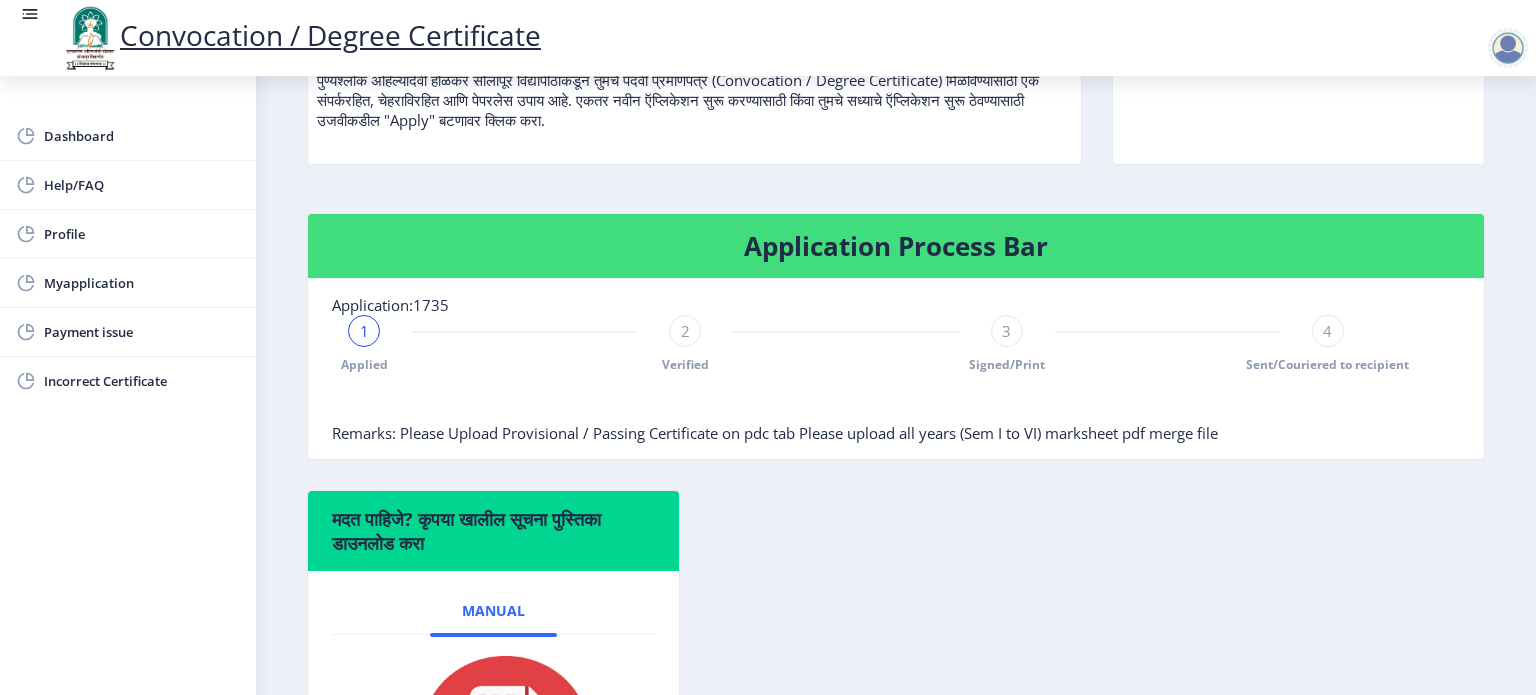 click on "1 Applied 2 Verified 3 Signed/Print 4 Sent/Couriered to recipient" 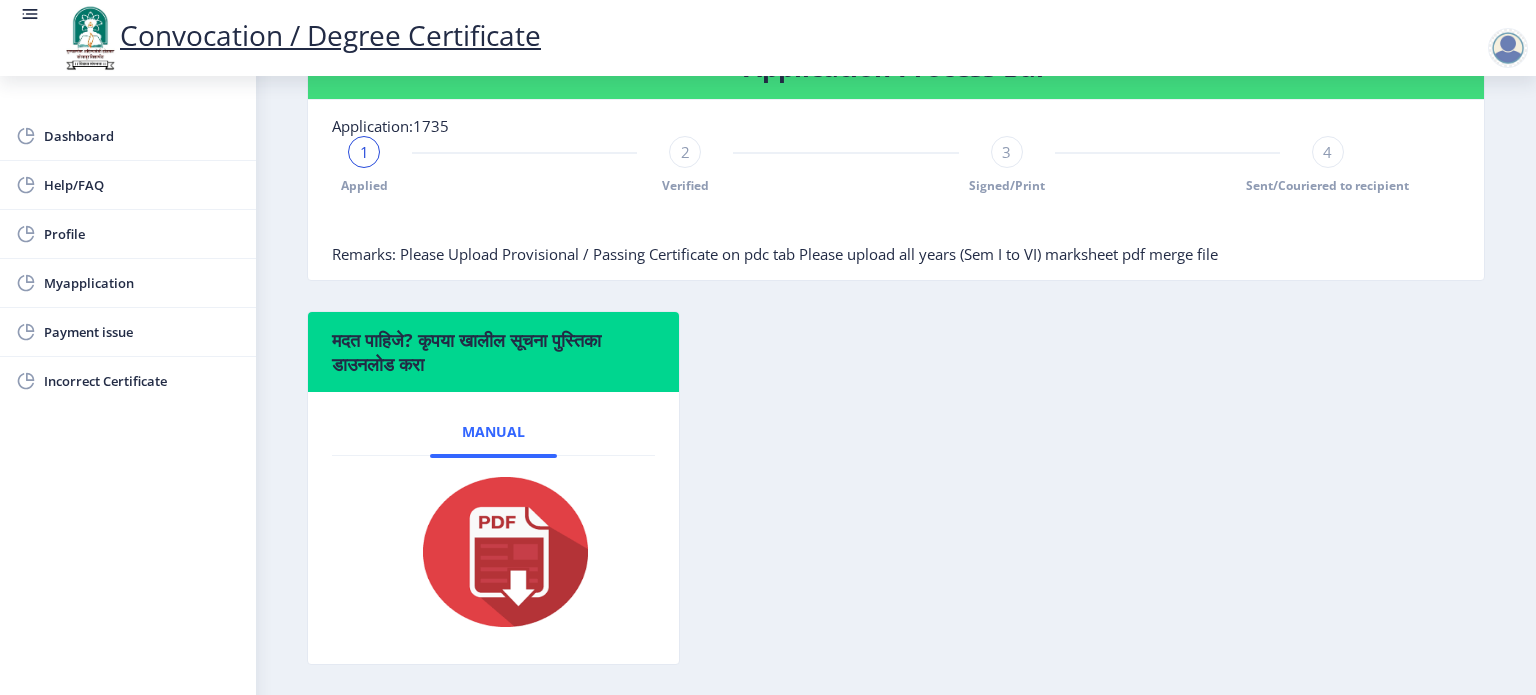 scroll, scrollTop: 447, scrollLeft: 0, axis: vertical 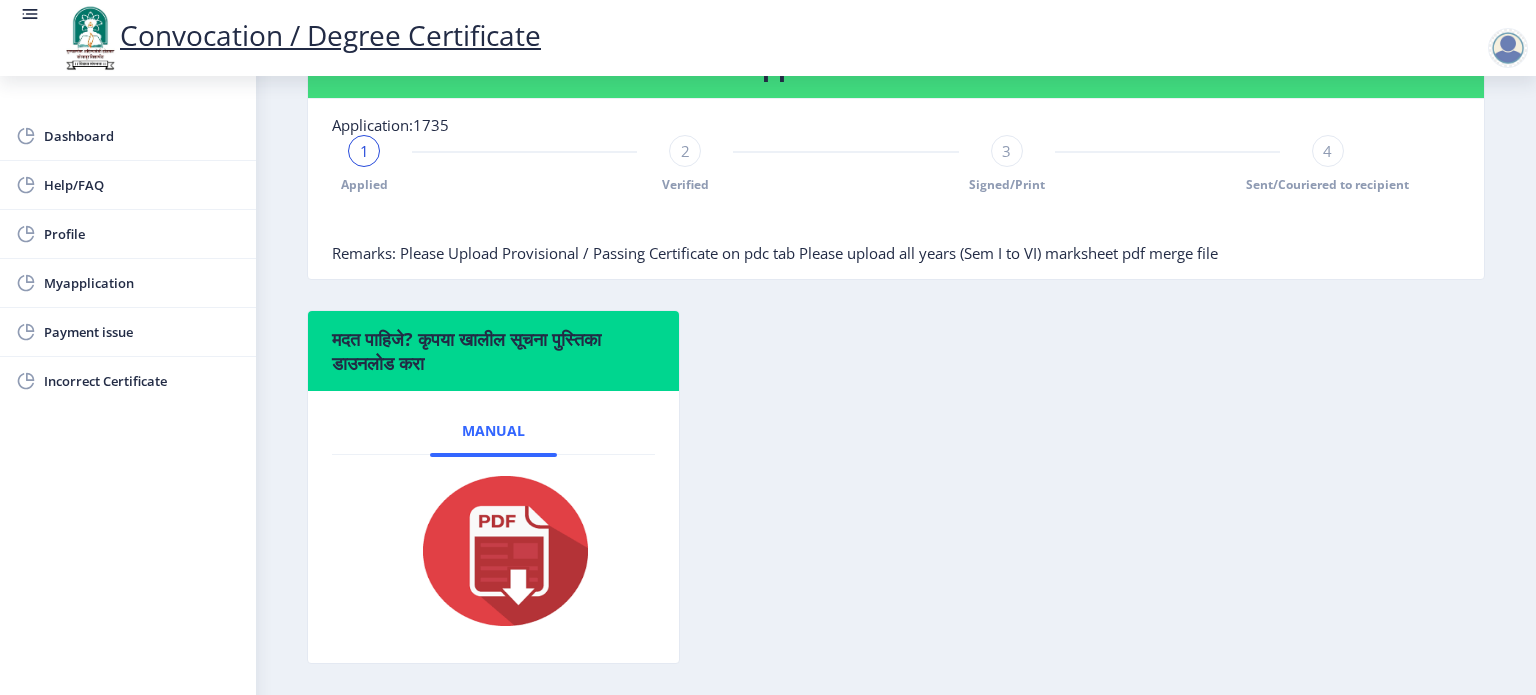 click on "Remarks:  Please Upload Provisional / Passing Certificate on pdc tab Please upload all years (Sem I to VI) marksheet pdf merge file" 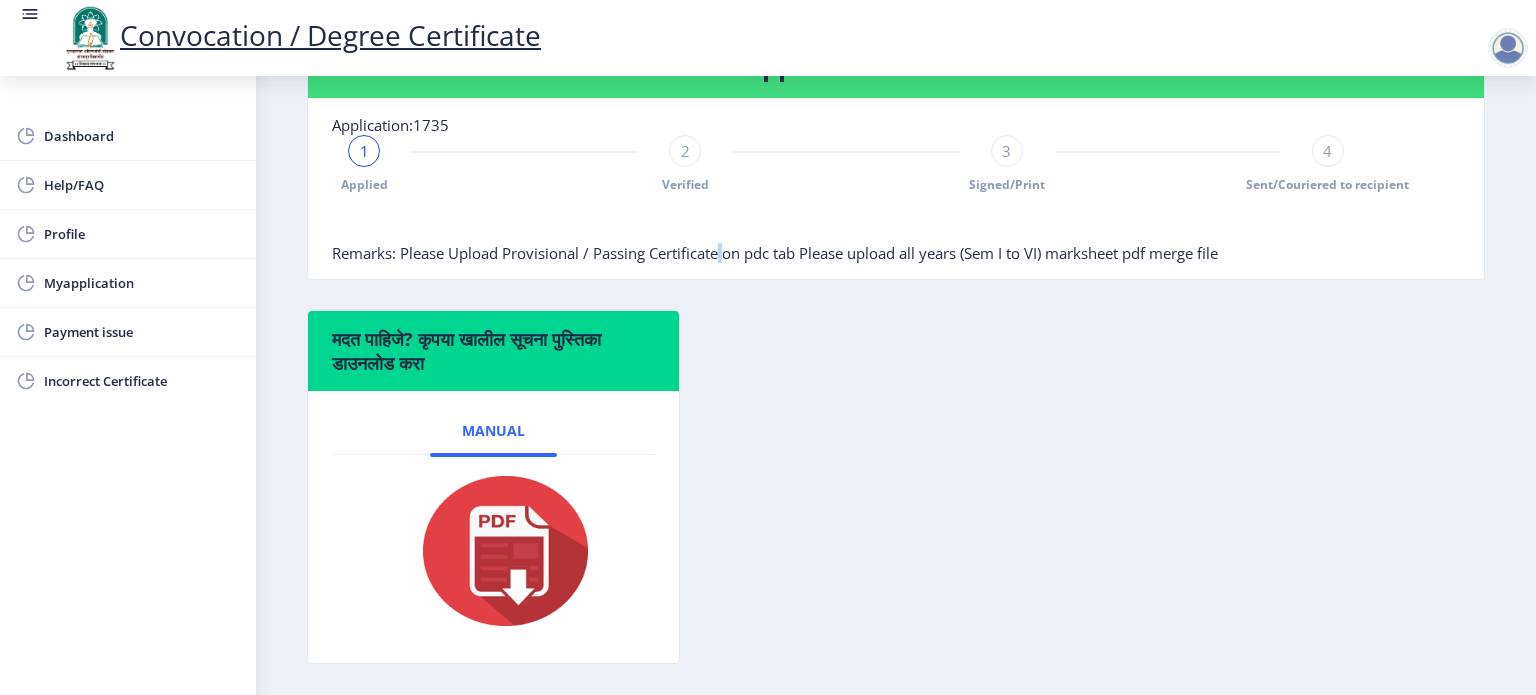 click on "Remarks:  Please Upload Provisional / Passing Certificate on pdc tab Please upload all years (Sem I to VI) marksheet pdf merge file" 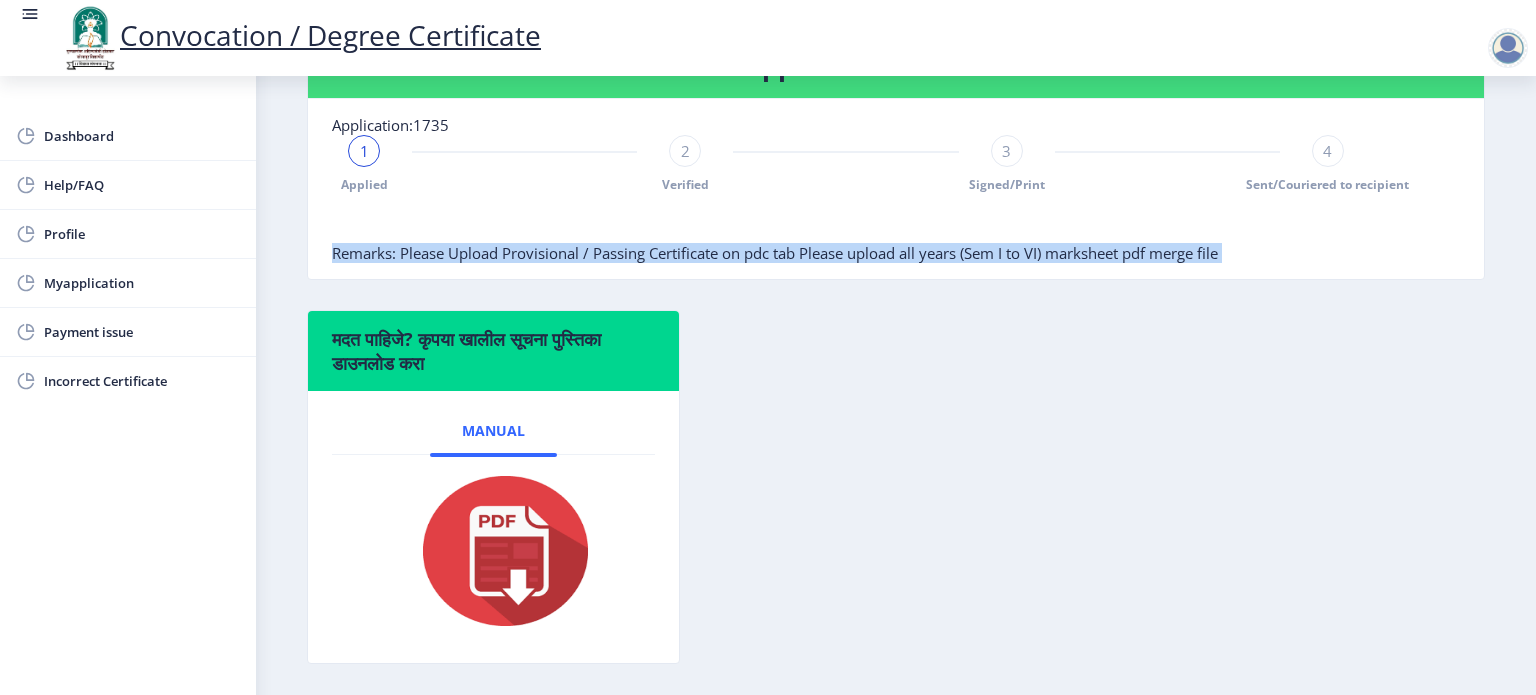 click on "Remarks:  Please Upload Provisional / Passing Certificate on pdc tab Please upload all years (Sem I to VI) marksheet pdf merge file" 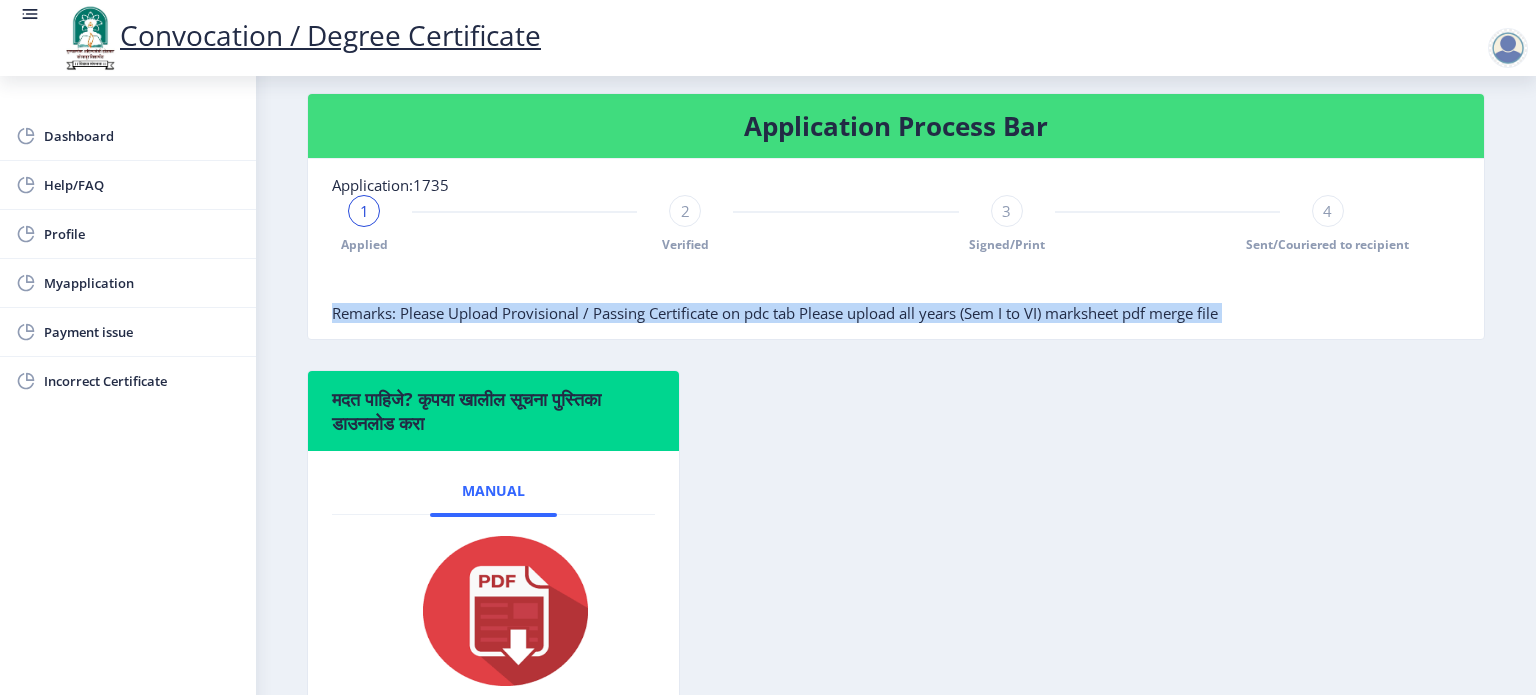 scroll, scrollTop: 371, scrollLeft: 0, axis: vertical 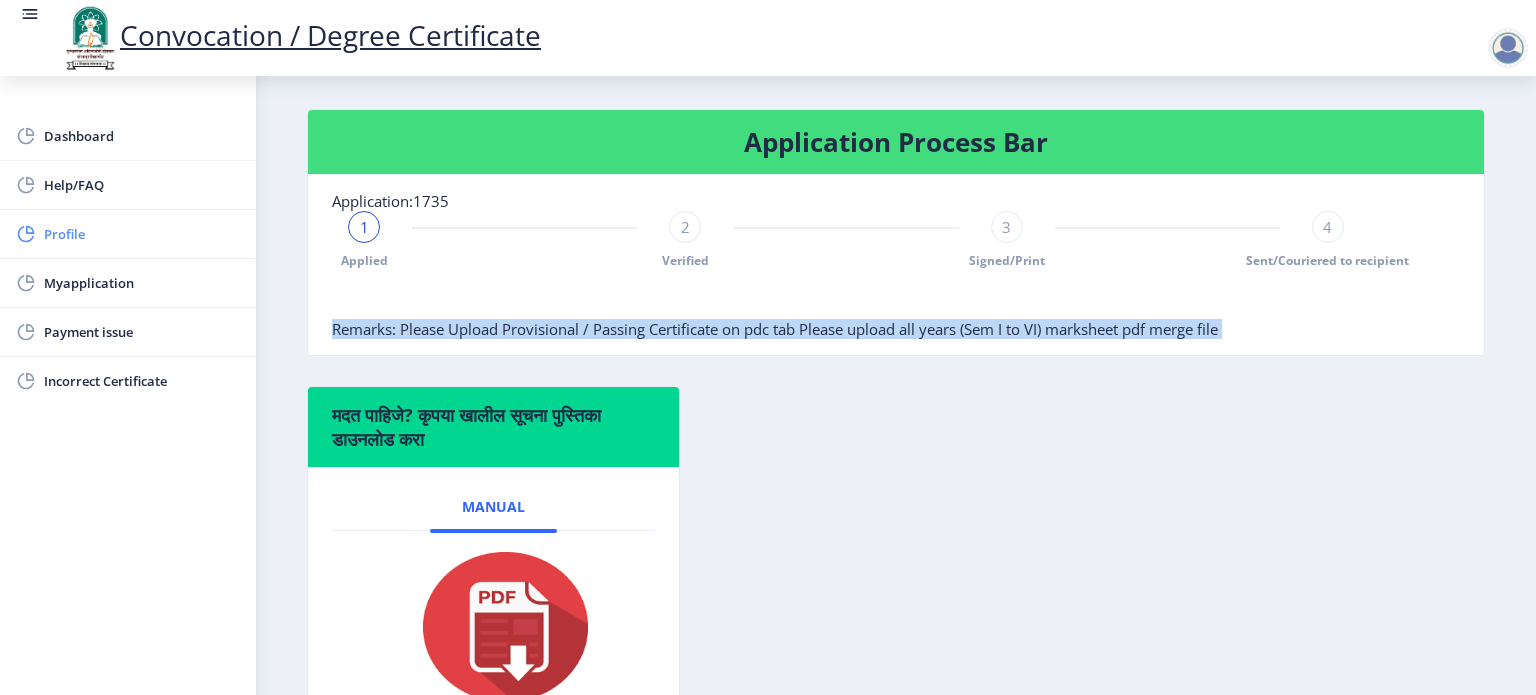 click on "Profile" 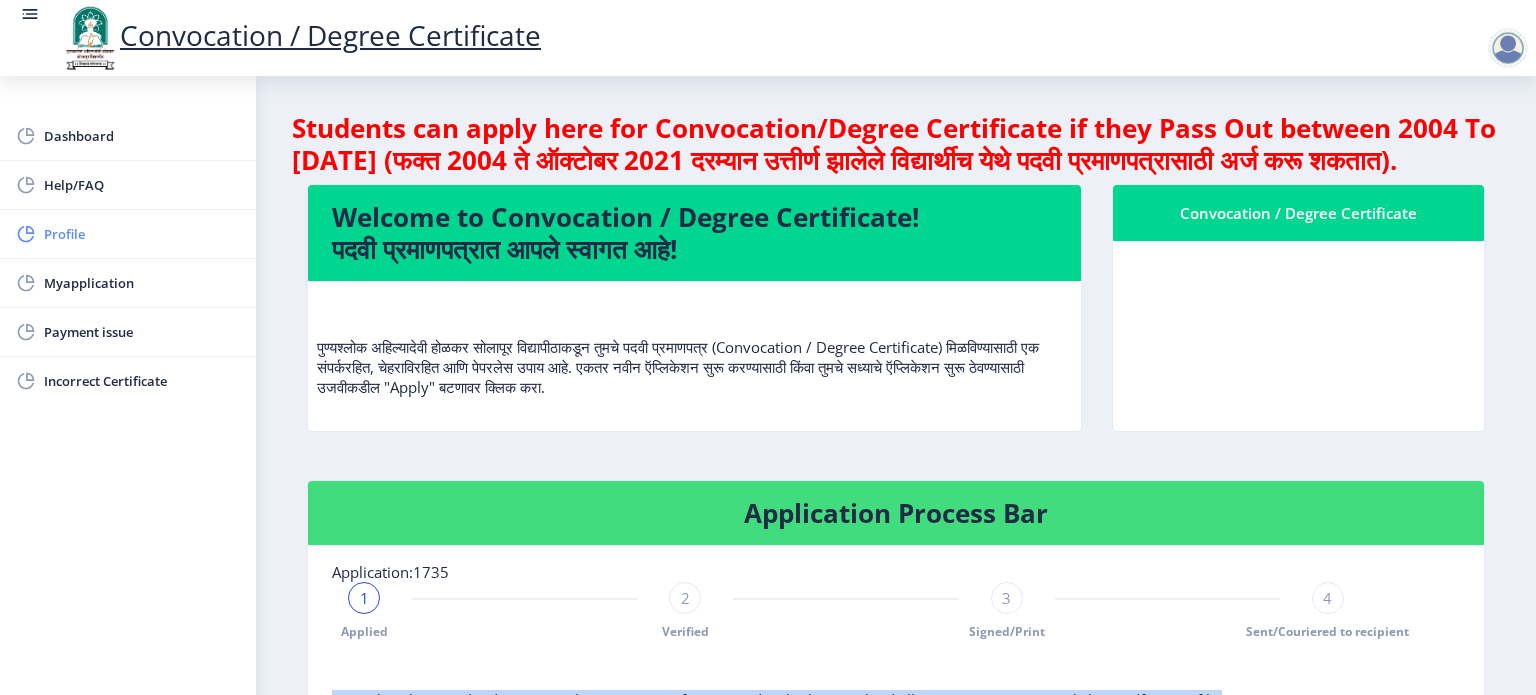 select 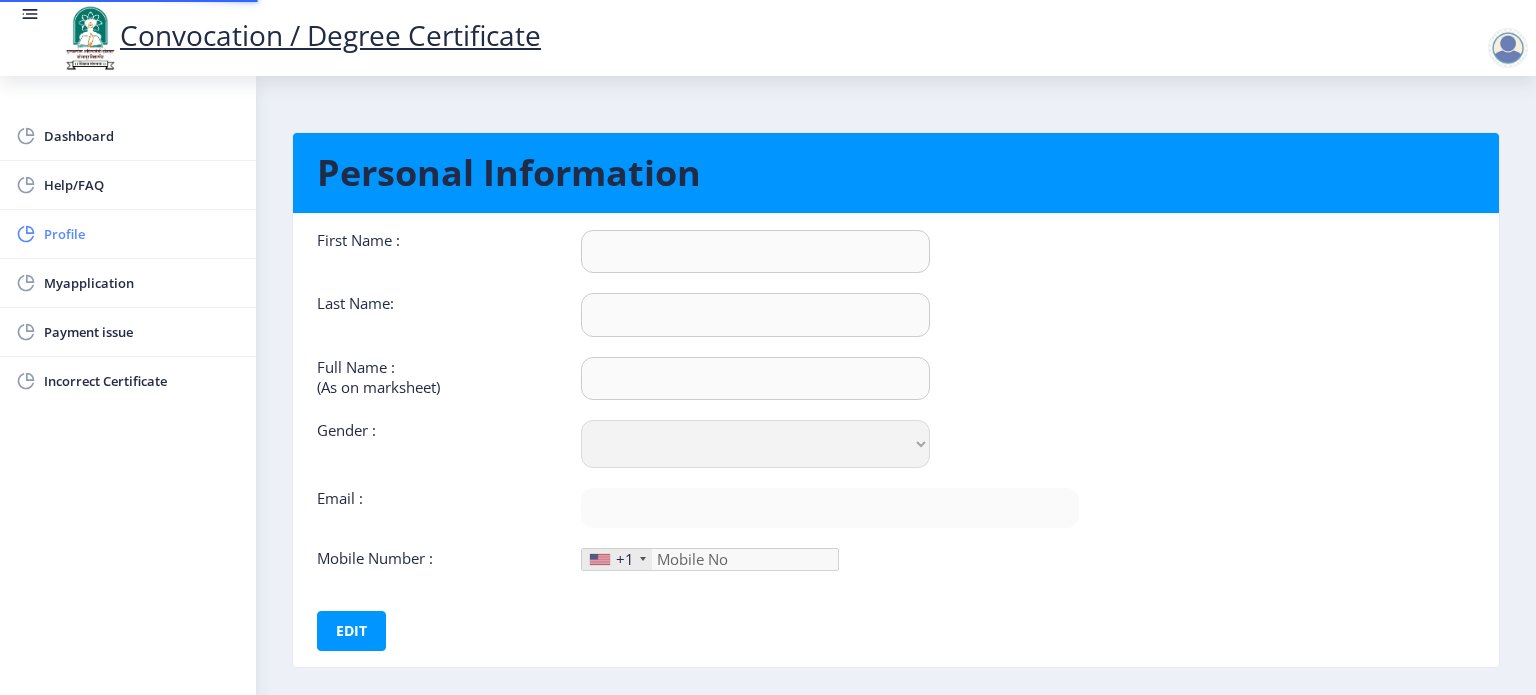type on "Salman" 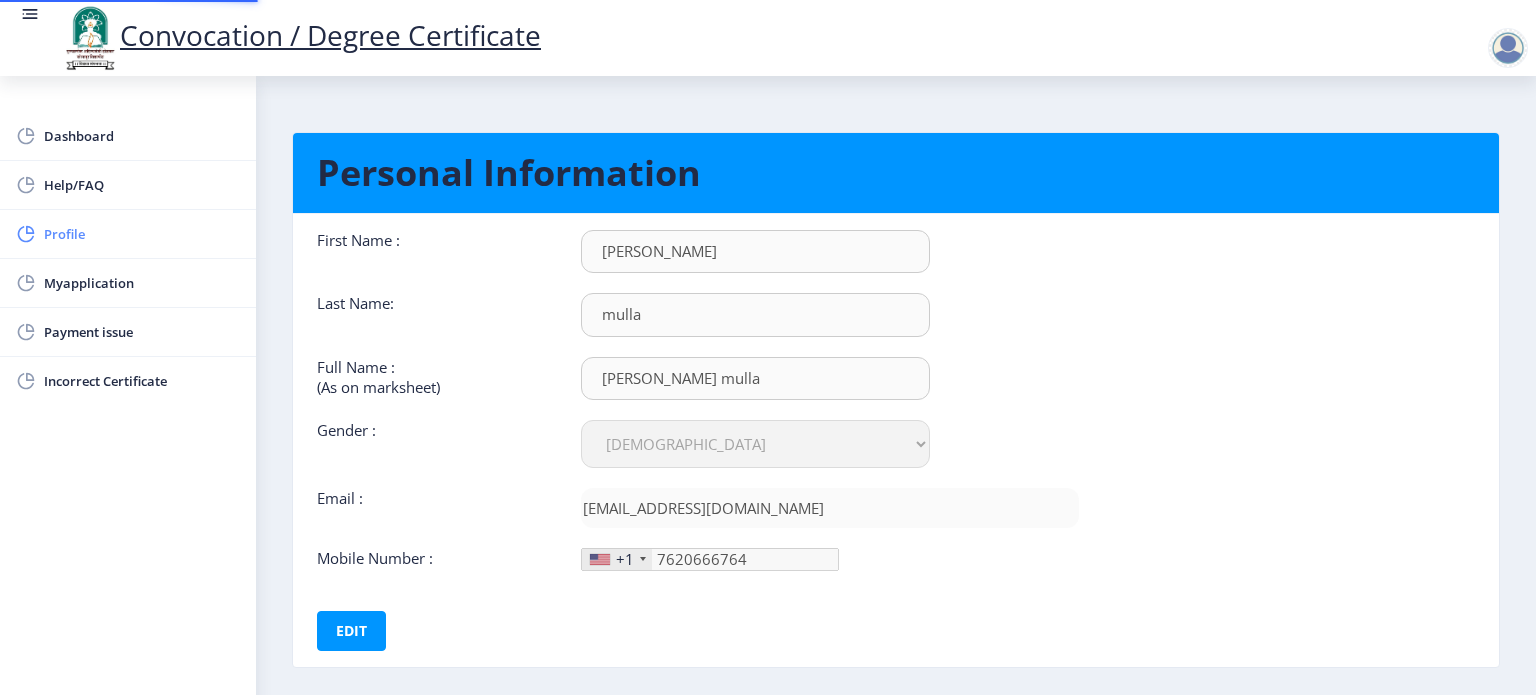 type on "762-066-67" 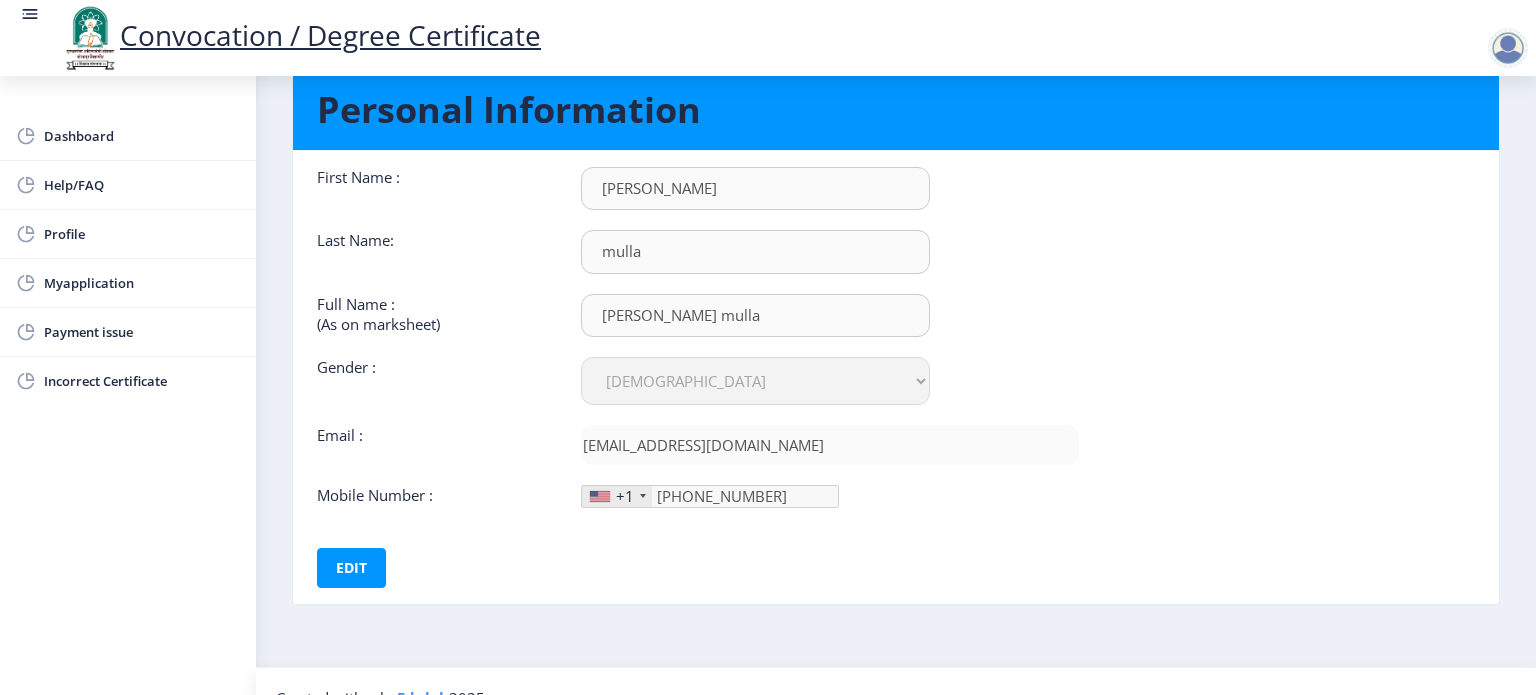 scroll, scrollTop: 64, scrollLeft: 0, axis: vertical 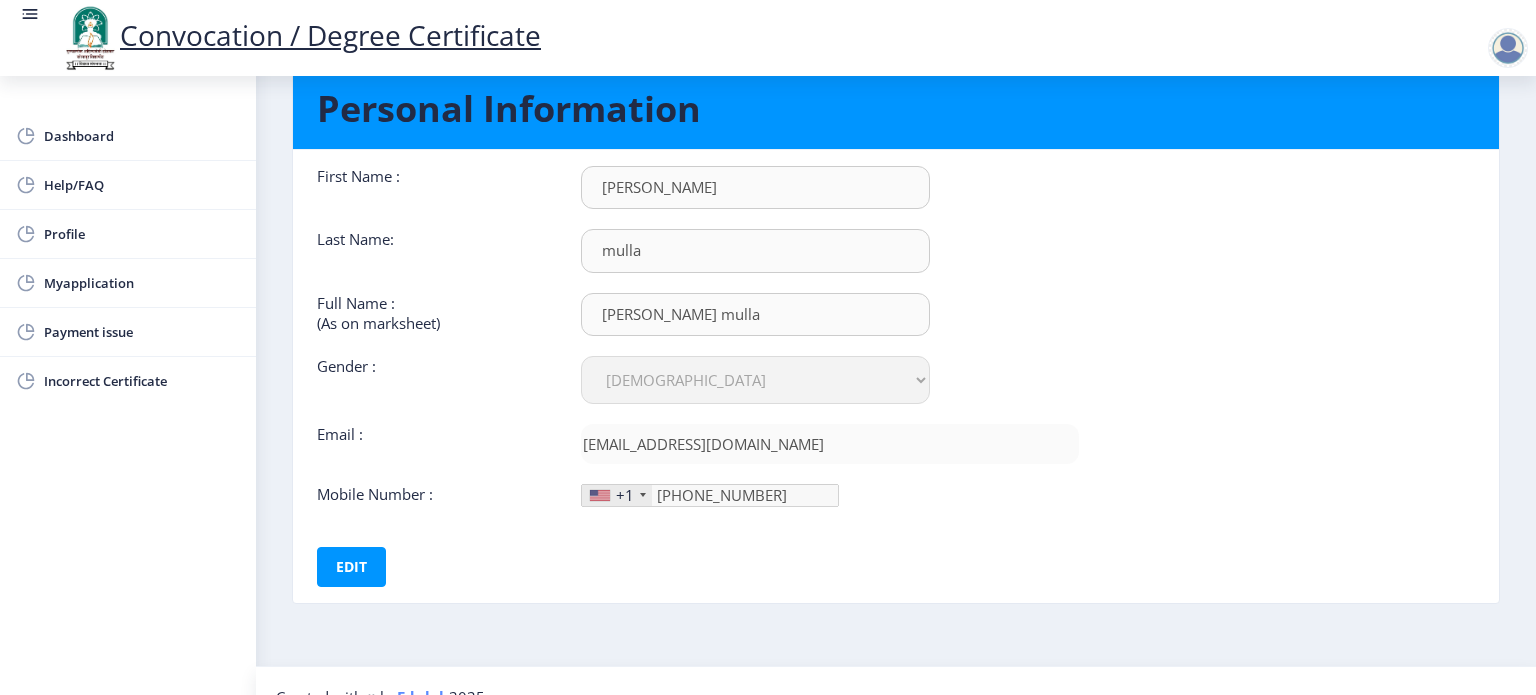 click 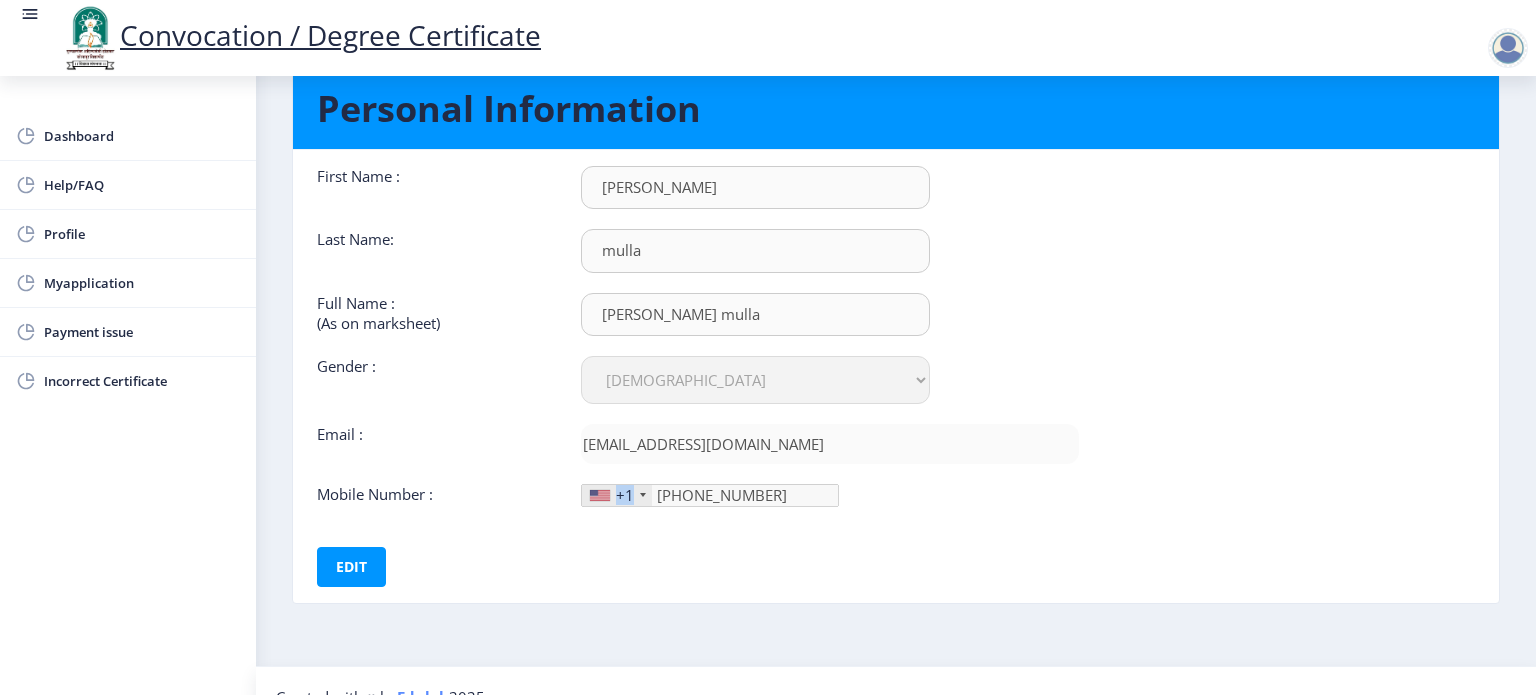 click on "+1" 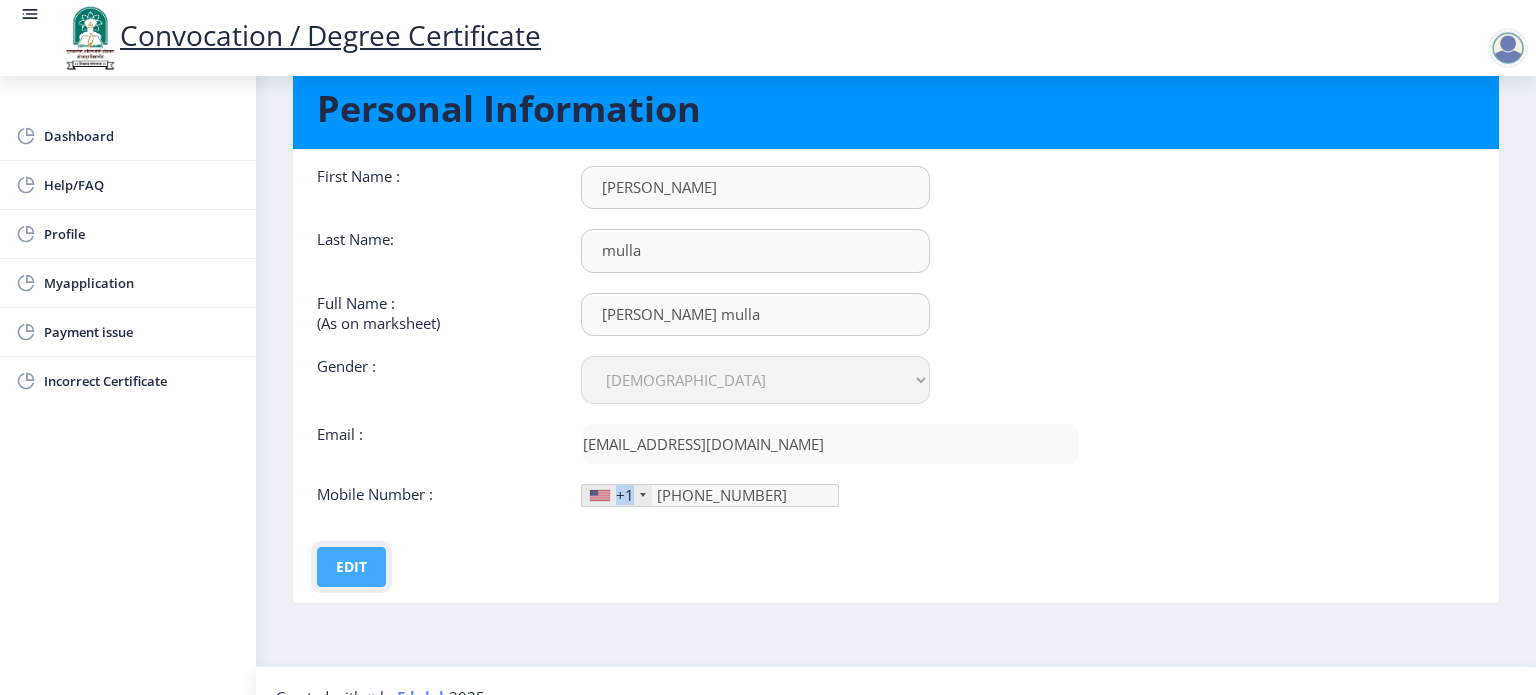 click on "Edit" 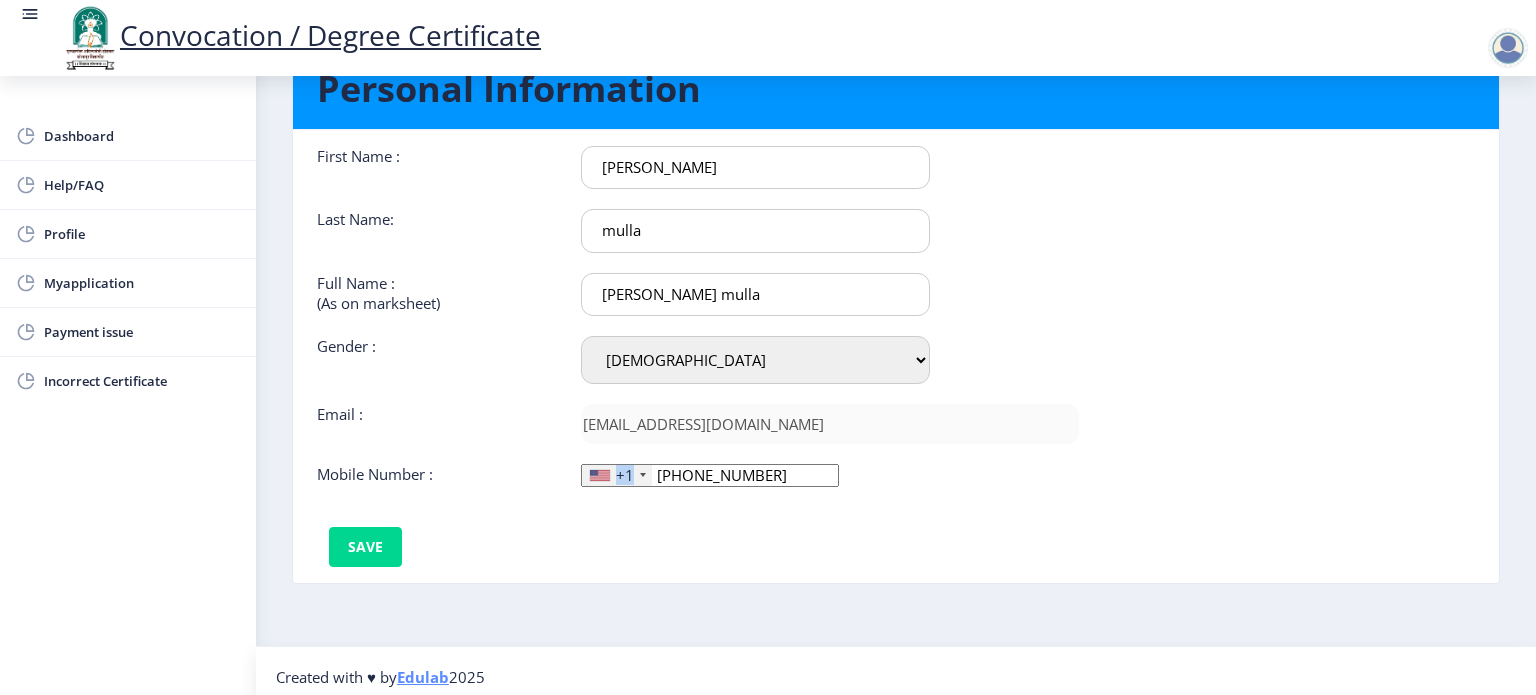 scroll, scrollTop: 92, scrollLeft: 0, axis: vertical 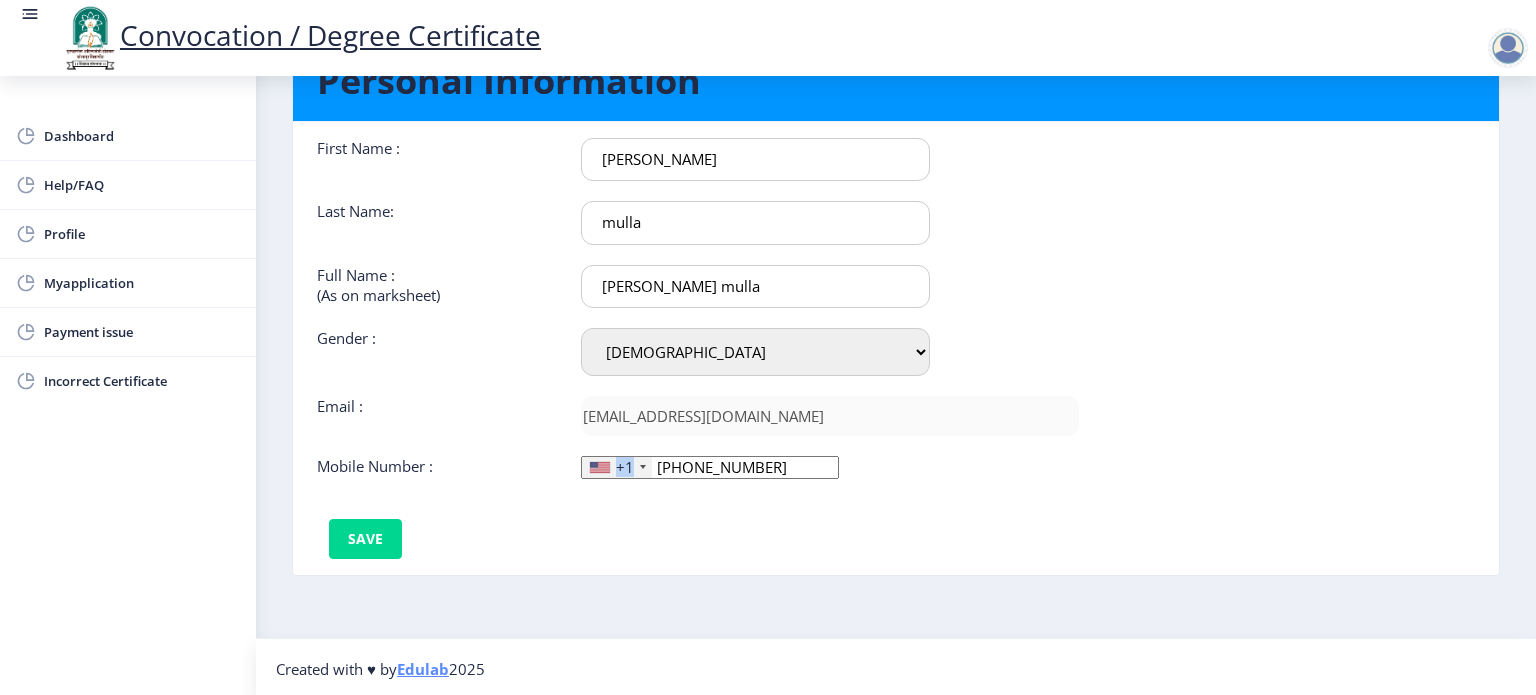 click on "+1" 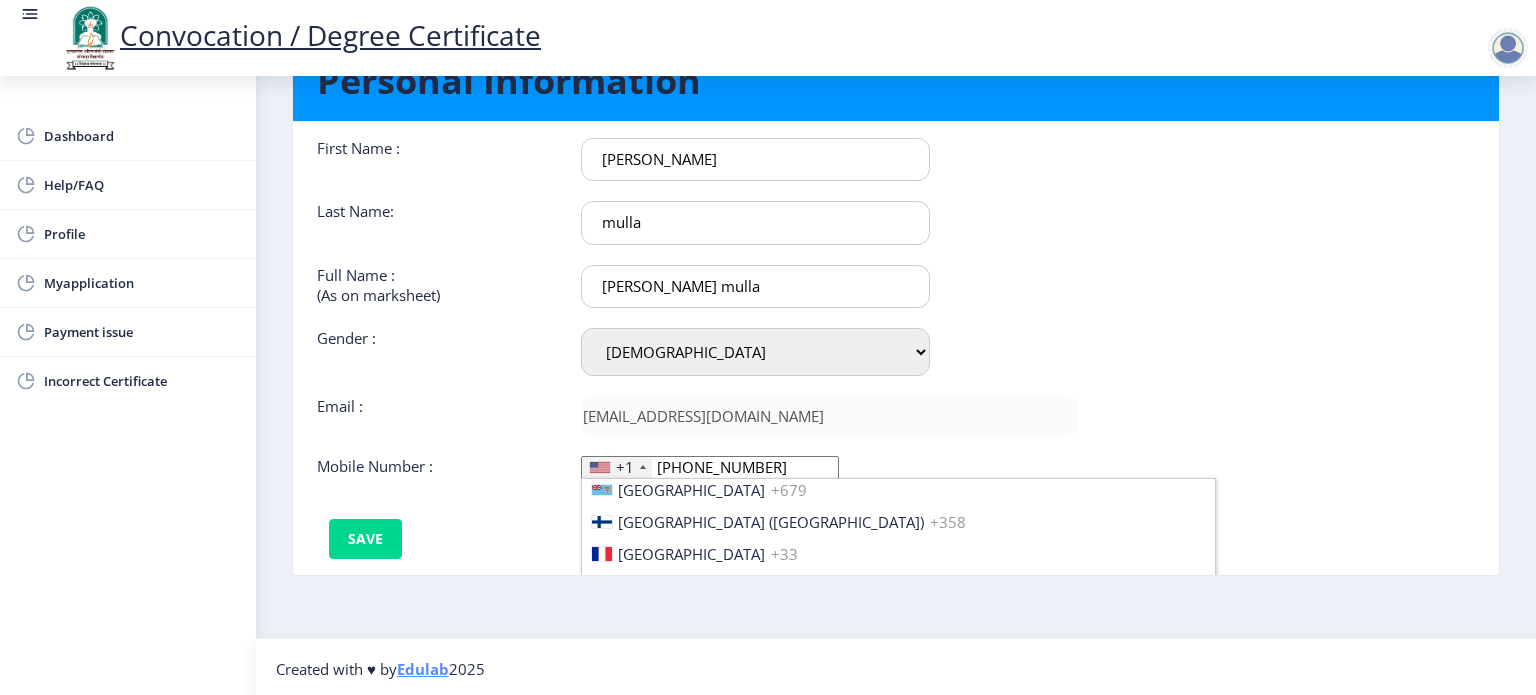 scroll, scrollTop: 3062, scrollLeft: 0, axis: vertical 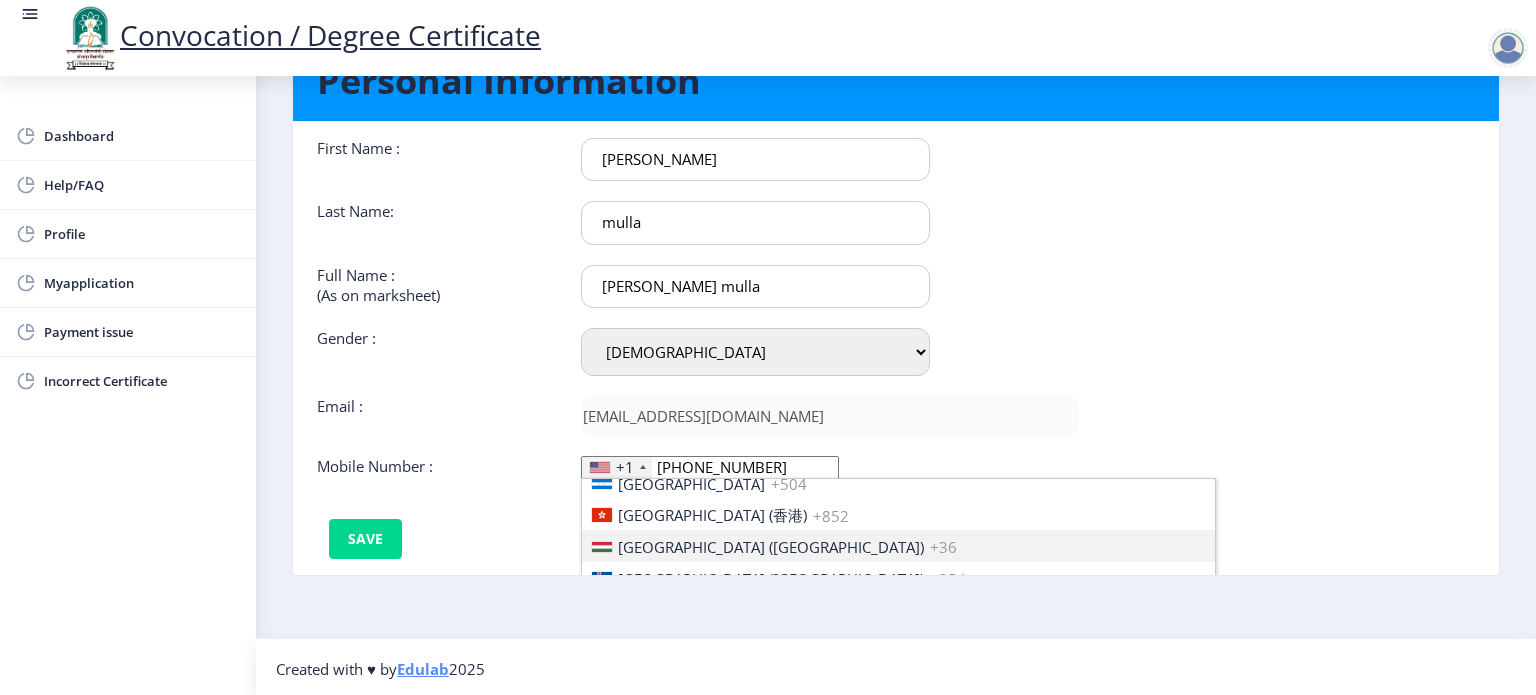 type 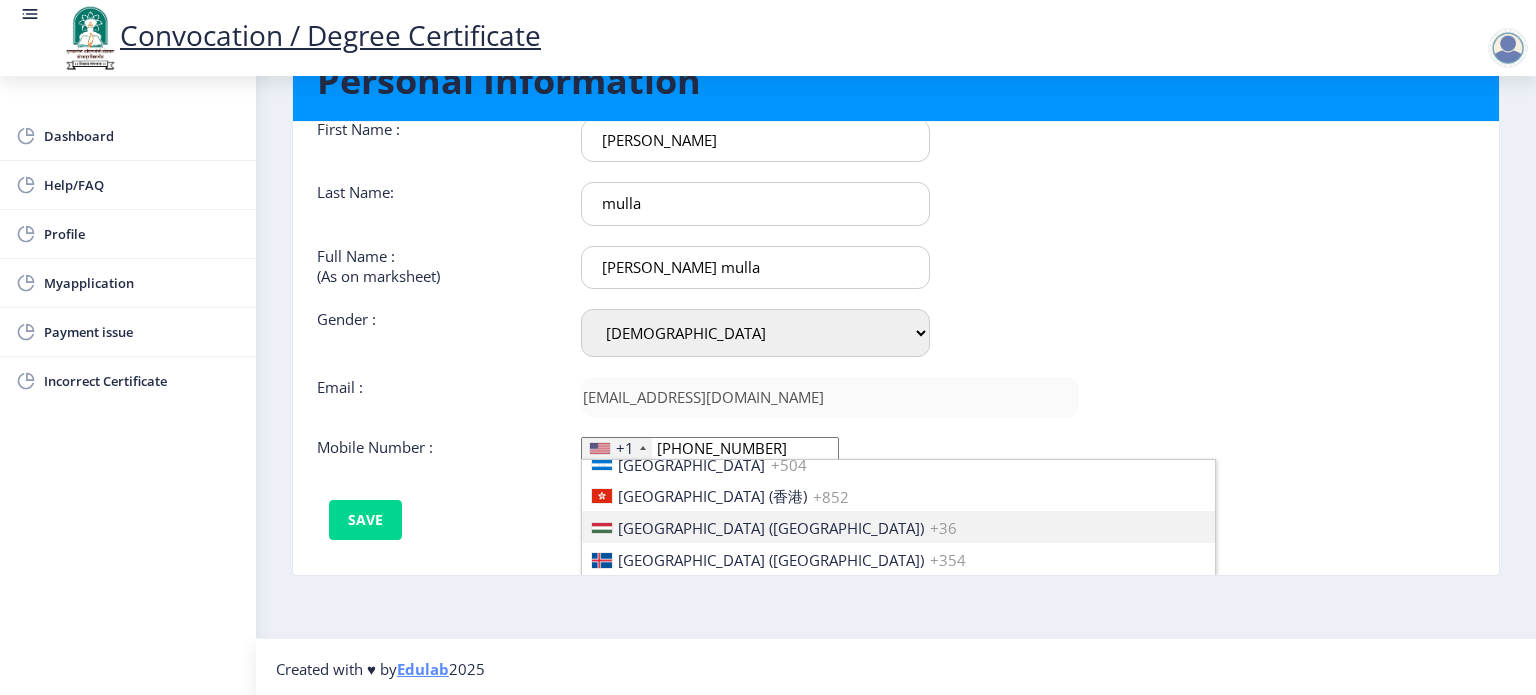 type 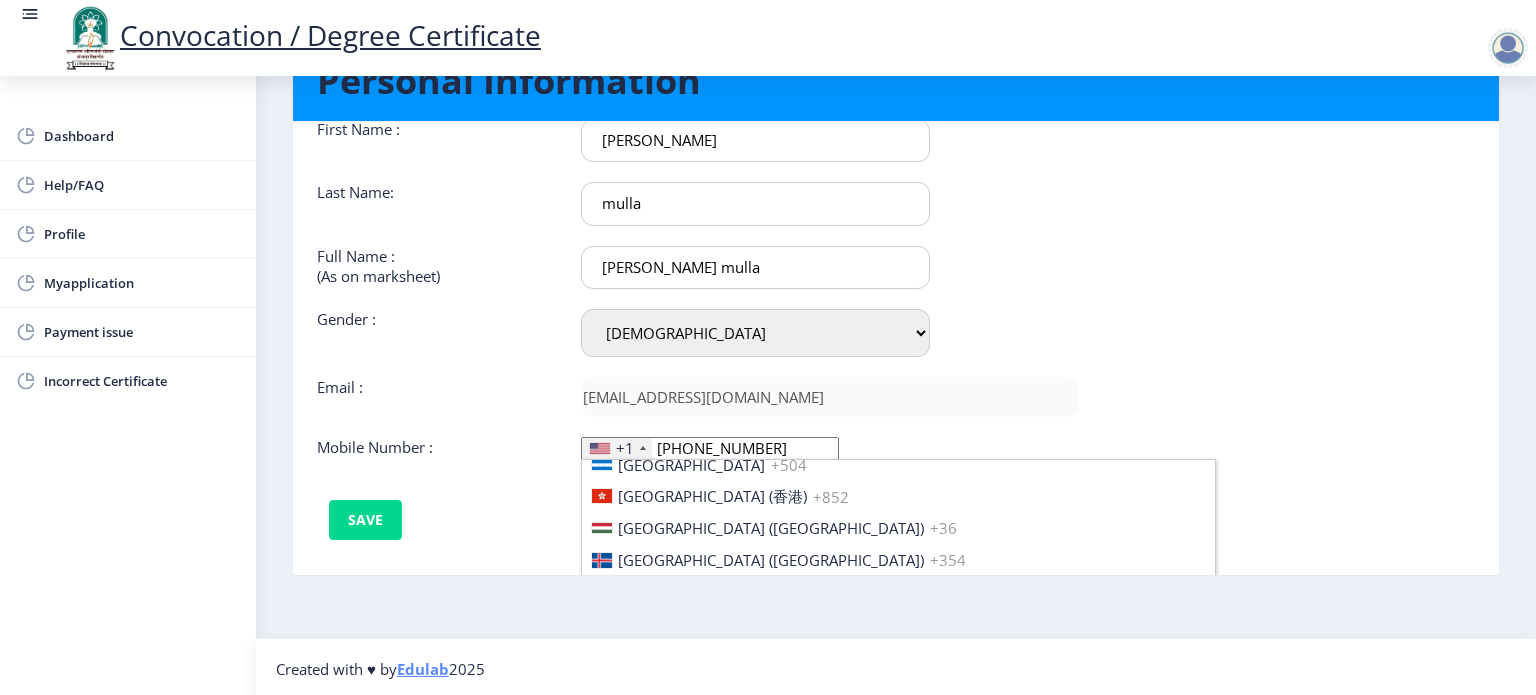 scroll, scrollTop: 104, scrollLeft: 0, axis: vertical 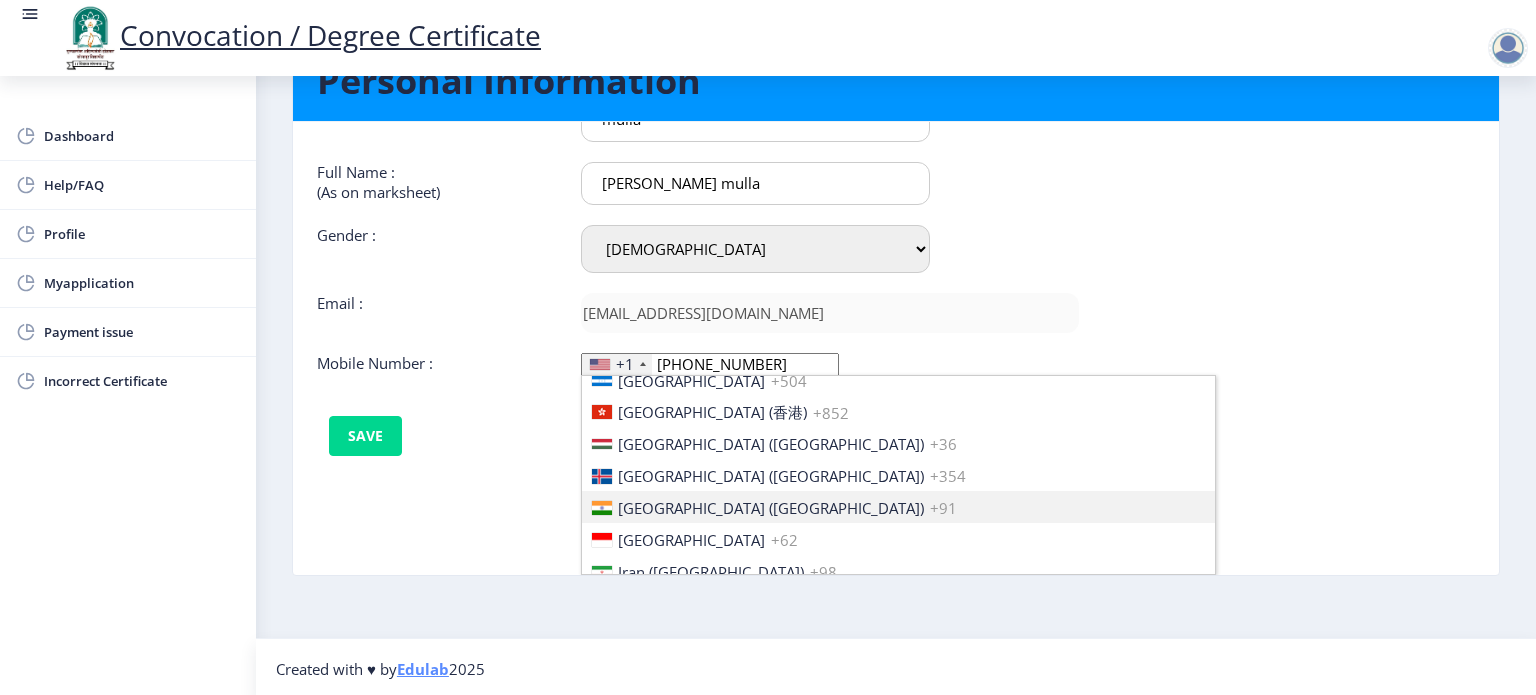 type 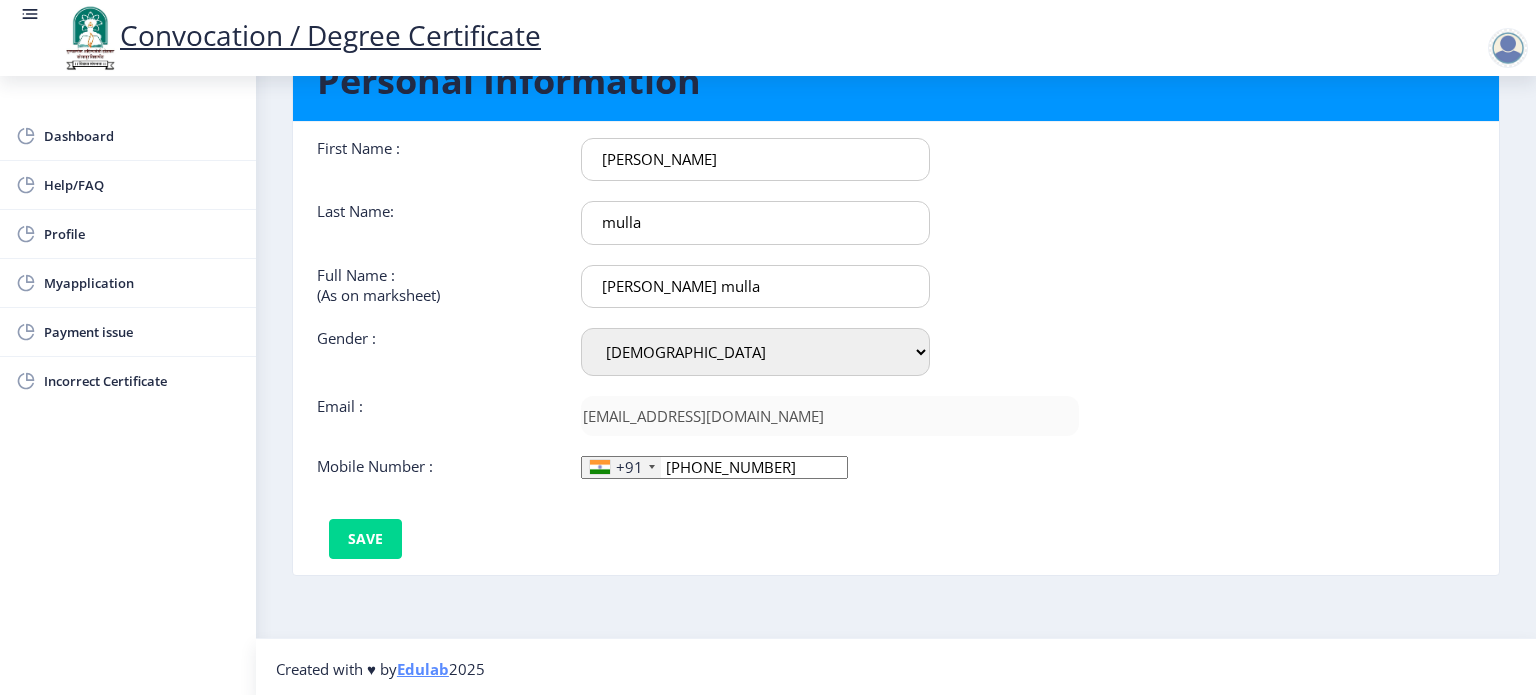 scroll, scrollTop: 0, scrollLeft: 0, axis: both 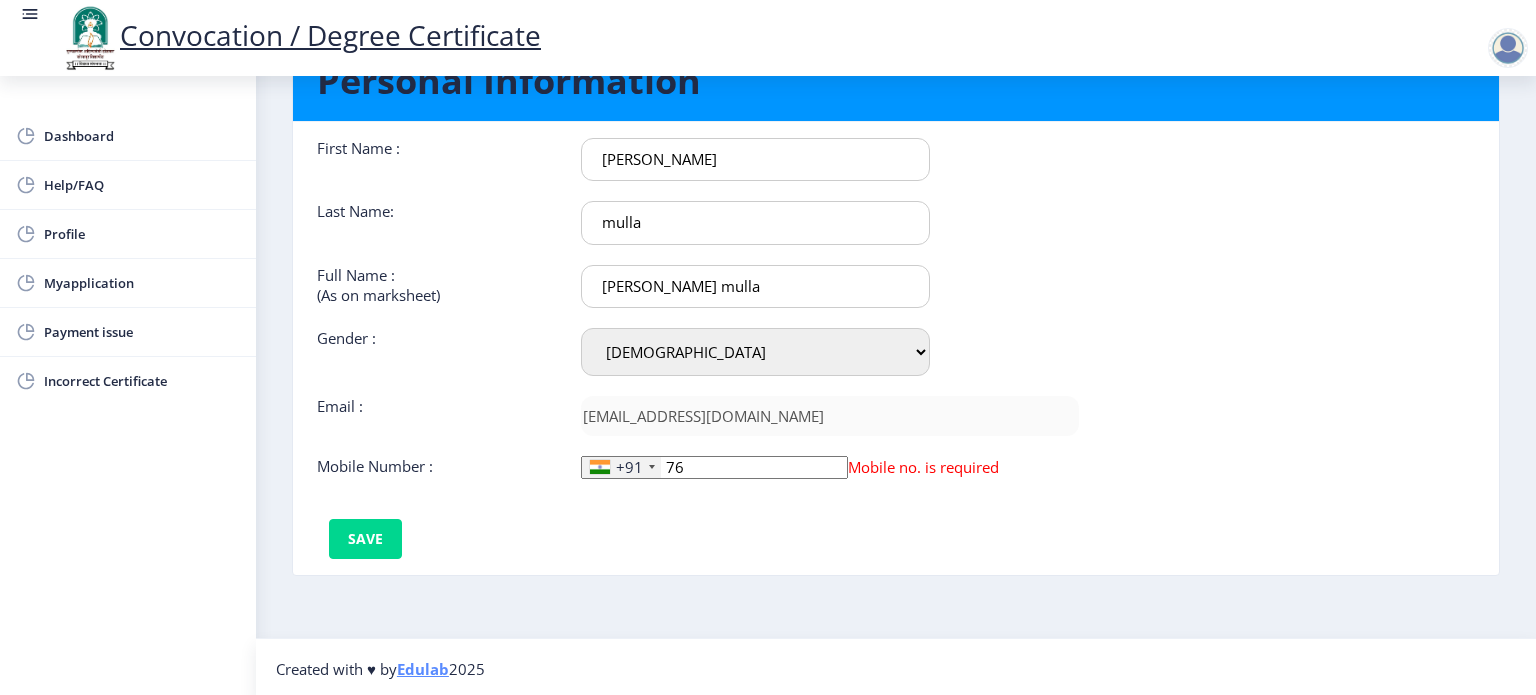 type on "7" 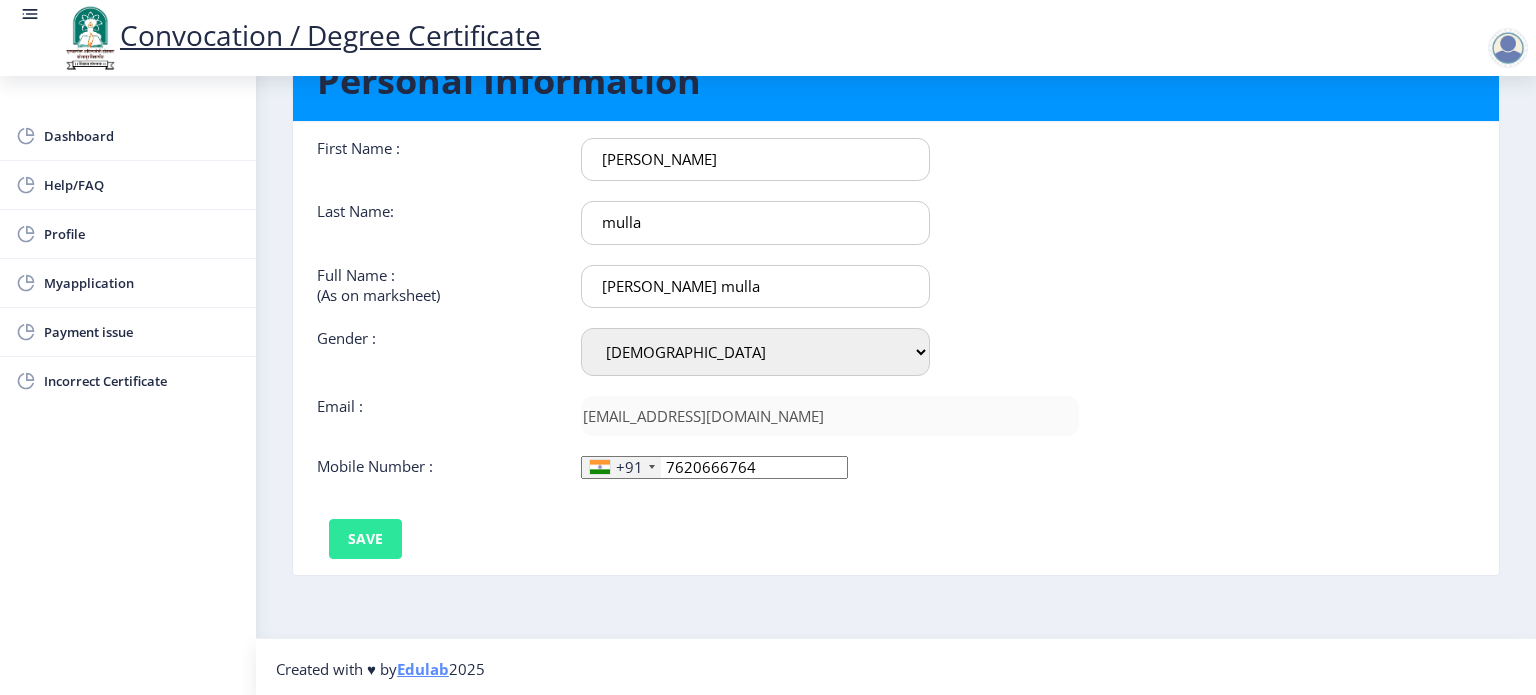 type on "7620666764" 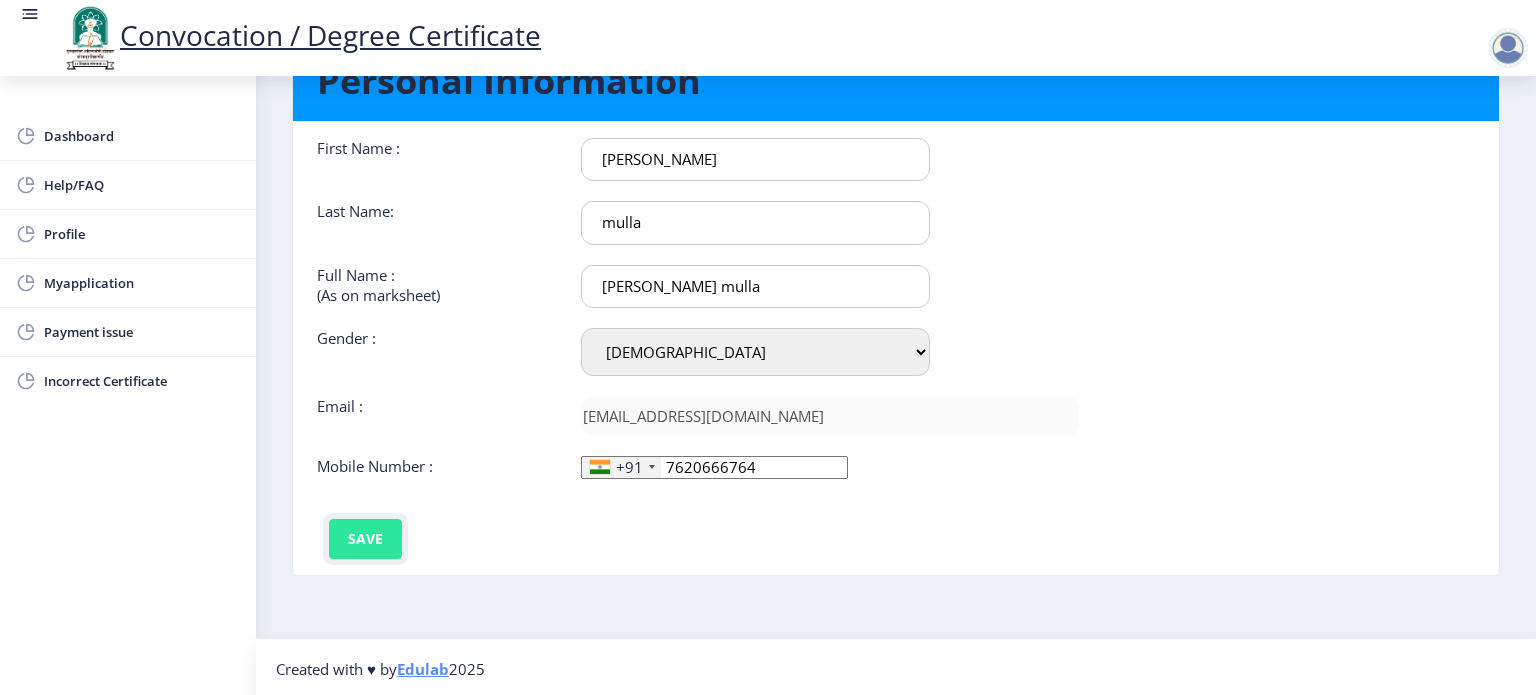 click on "Save" 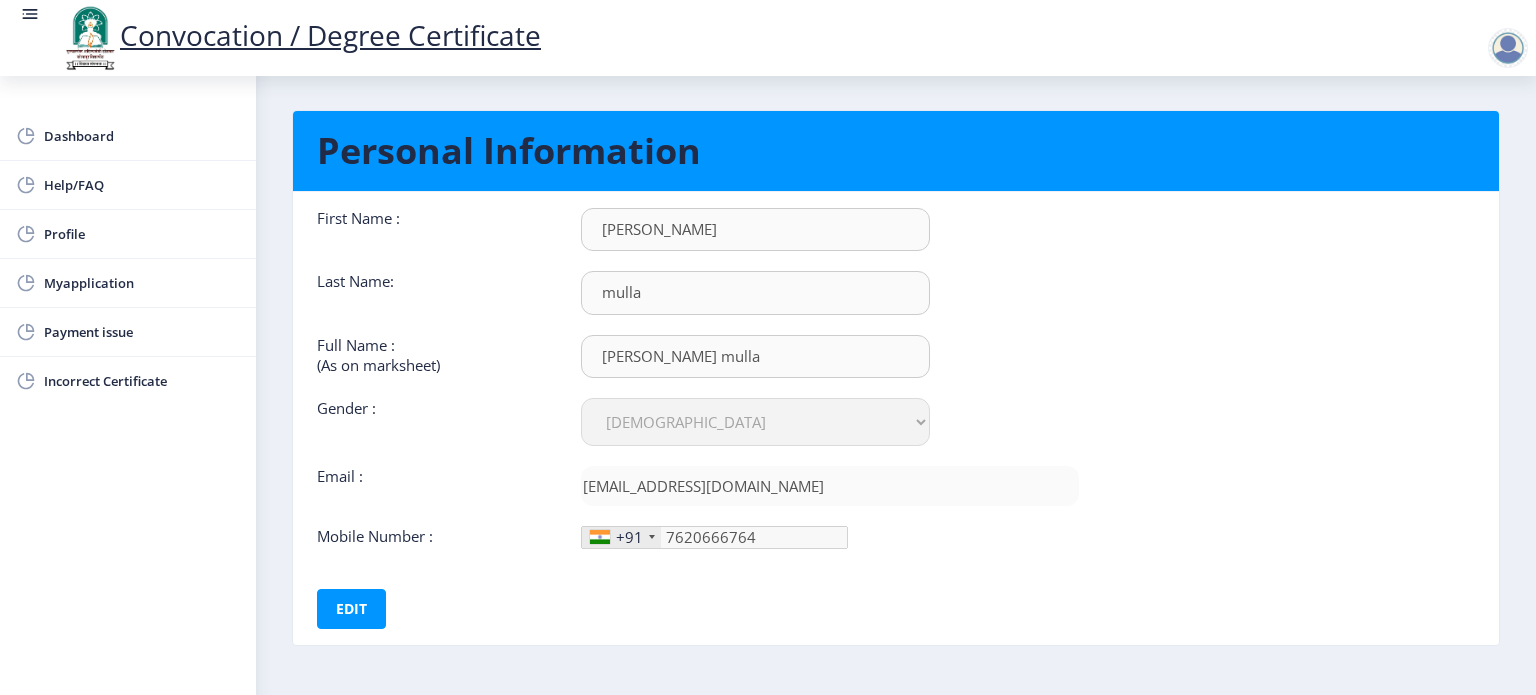 scroll, scrollTop: 0, scrollLeft: 0, axis: both 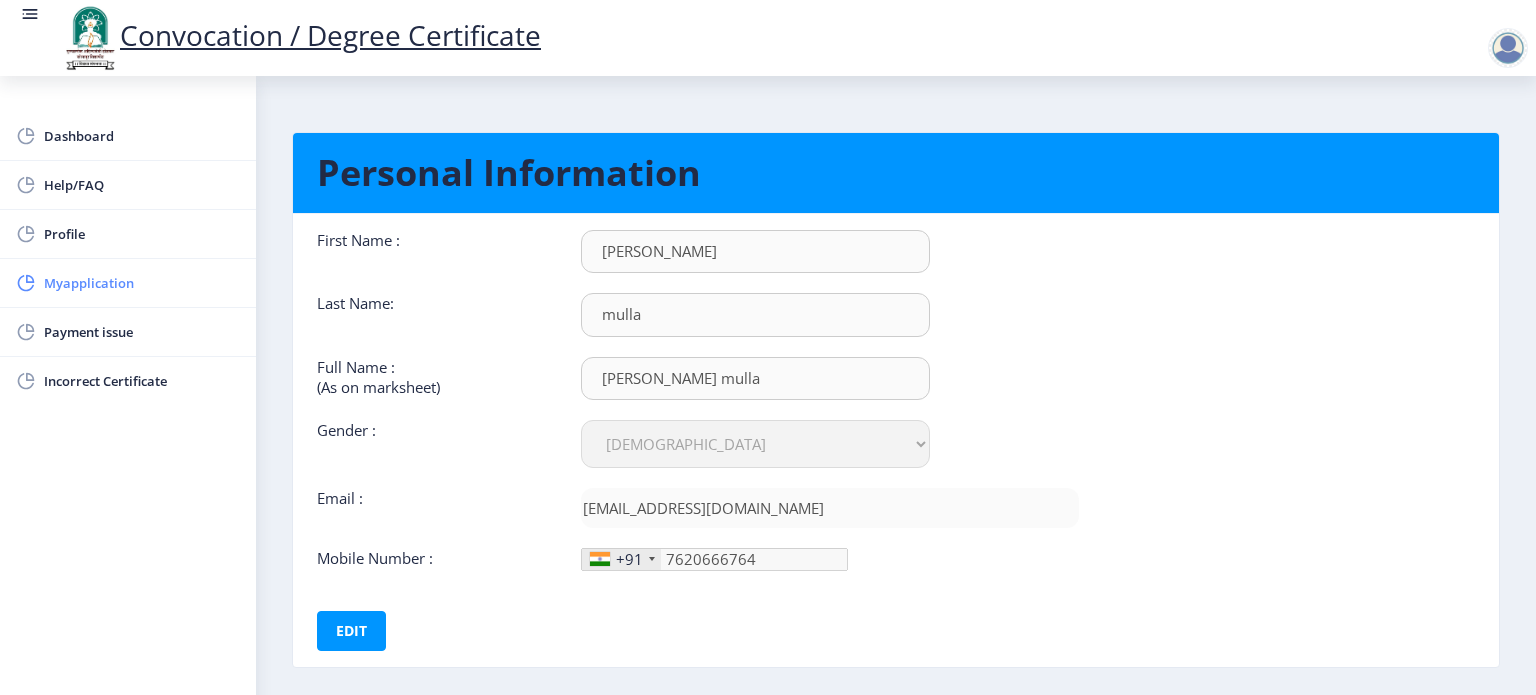 click on "Myapplication" 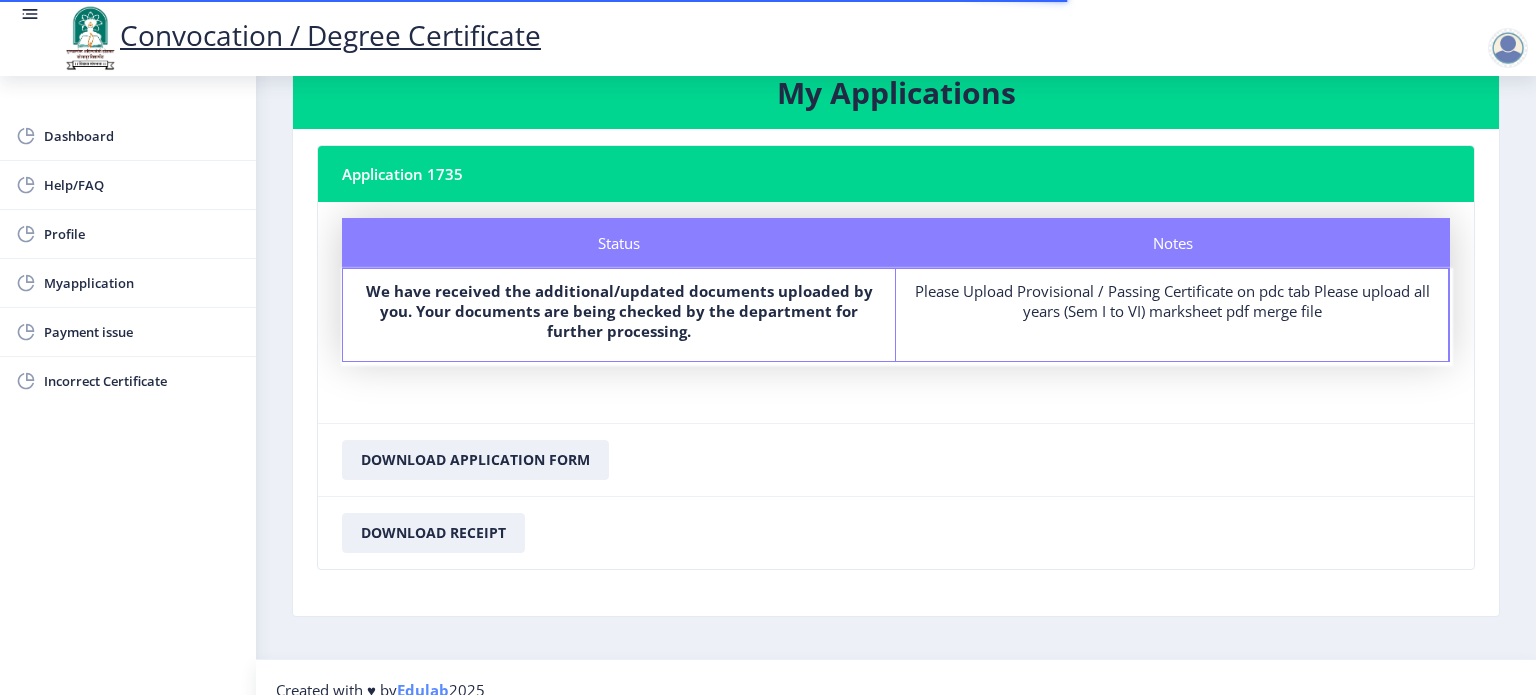 scroll, scrollTop: 78, scrollLeft: 0, axis: vertical 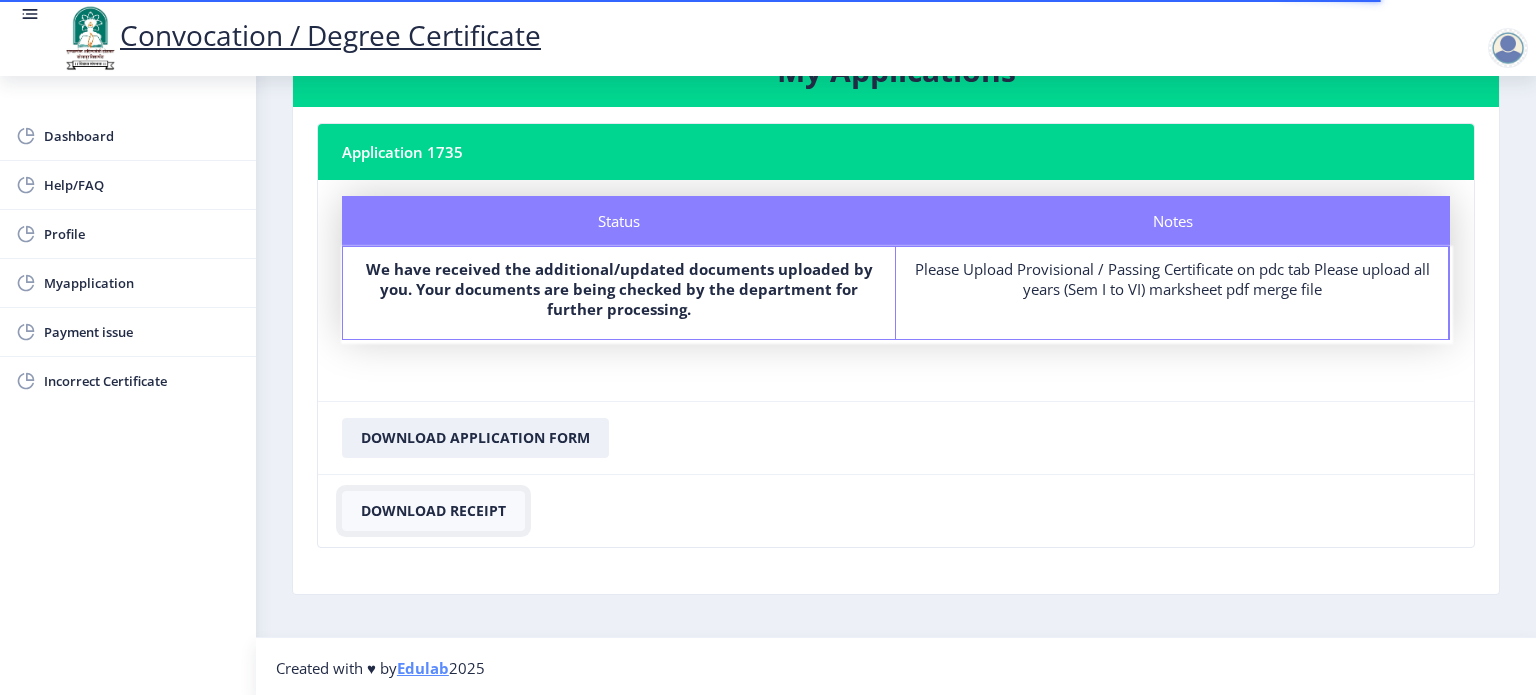 click on "Download Receipt" 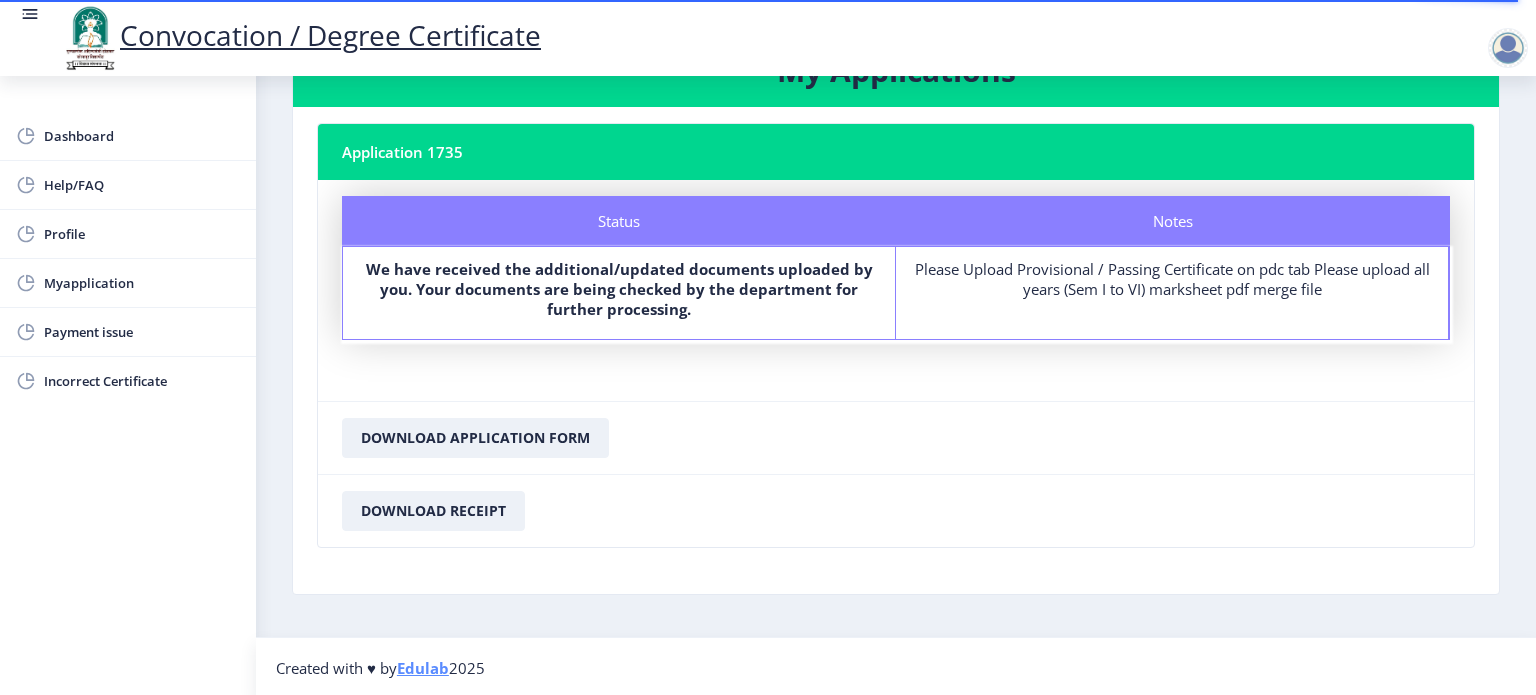 click on "Please Upload Provisional / Passing Certificate on pdc tab Please upload all years (Sem I to VI) marksheet pdf merge file" 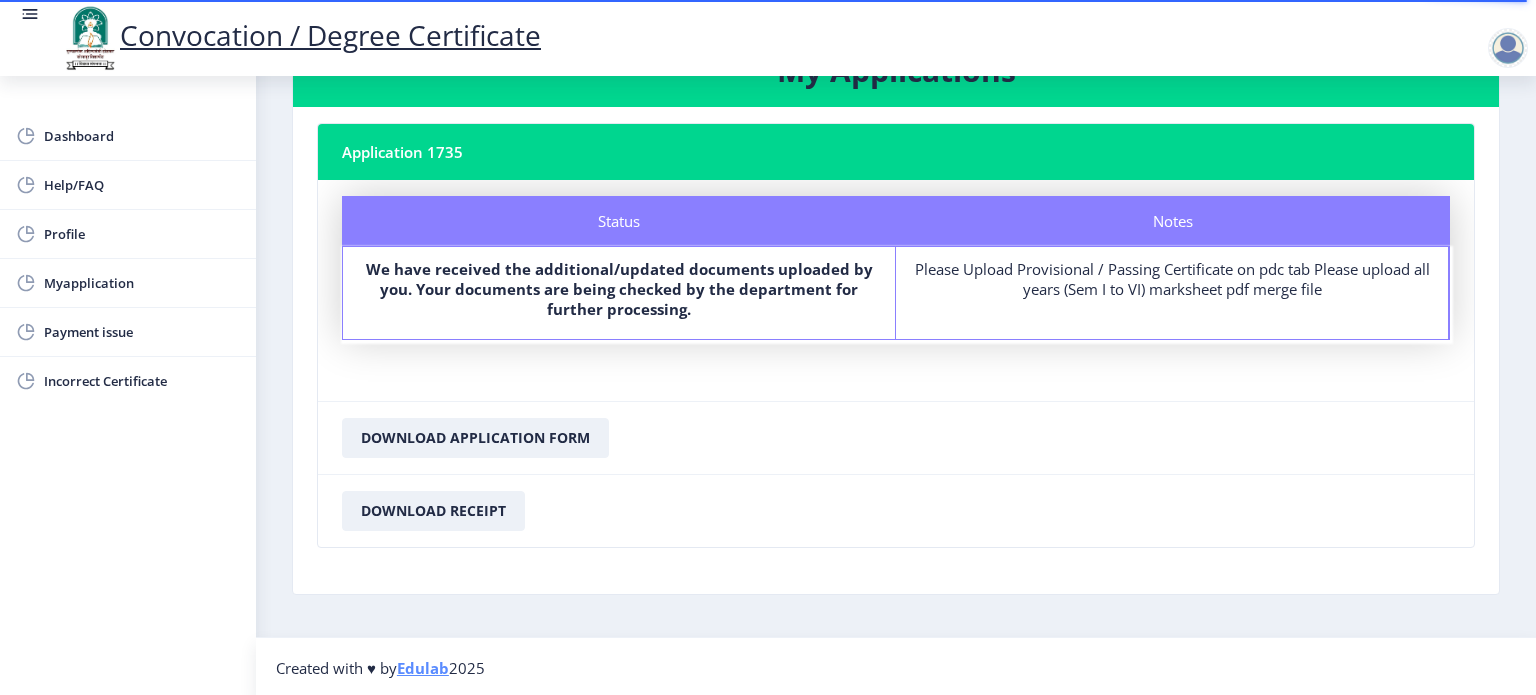 click on "Notes" 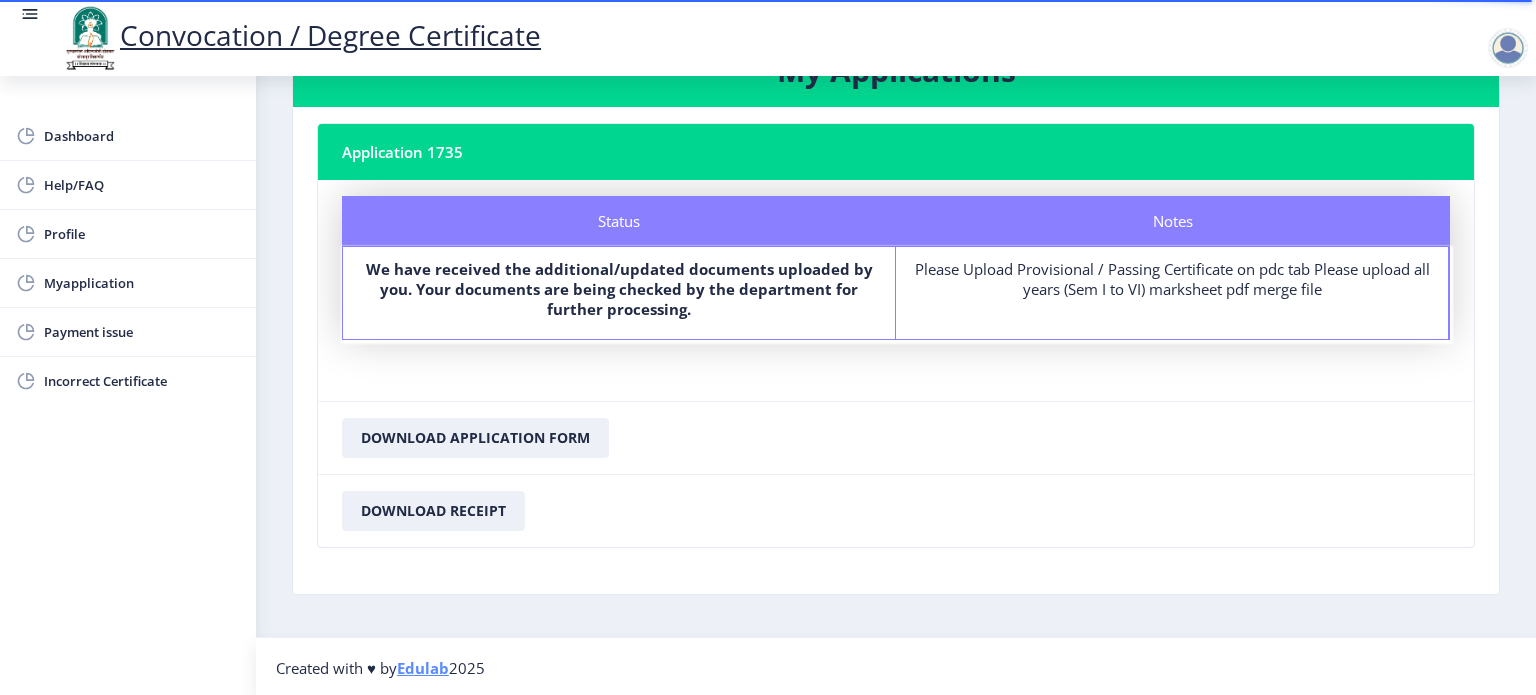 click on "Please Upload Provisional / Passing Certificate on pdc tab Please upload all years (Sem I to VI) marksheet pdf merge file" 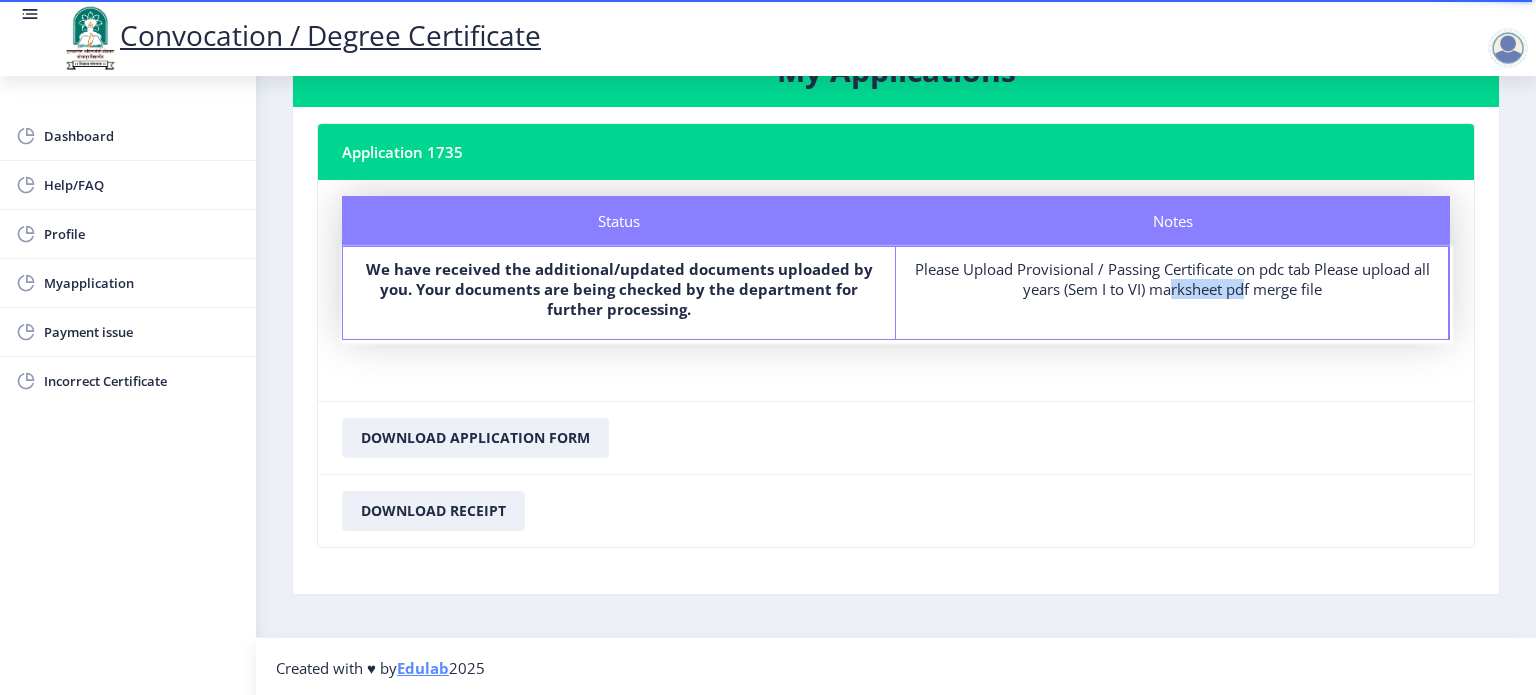 click on "Please Upload Provisional / Passing Certificate on pdc tab Please upload all years (Sem I to VI) marksheet pdf merge file" 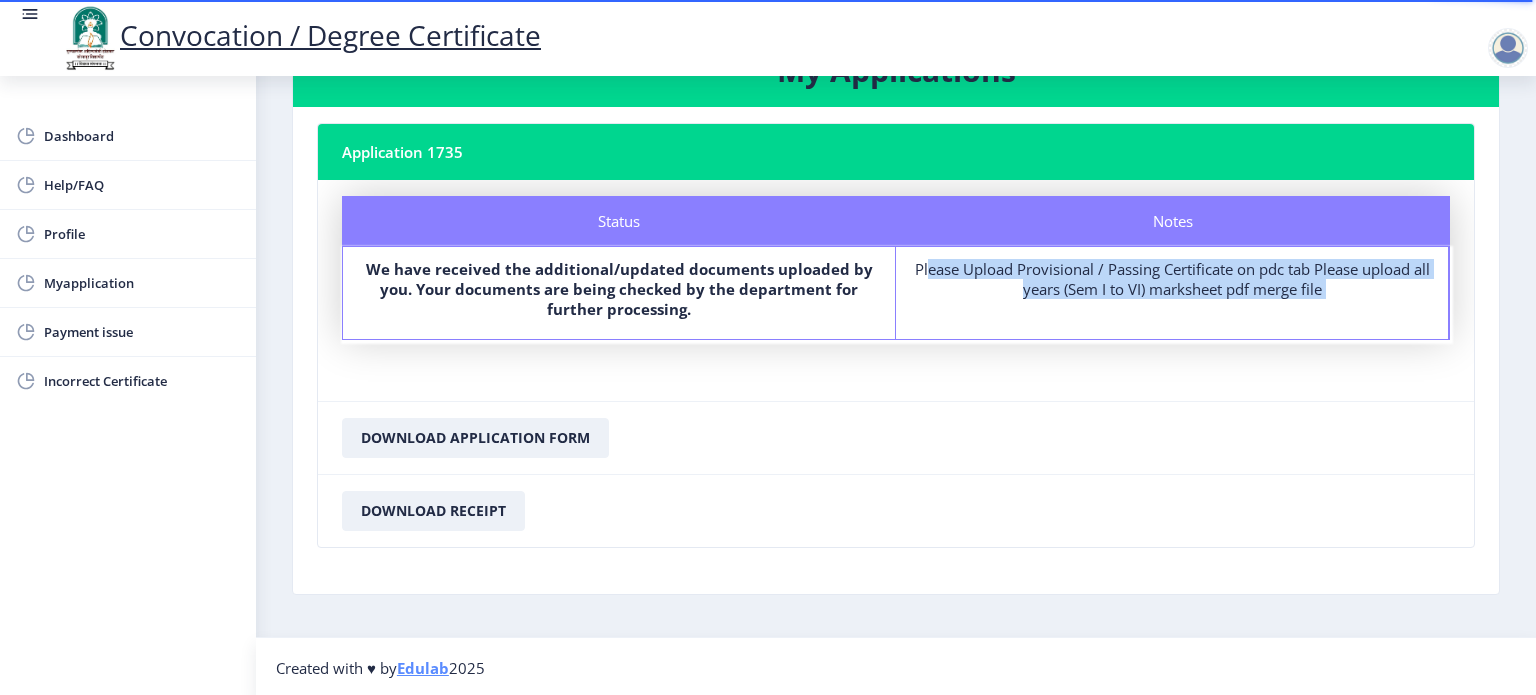 click on "Please Upload Provisional / Passing Certificate on pdc tab Please upload all years (Sem I to VI) marksheet pdf merge file" 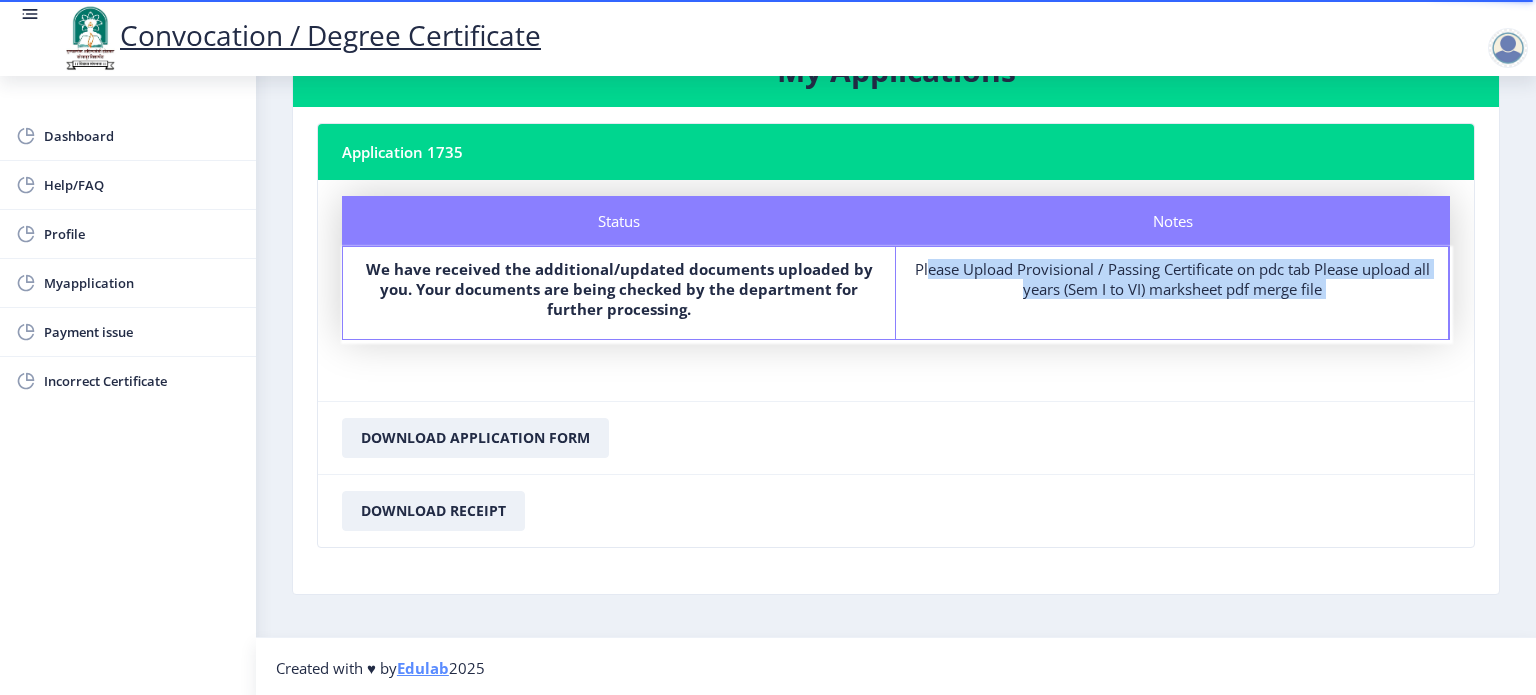 click on "Please Upload Provisional / Passing Certificate on pdc tab Please upload all years (Sem I to VI) marksheet pdf merge file" 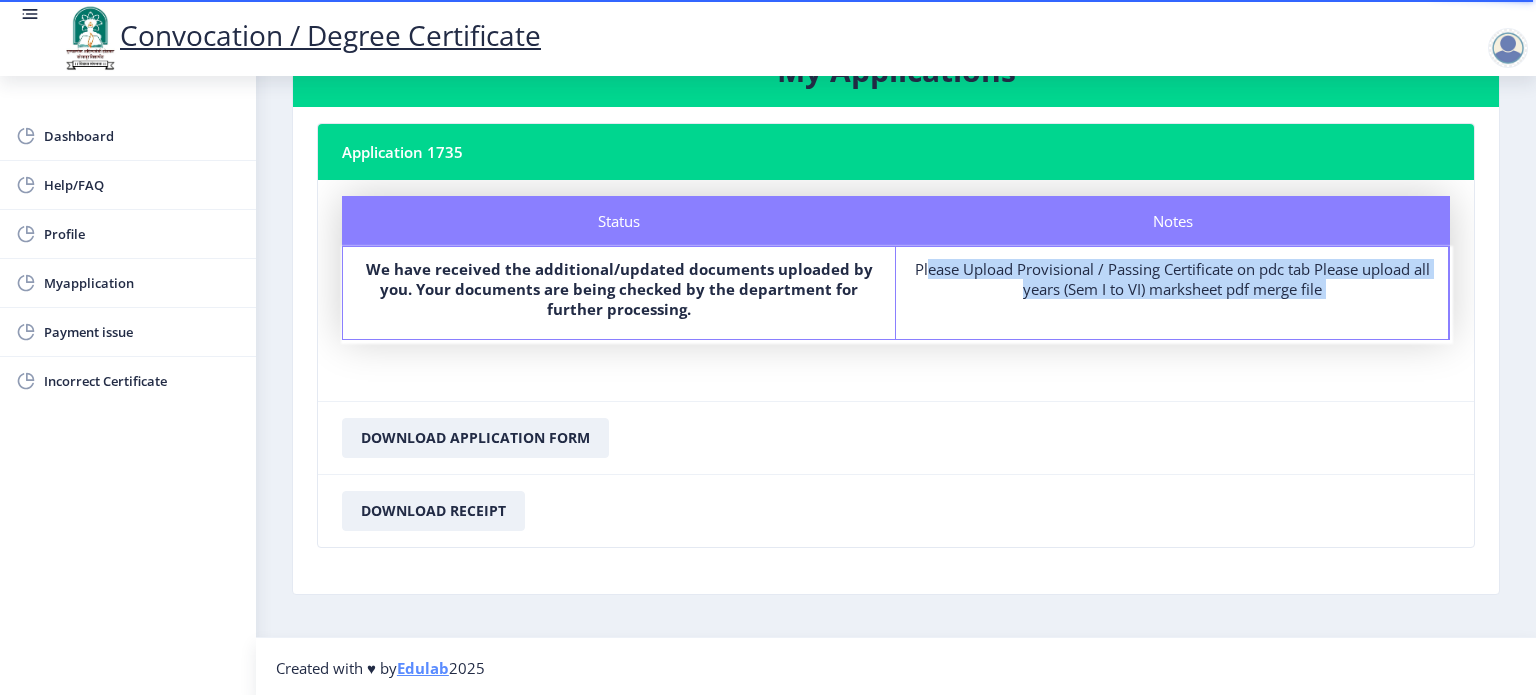 scroll, scrollTop: 0, scrollLeft: 0, axis: both 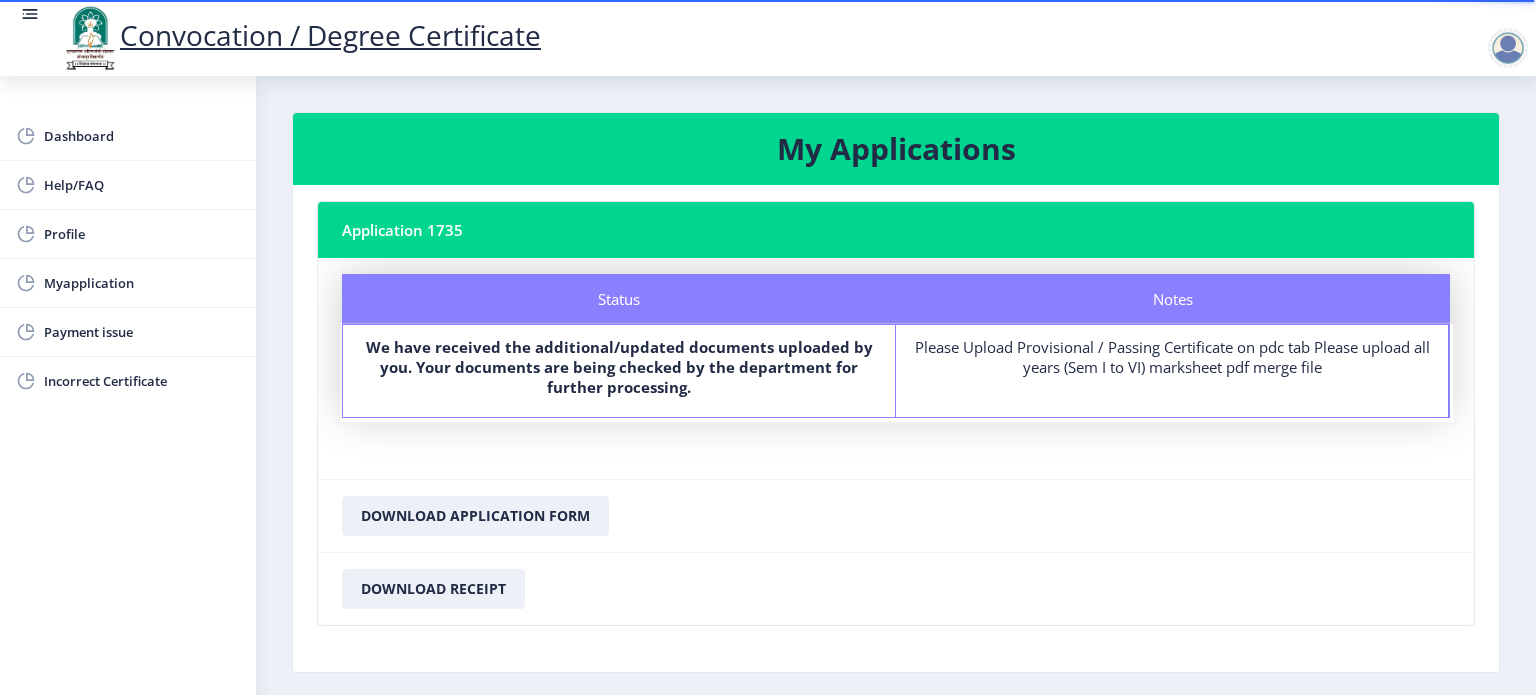 click on "Application 1735" 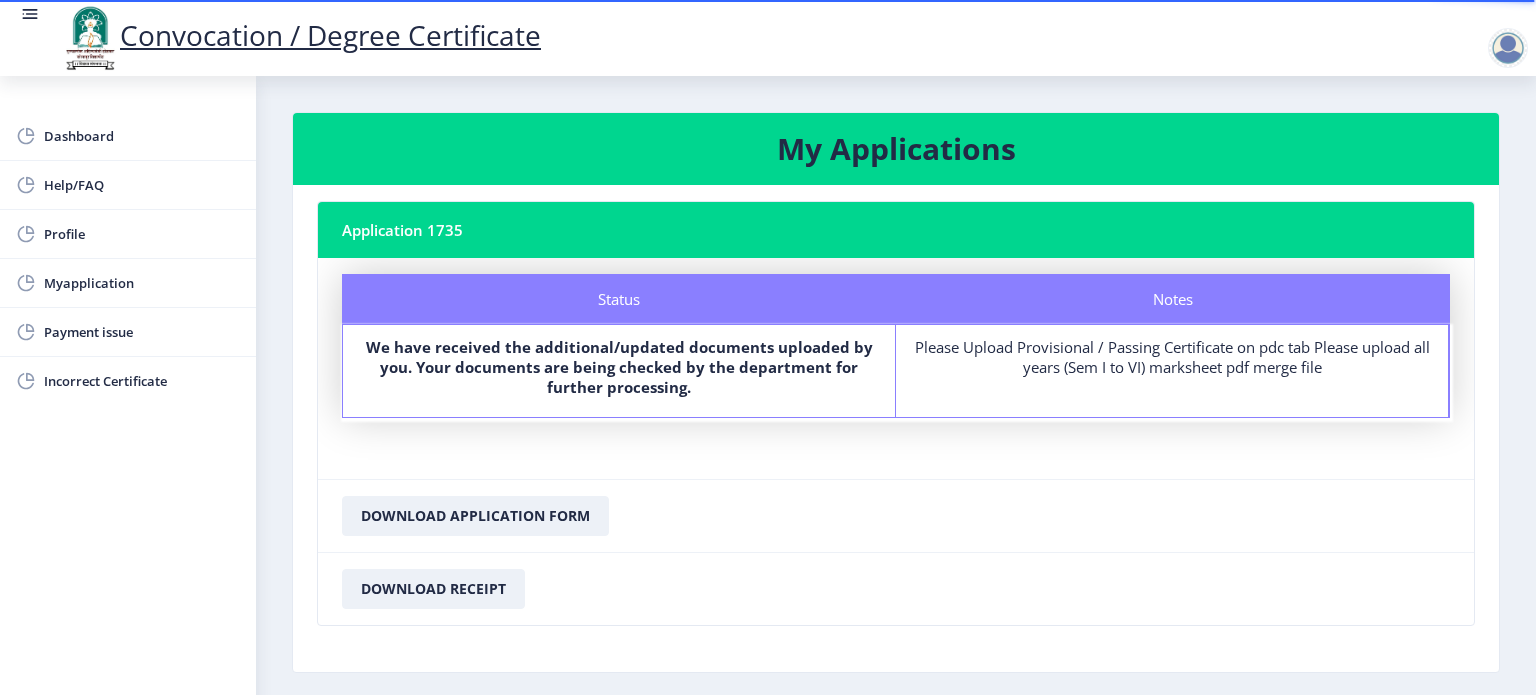 click on "Application 1735" 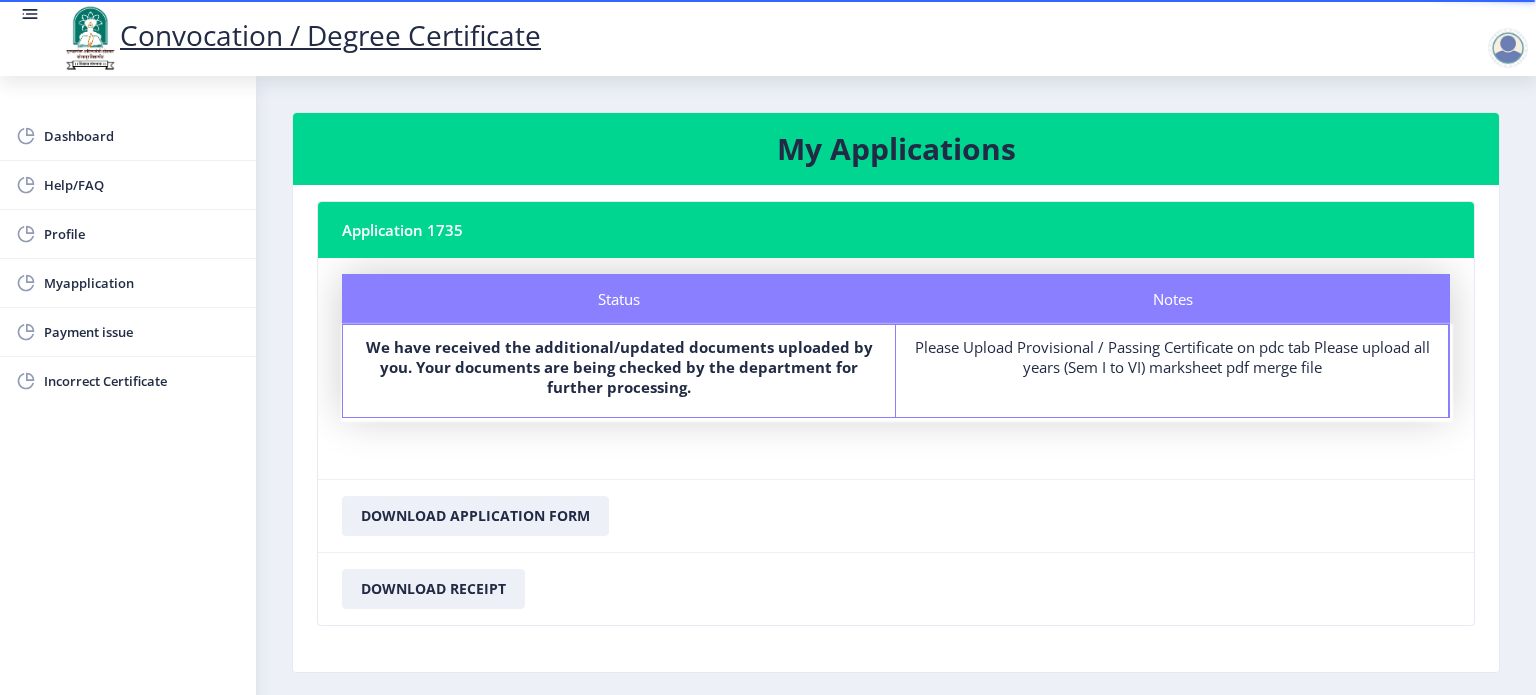 scroll, scrollTop: 78, scrollLeft: 0, axis: vertical 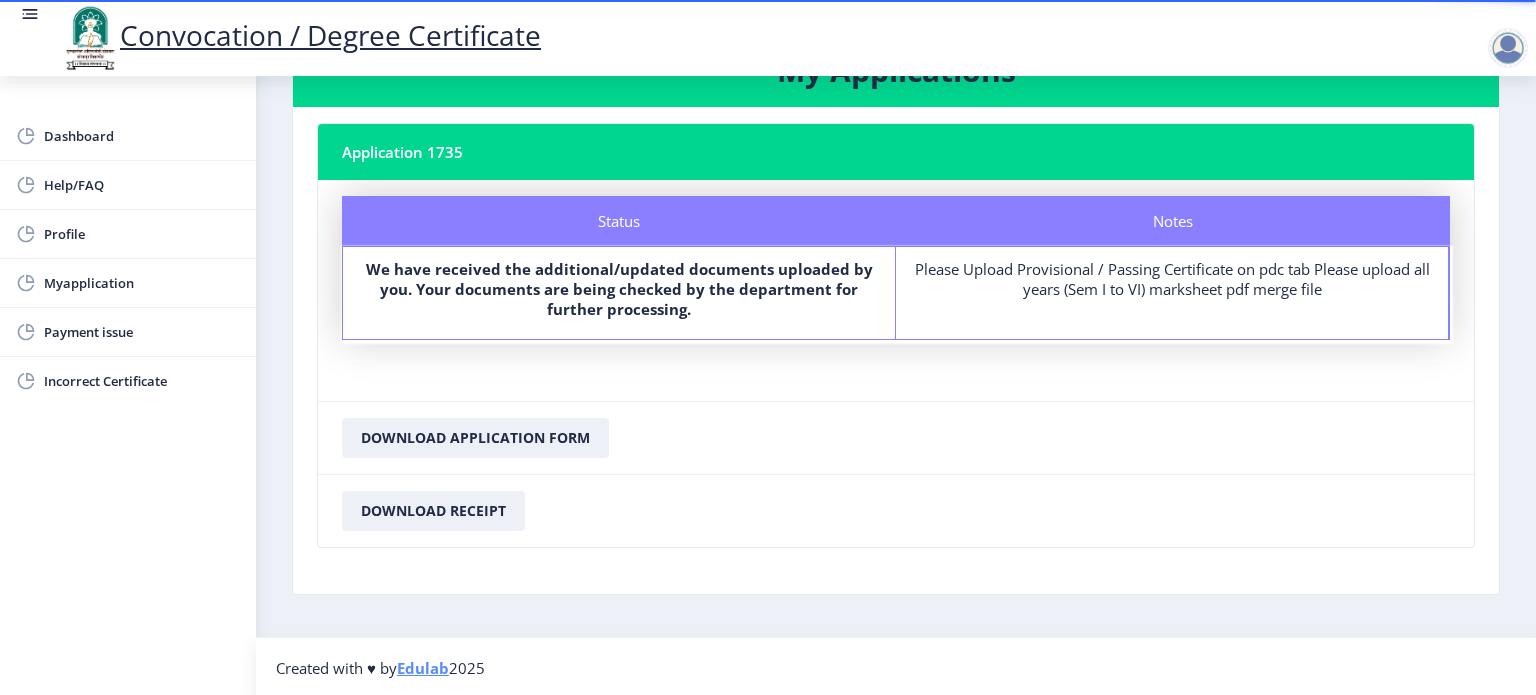 click on "Please Upload Provisional / Passing Certificate on pdc tab Please upload all years (Sem I to VI) marksheet pdf merge file" 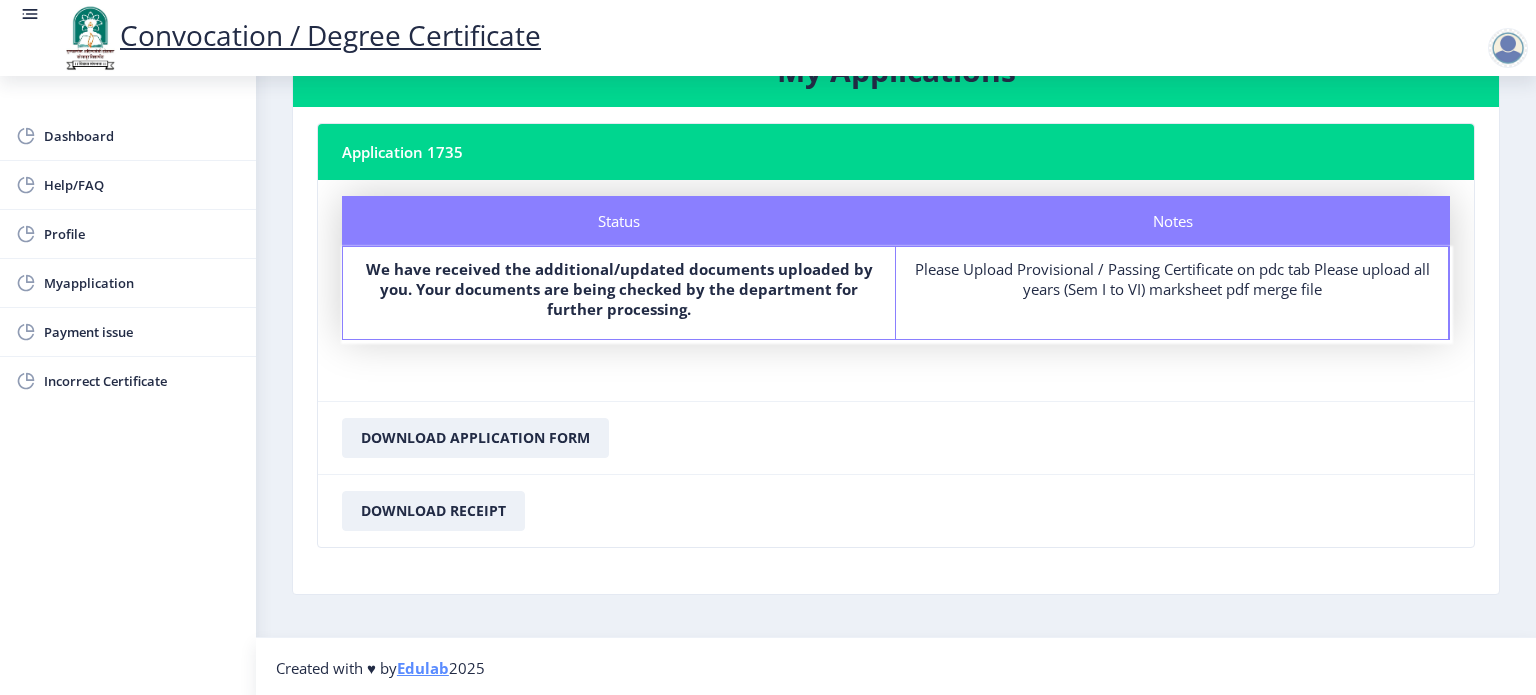 scroll, scrollTop: 18, scrollLeft: 0, axis: vertical 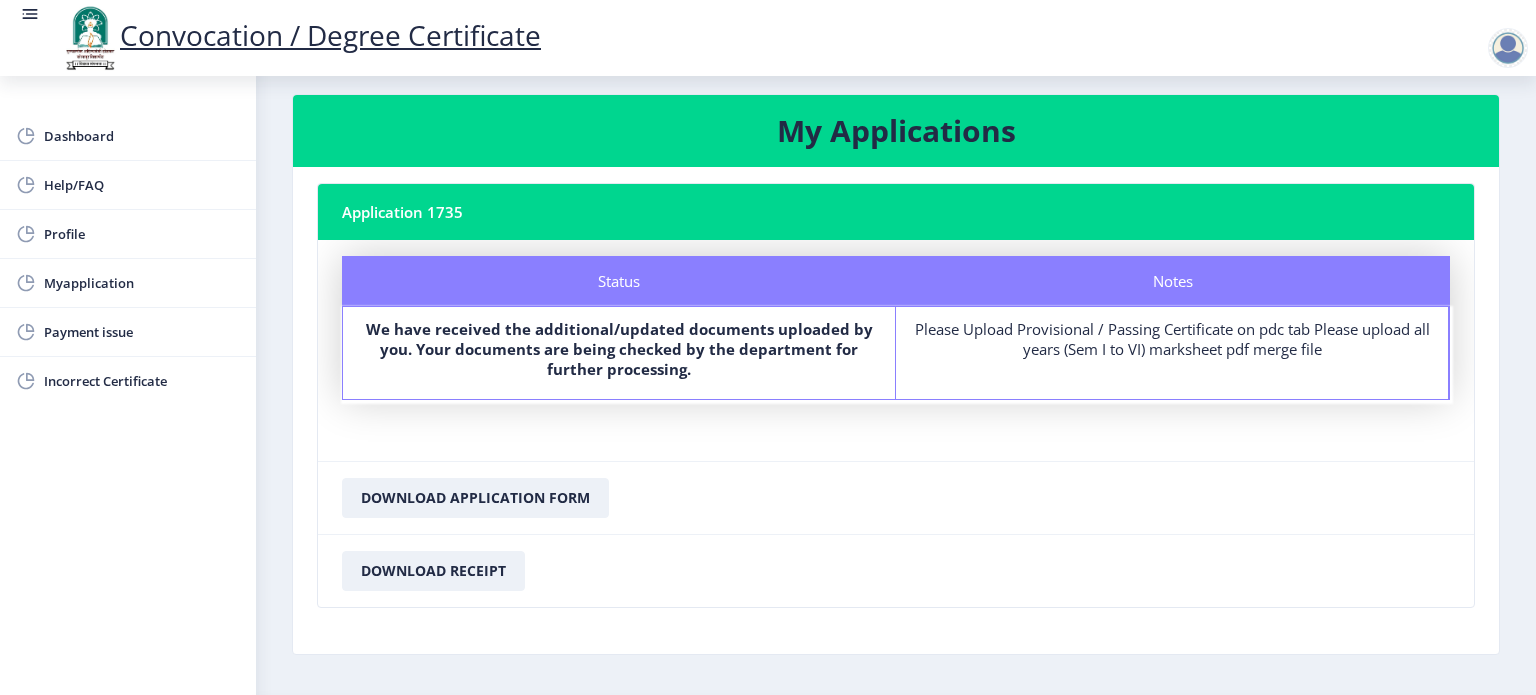 click on "Please Upload Provisional / Passing Certificate on pdc tab Please upload all years (Sem I to VI) marksheet pdf merge file" 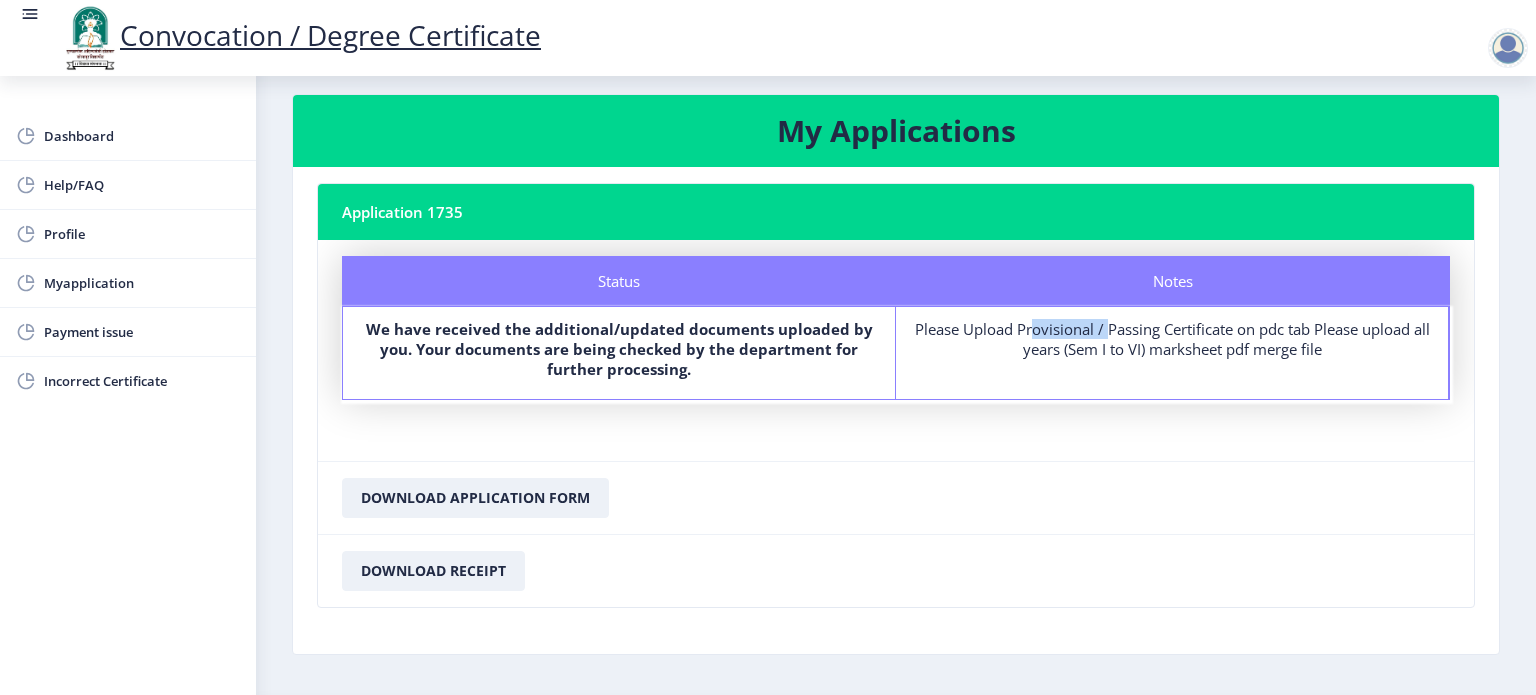 click on "Please Upload Provisional / Passing Certificate on pdc tab Please upload all years (Sem I to VI) marksheet pdf merge file" 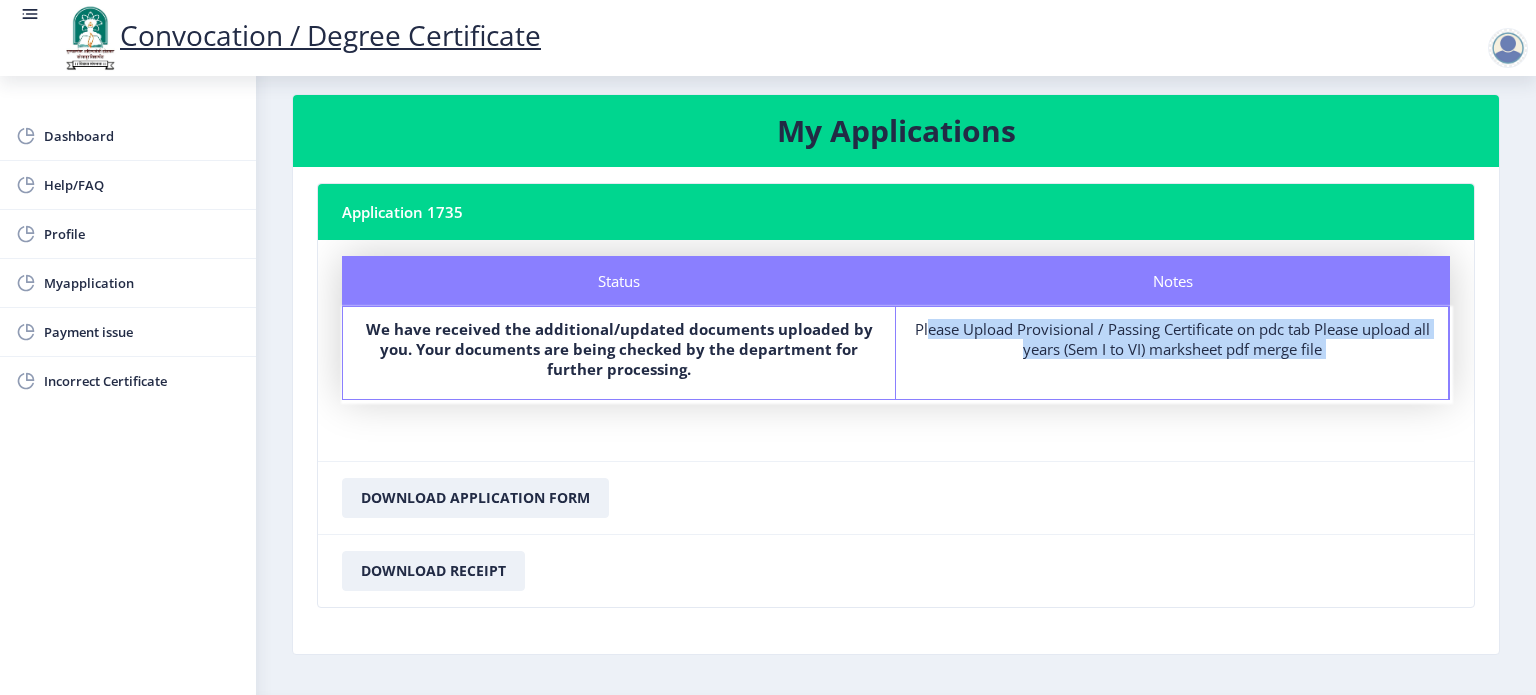click on "Please Upload Provisional / Passing Certificate on pdc tab Please upload all years (Sem I to VI) marksheet pdf merge file" 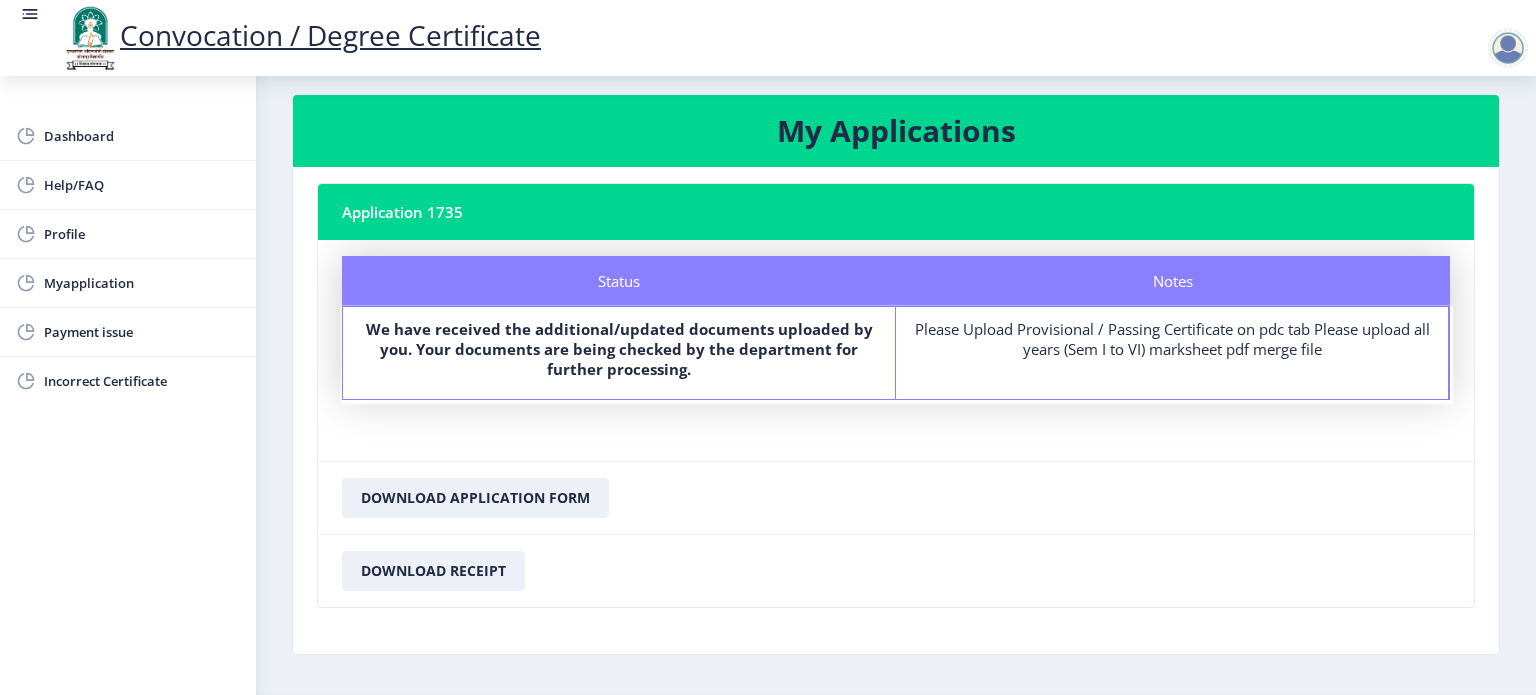 click on "Notes" 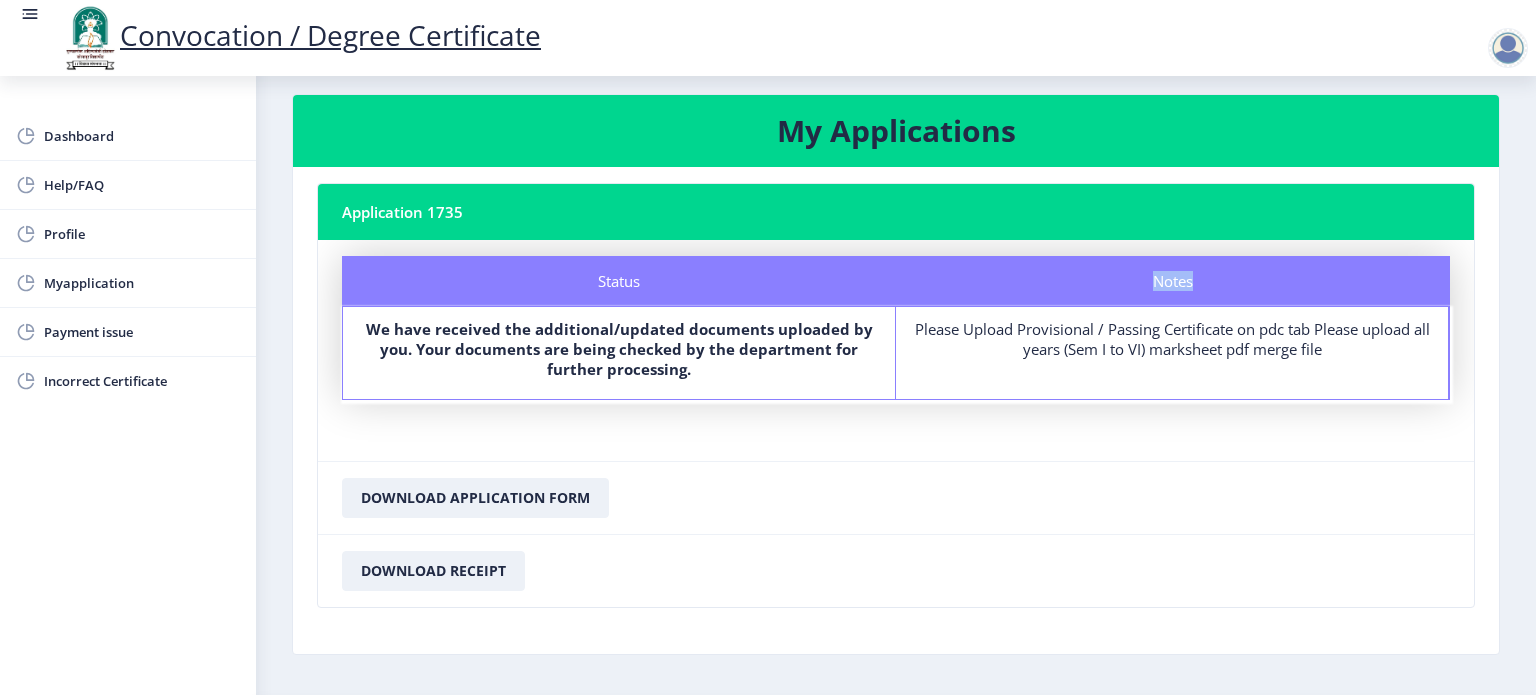 click on "Notes" 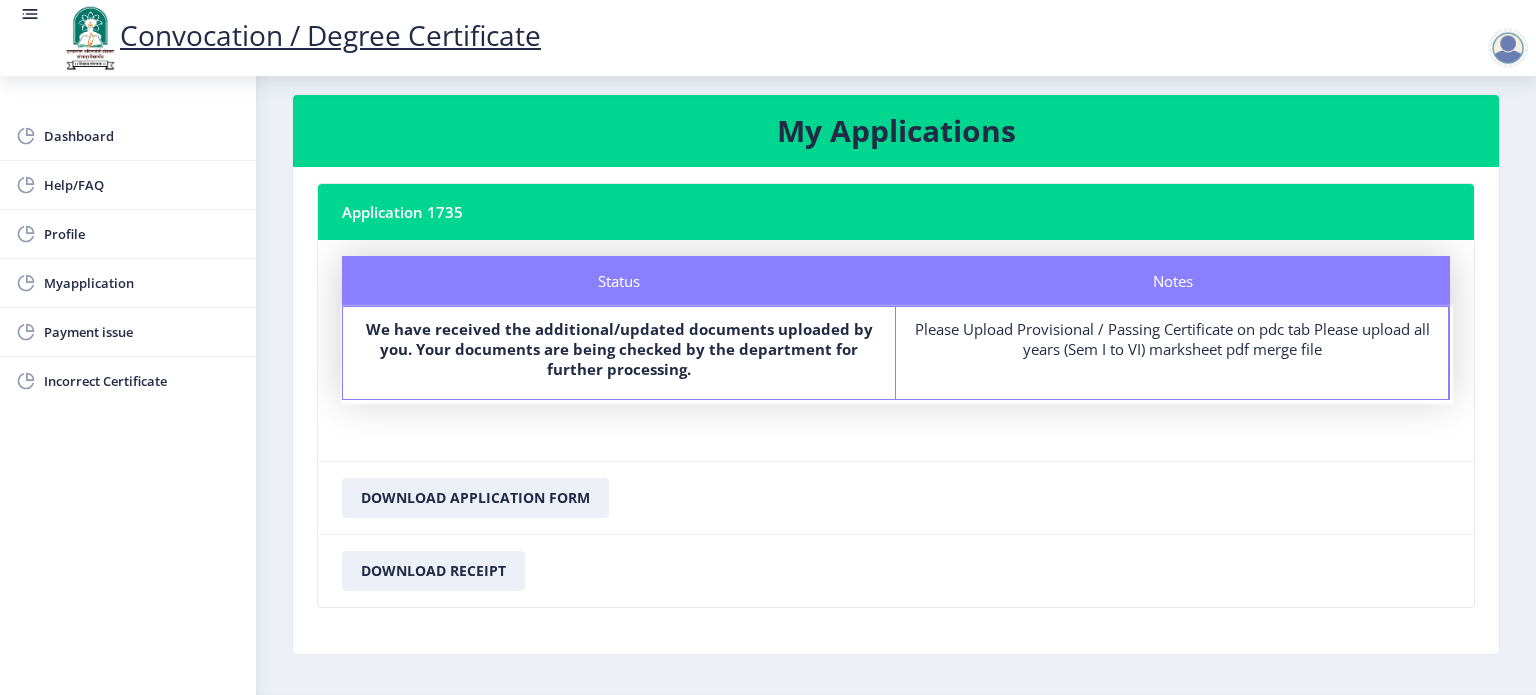 click on "Status" 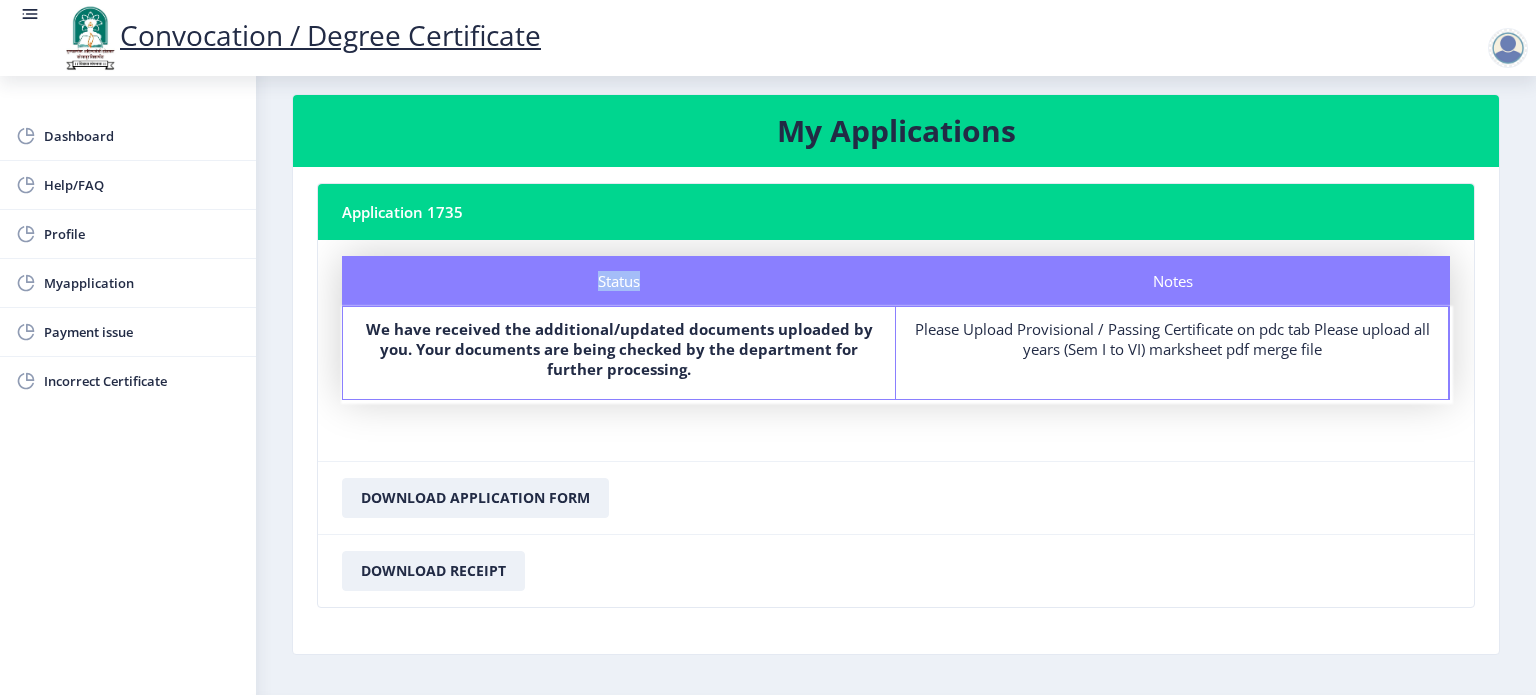 click on "Status" 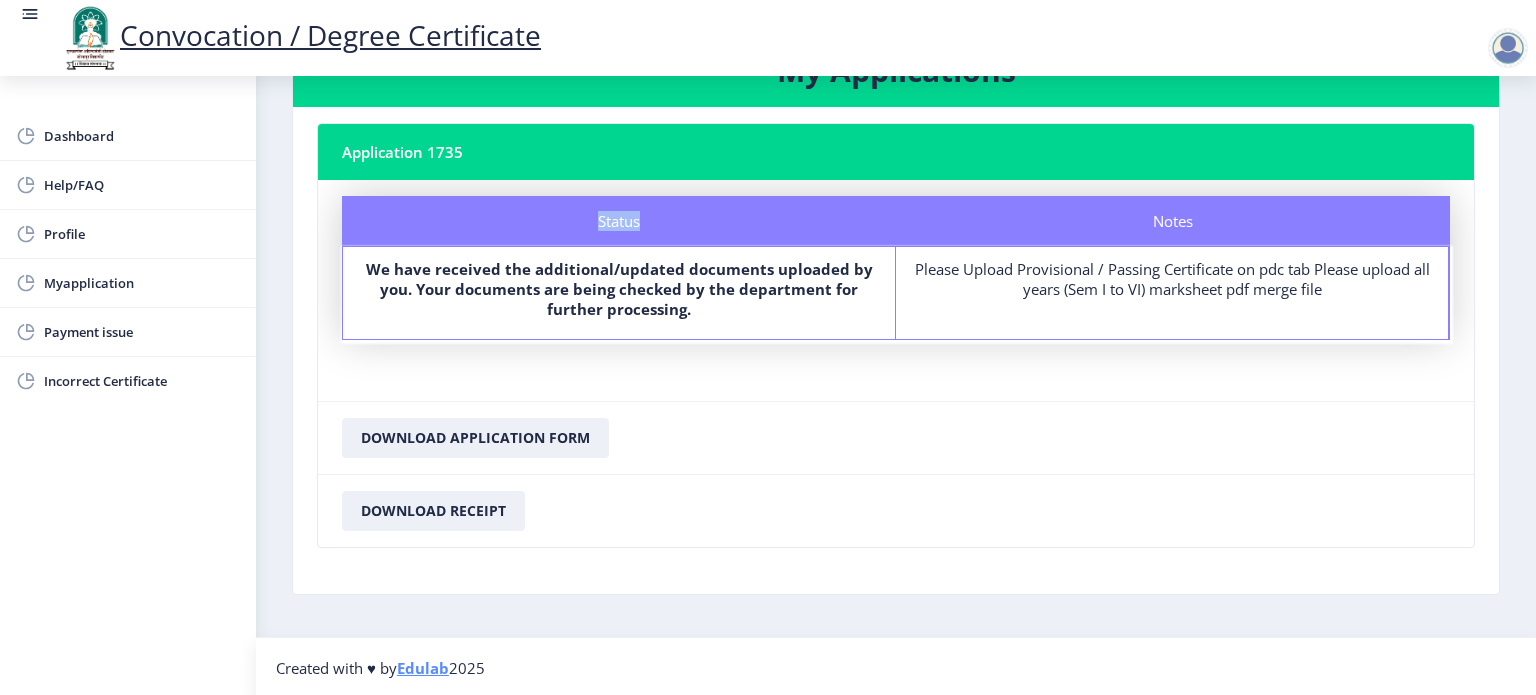 scroll, scrollTop: 51, scrollLeft: 0, axis: vertical 